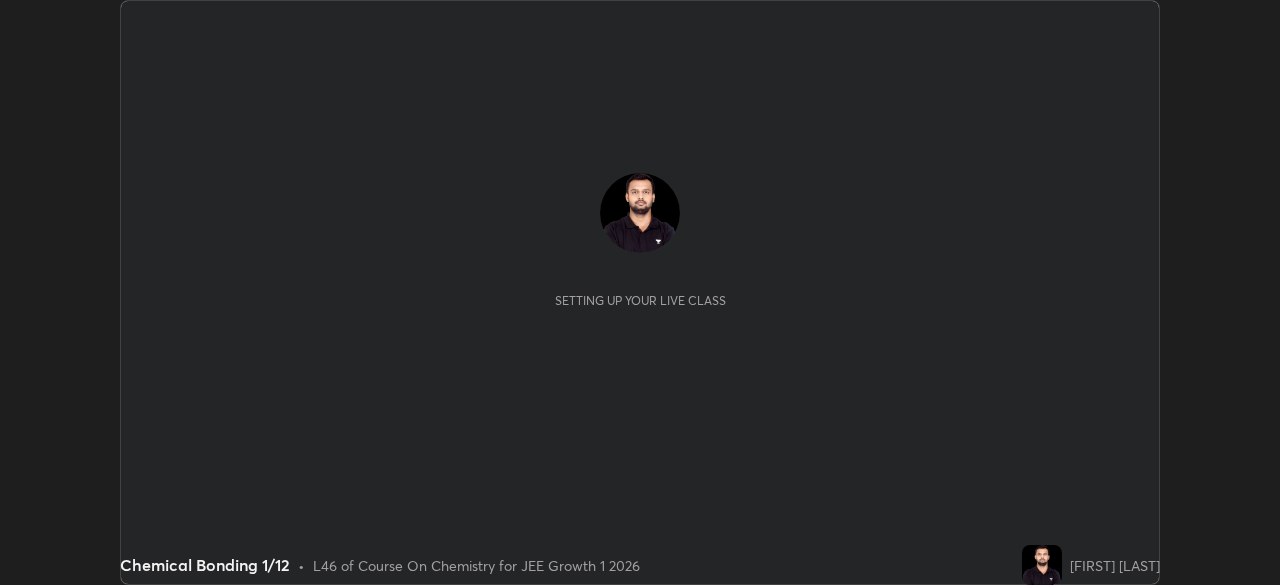 scroll, scrollTop: 0, scrollLeft: 0, axis: both 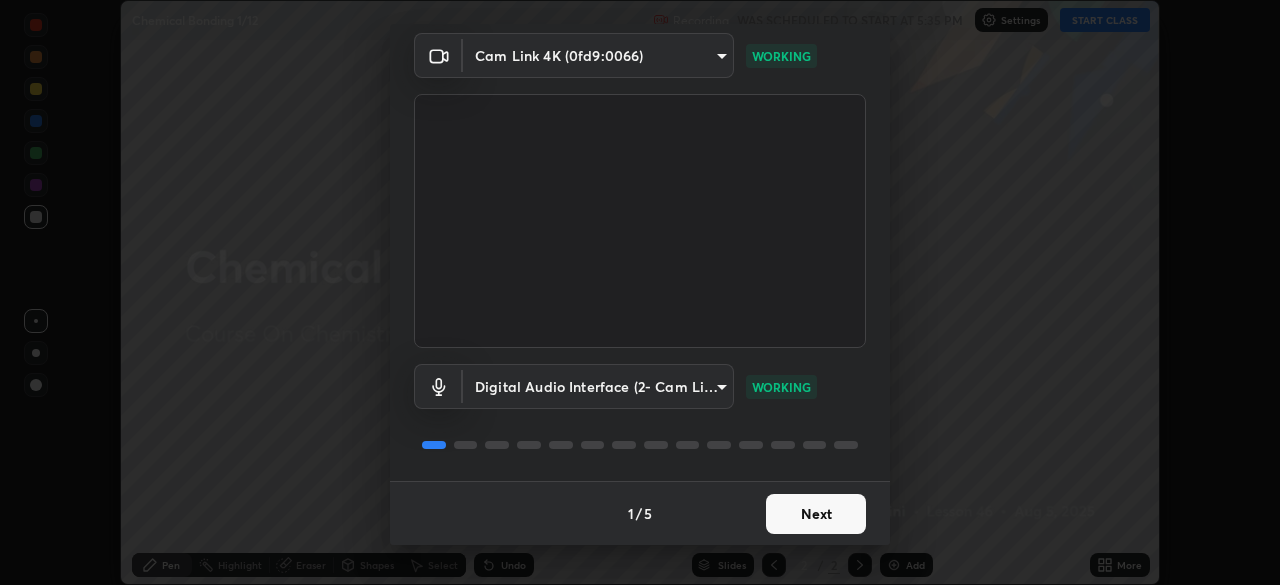 click on "Next" at bounding box center (816, 514) 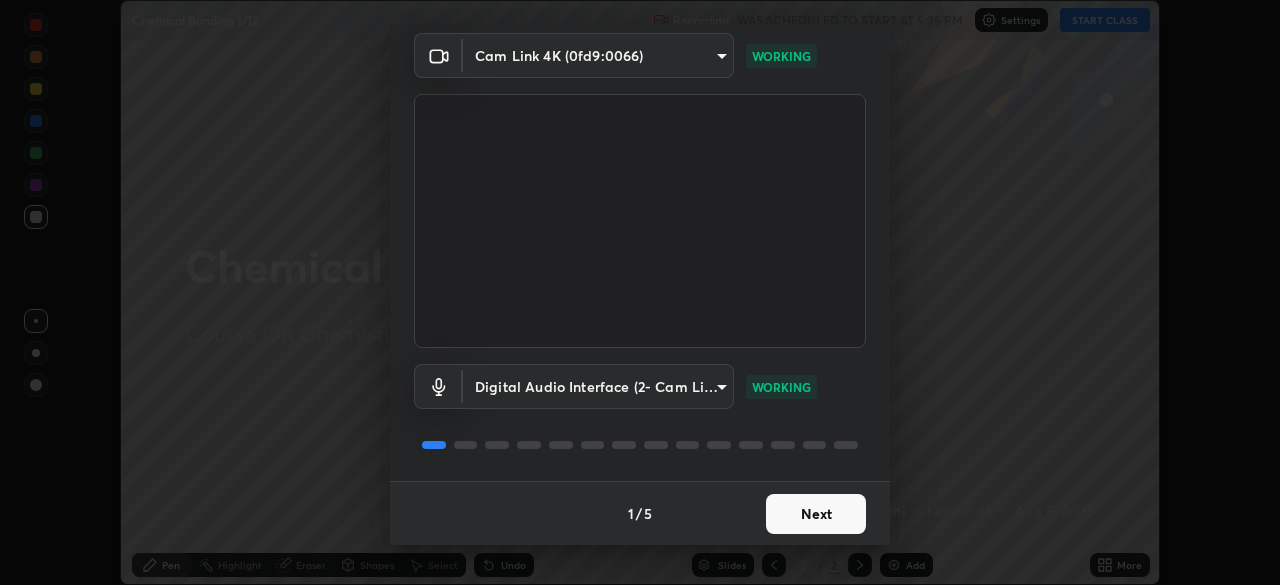 scroll, scrollTop: 0, scrollLeft: 0, axis: both 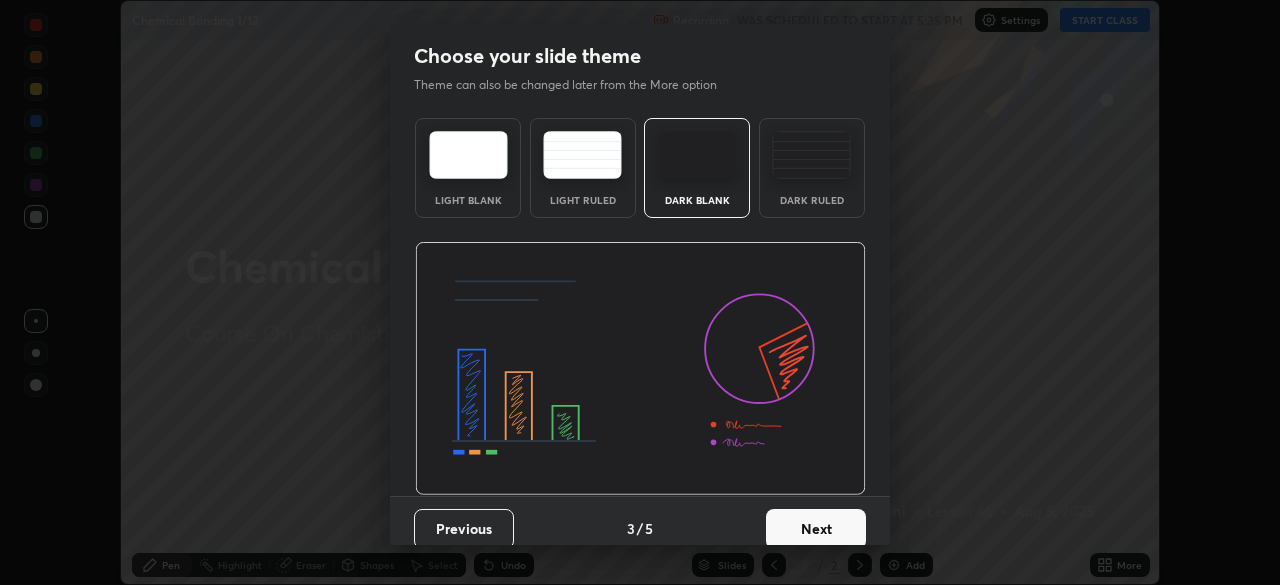 click on "Next" at bounding box center (816, 529) 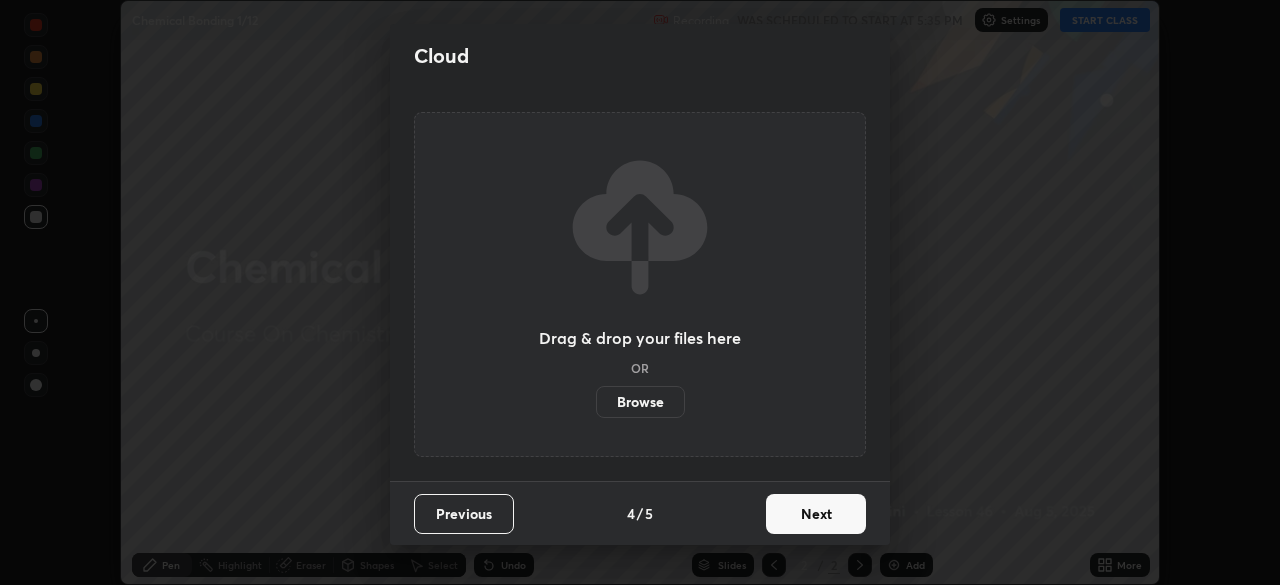 click on "Next" at bounding box center (816, 514) 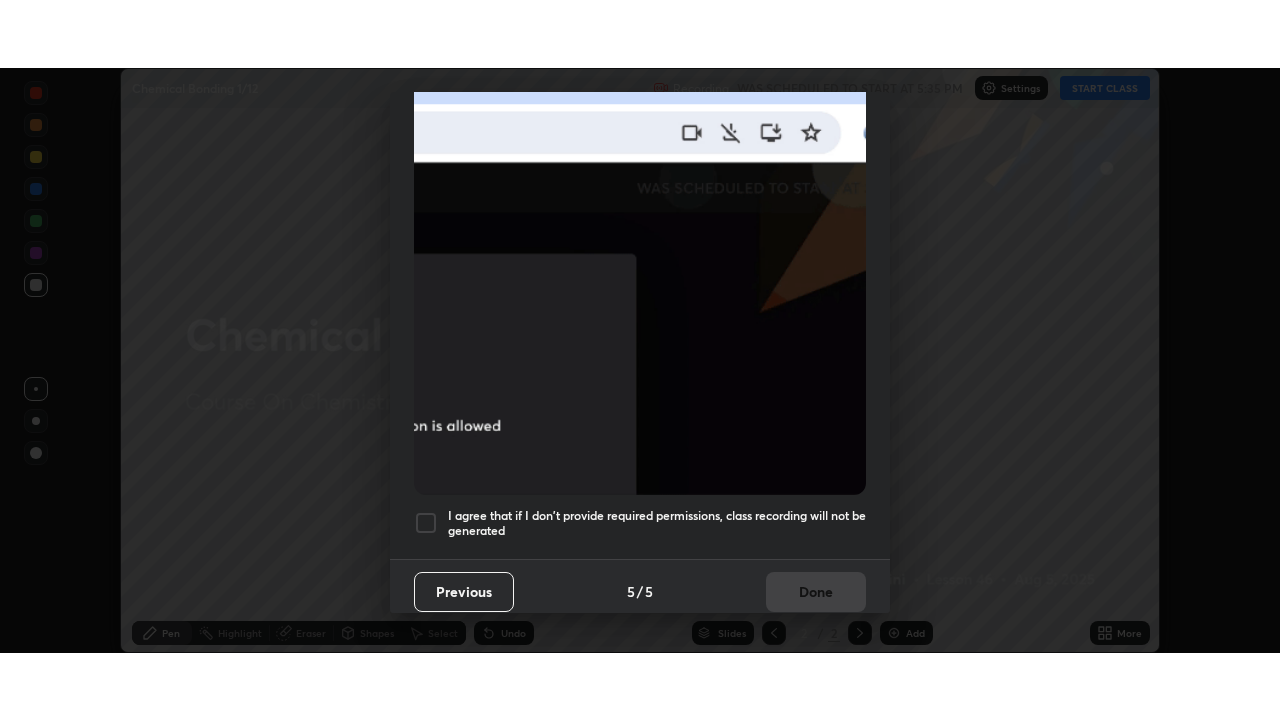 scroll, scrollTop: 479, scrollLeft: 0, axis: vertical 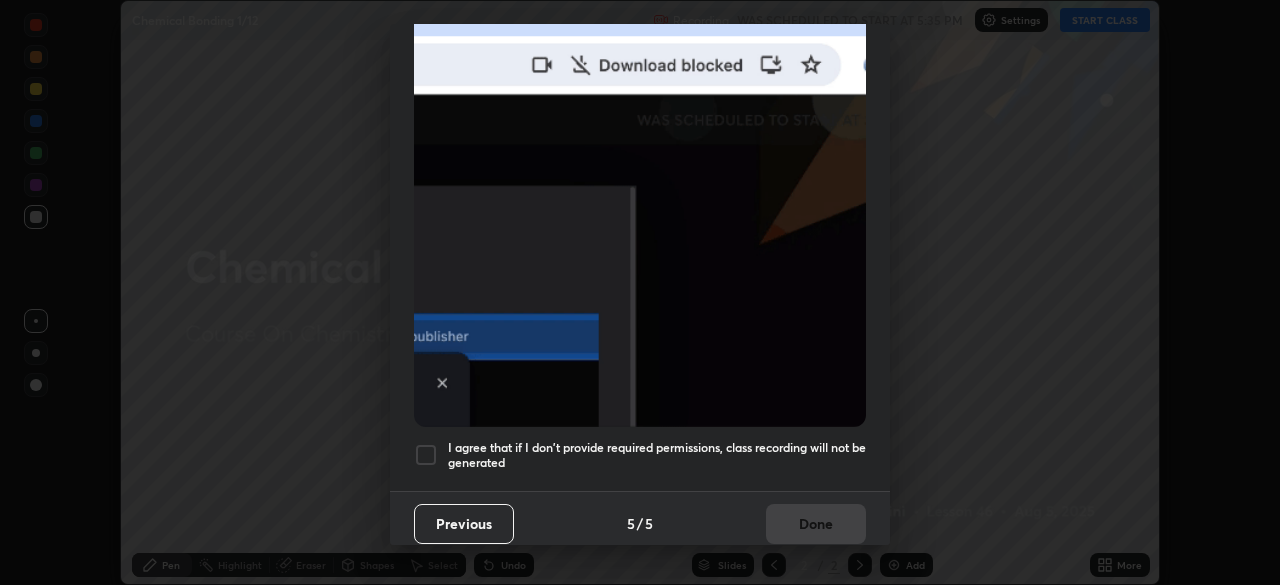 click on "I agree that if I don't provide required permissions, class recording will not be generated" at bounding box center [657, 455] 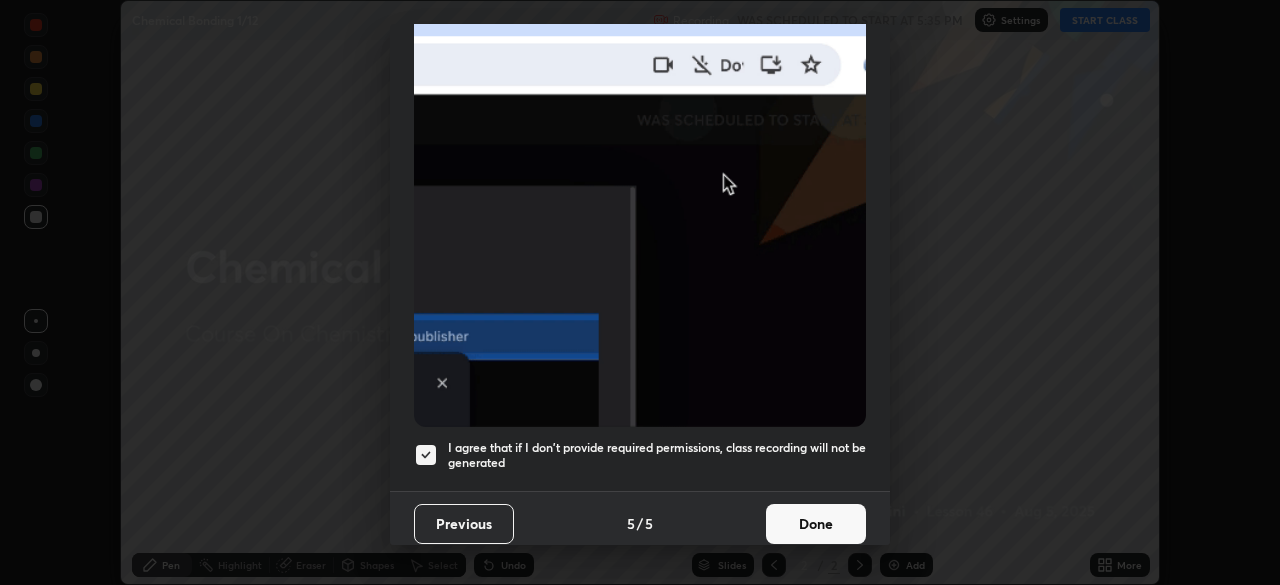 click on "Done" at bounding box center [816, 524] 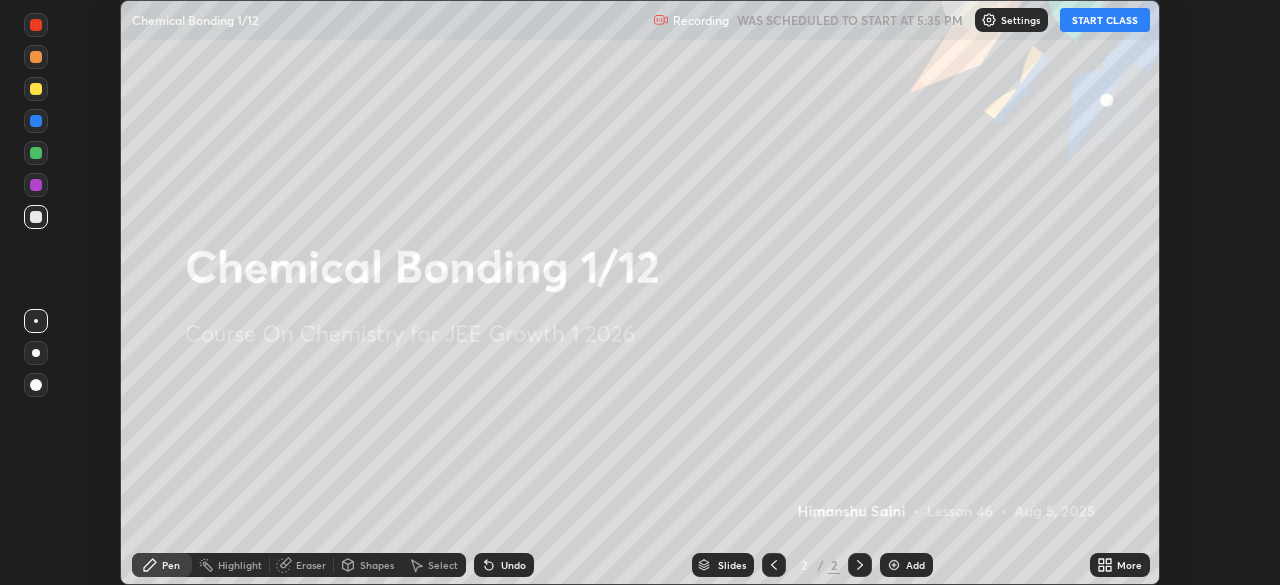 click 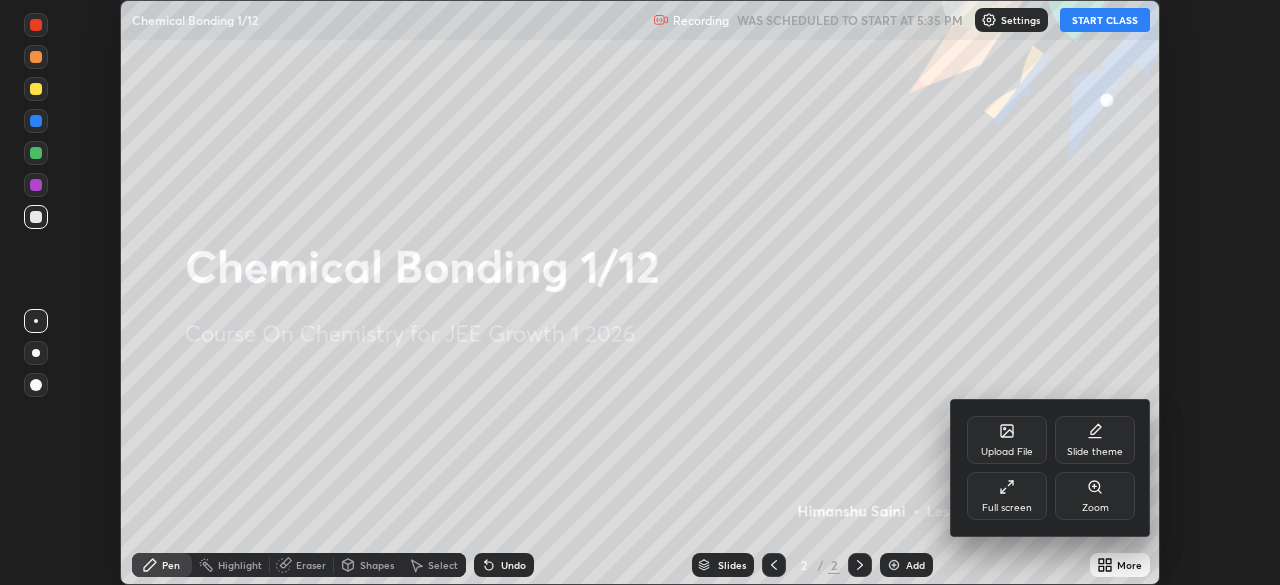 click on "Full screen" at bounding box center (1007, 496) 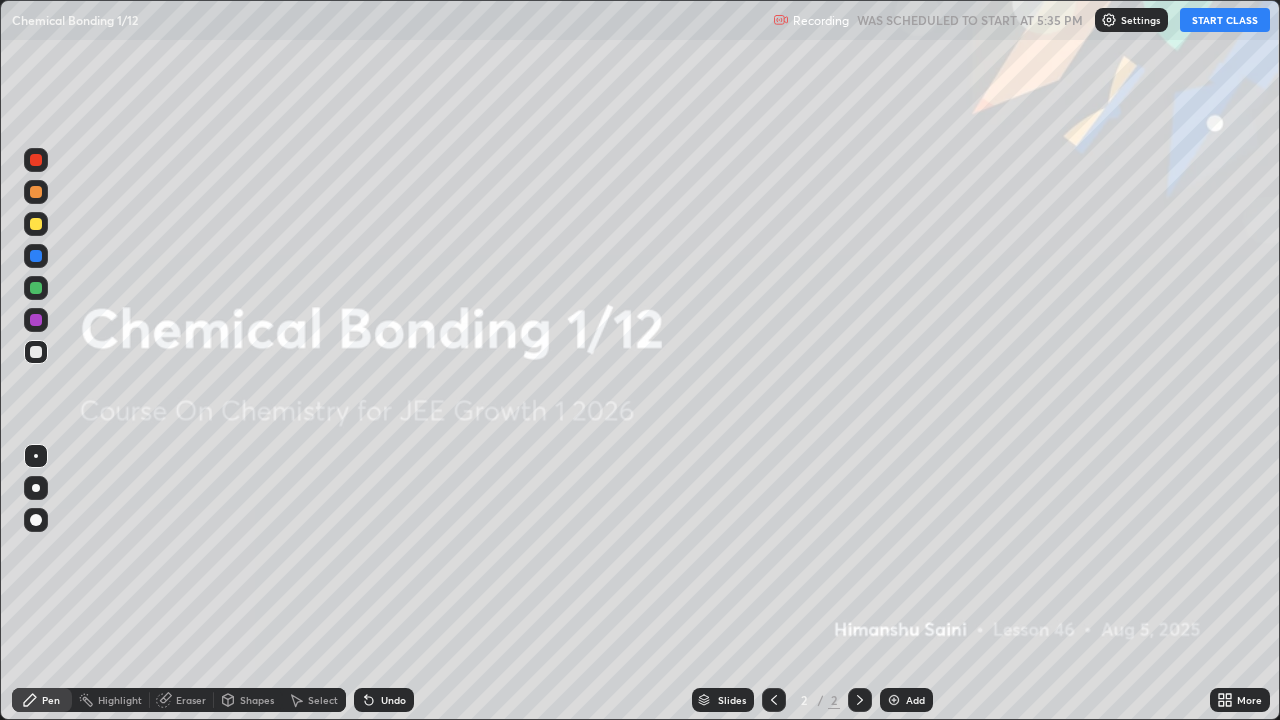 scroll, scrollTop: 99280, scrollLeft: 98720, axis: both 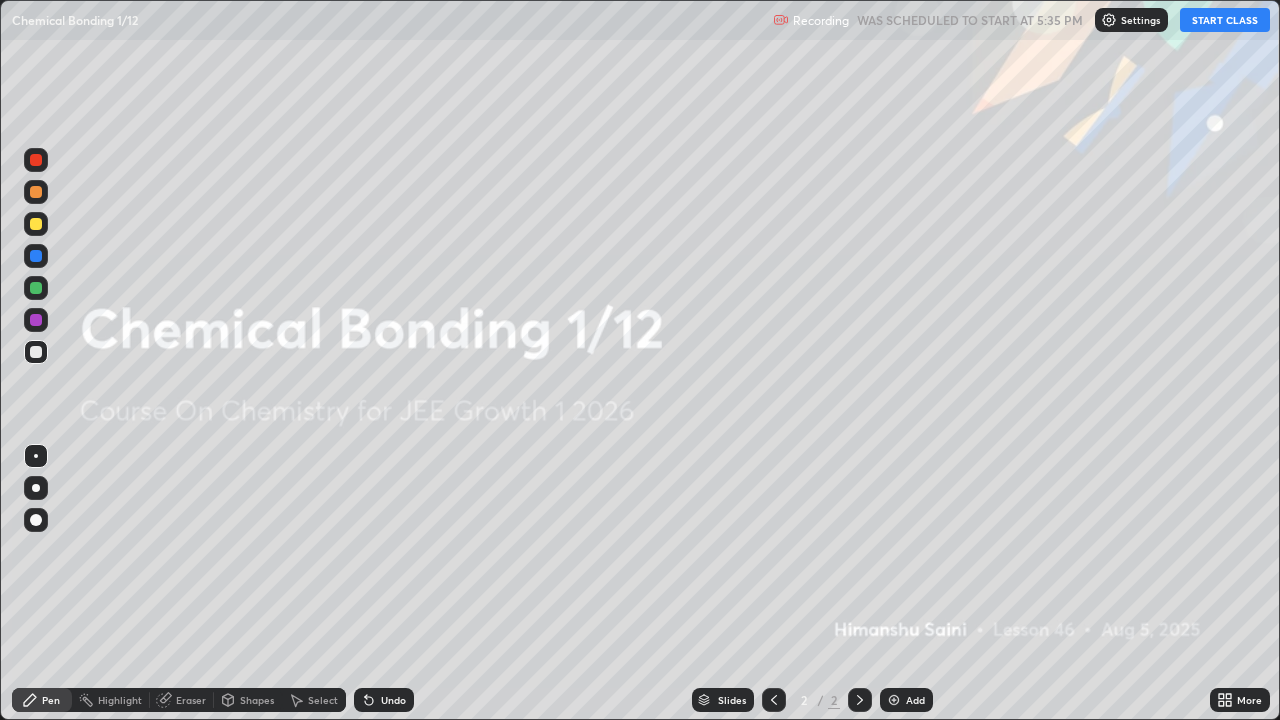 click on "START CLASS" at bounding box center [1225, 20] 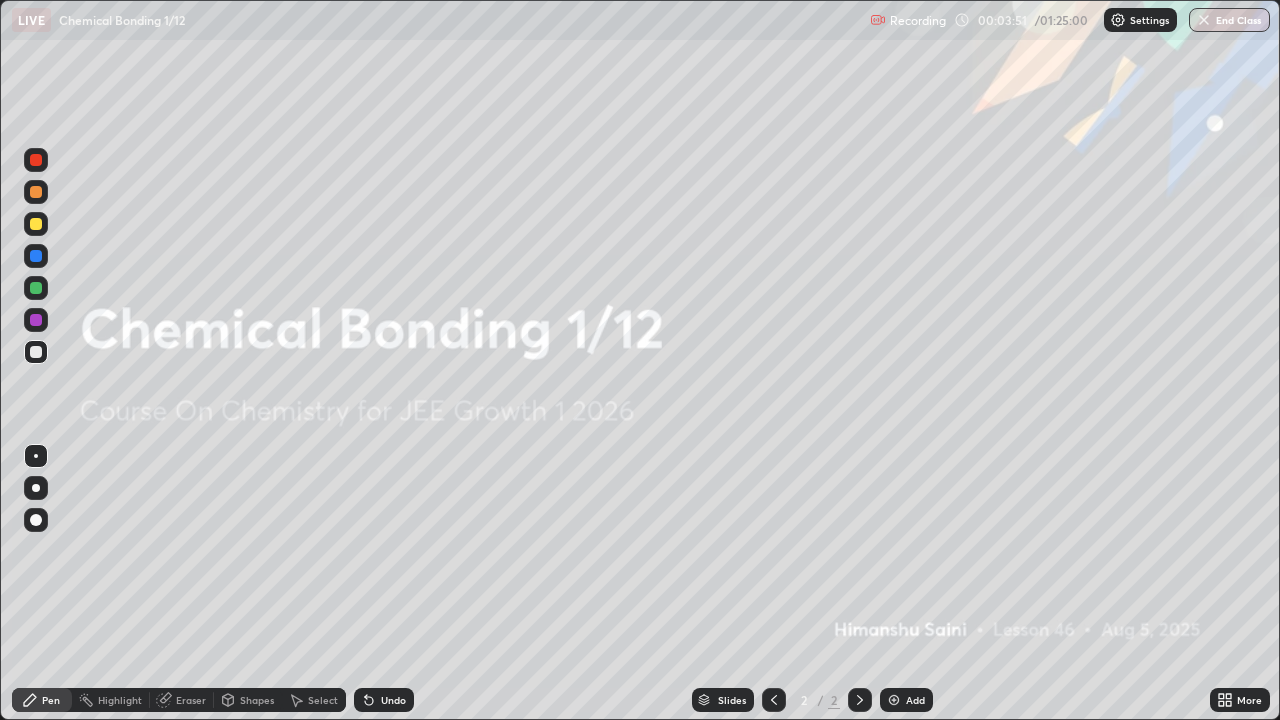 click on "Add" at bounding box center (906, 700) 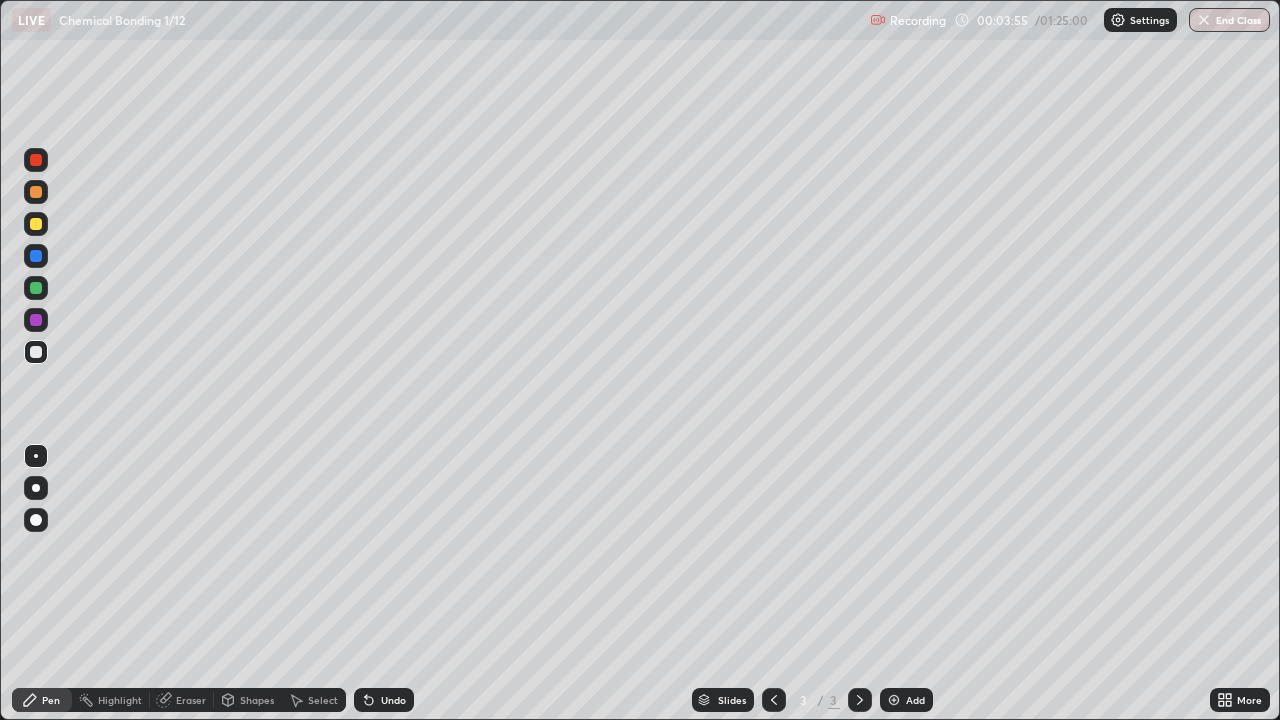 click at bounding box center (36, 520) 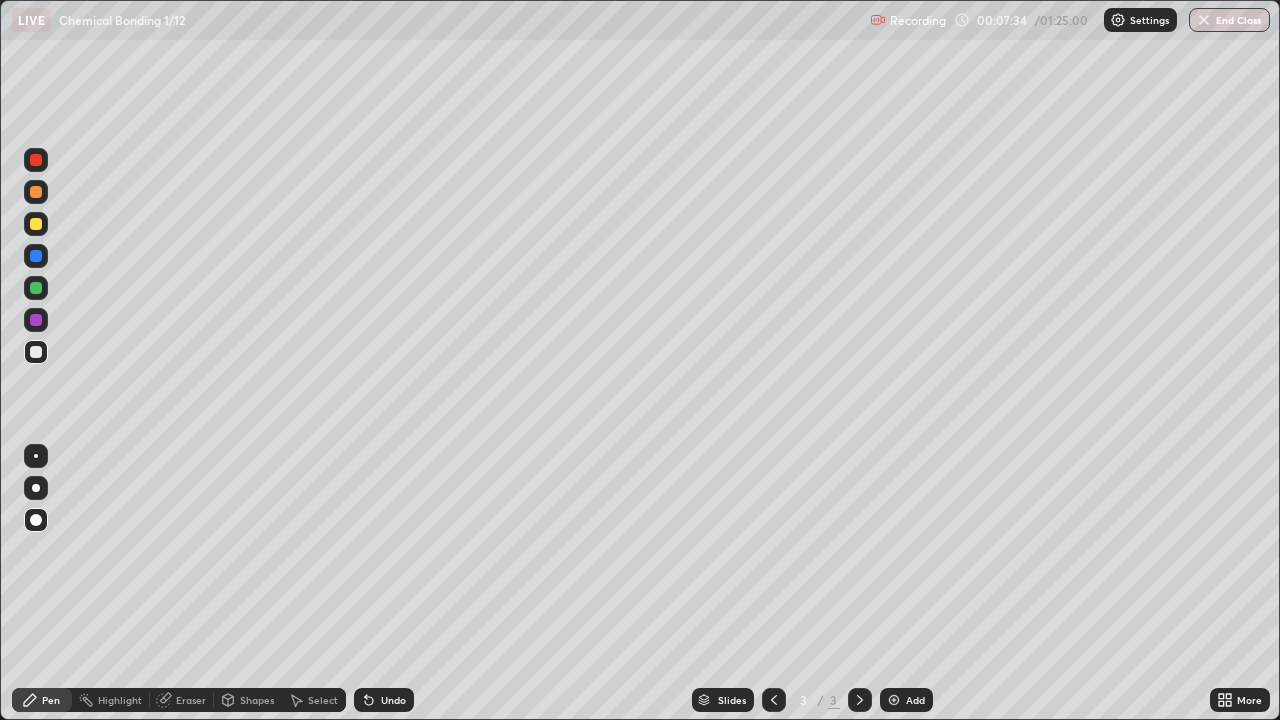 click on "Eraser" at bounding box center [191, 700] 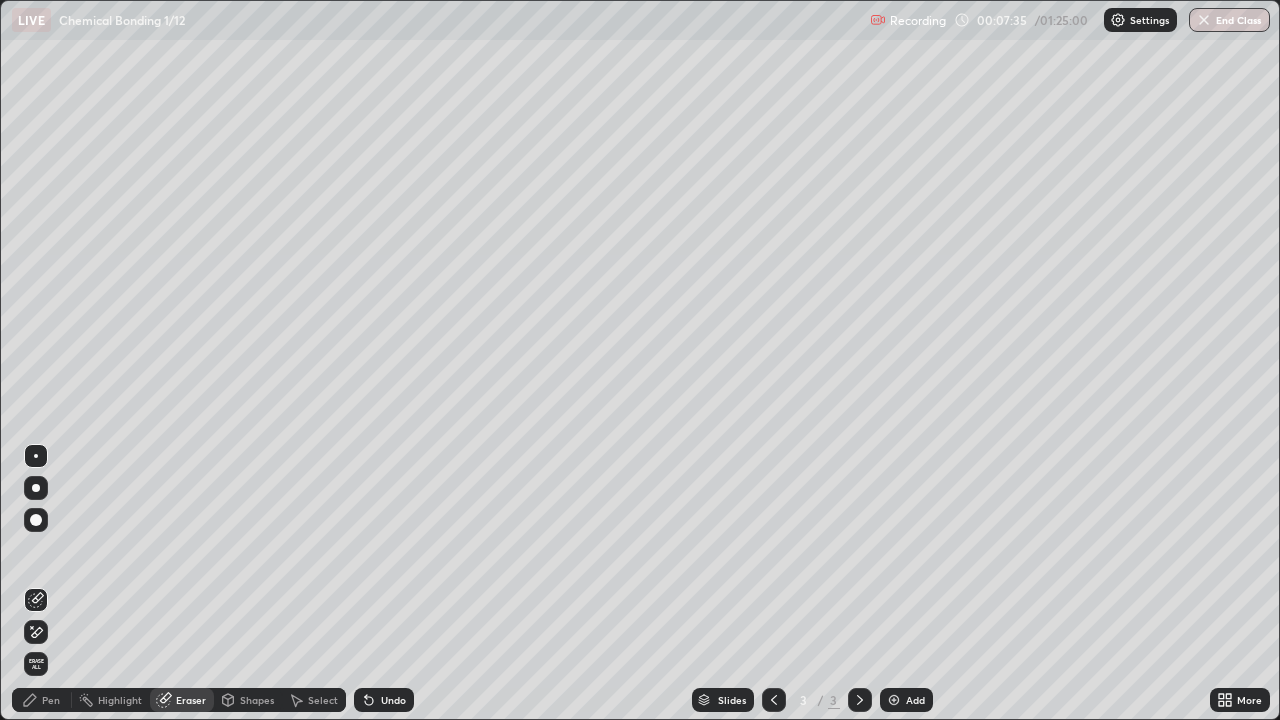 click on "Erase all" at bounding box center [36, 664] 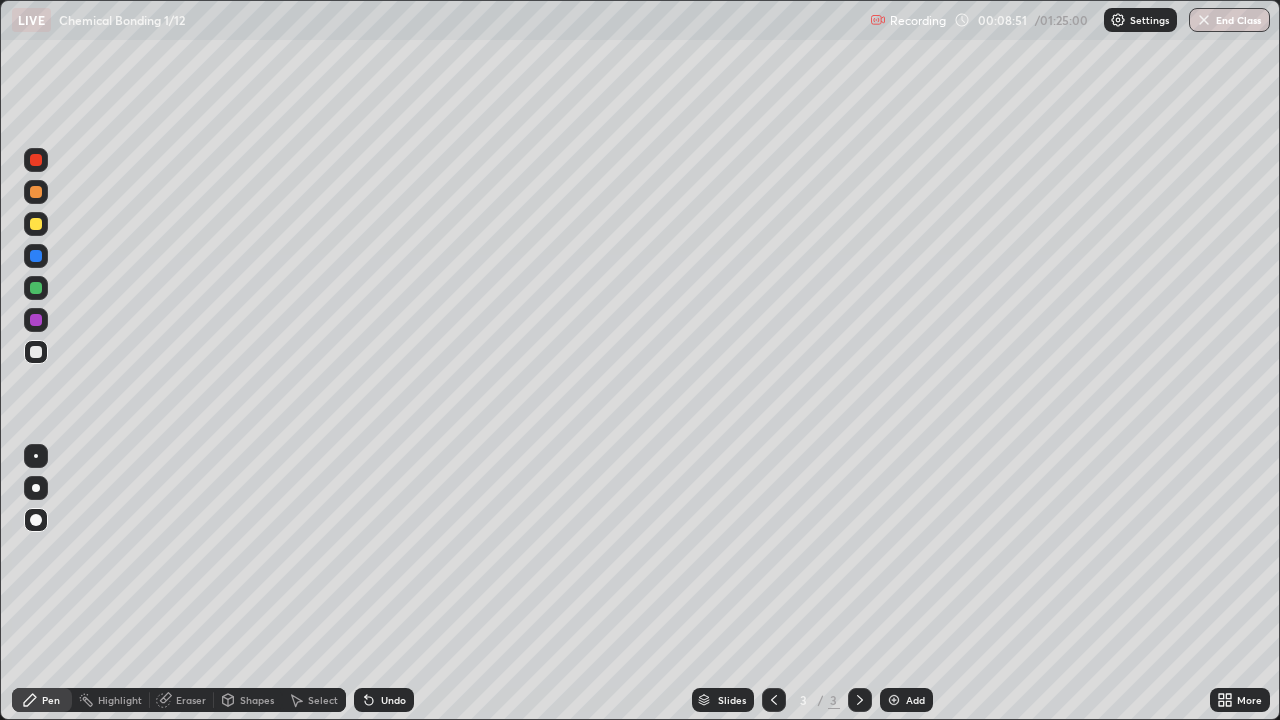 click 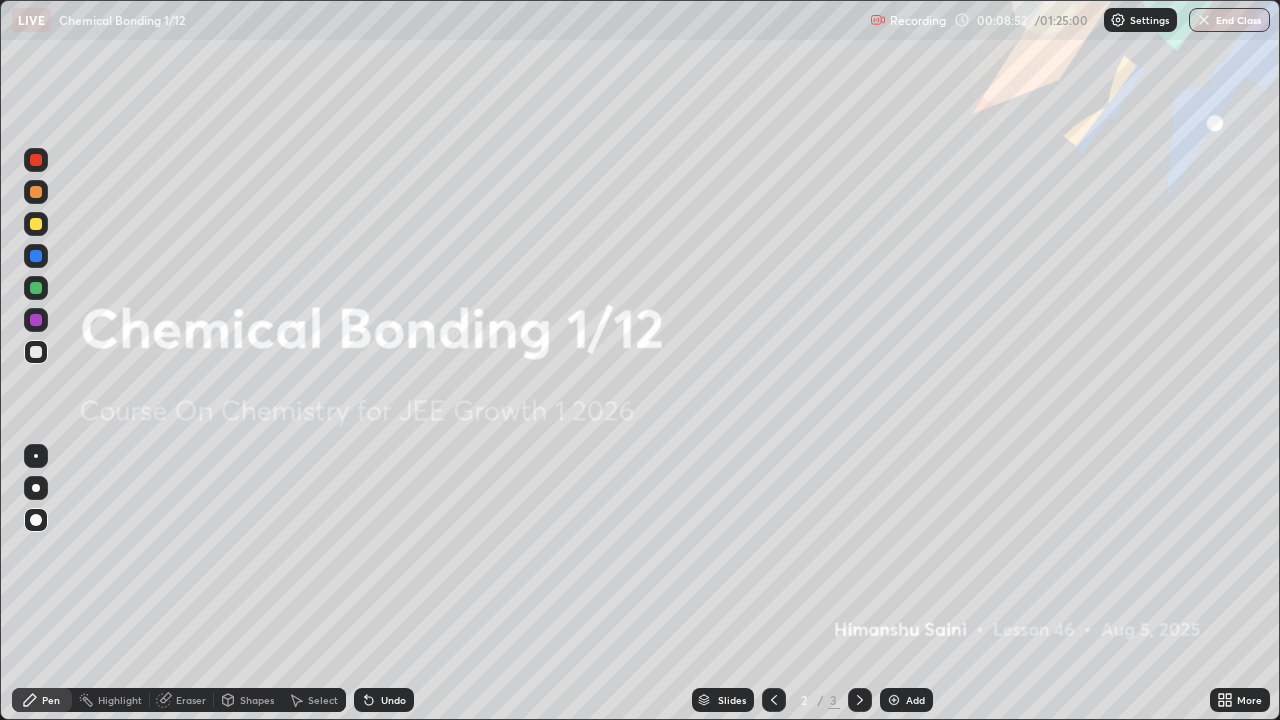 click 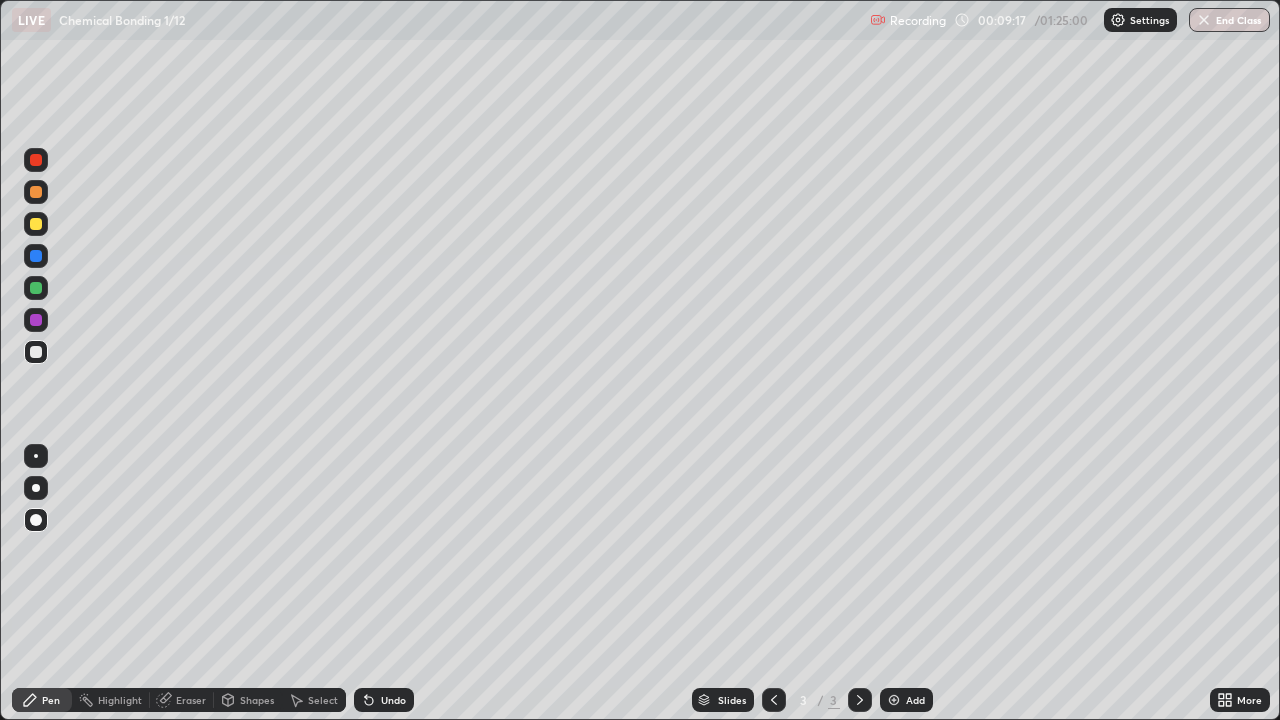 click 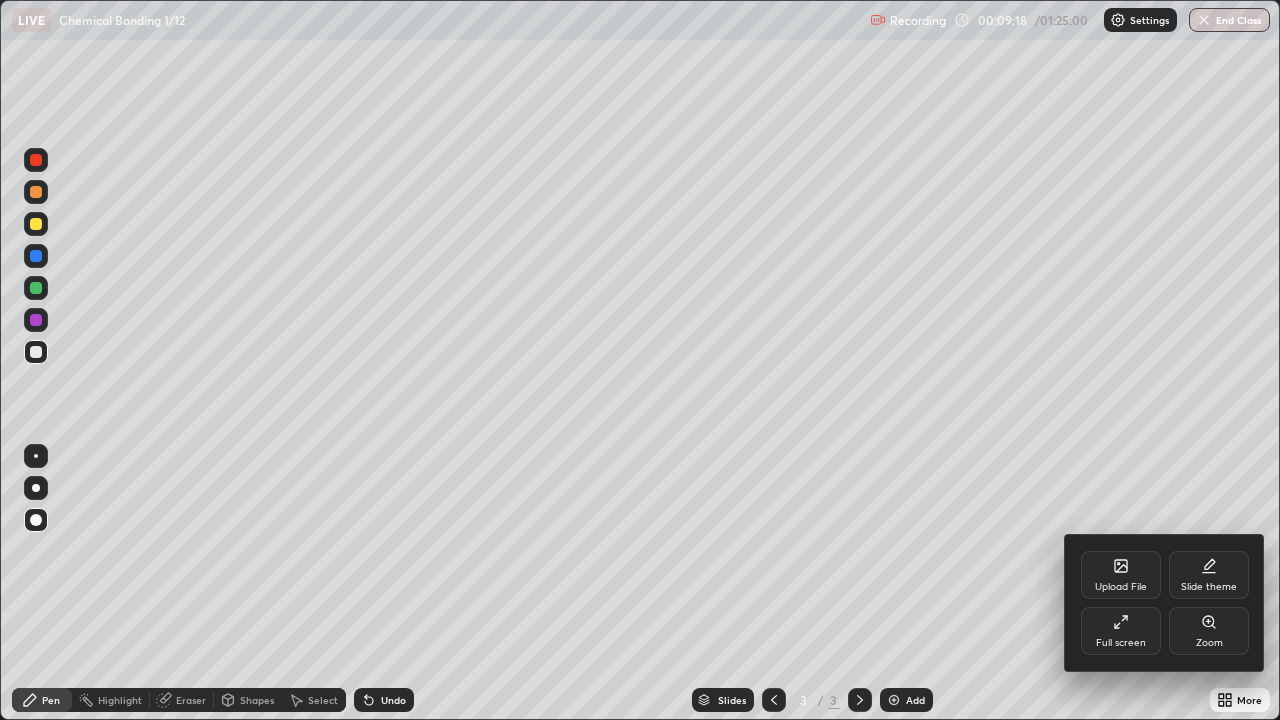 click on "Upload File" at bounding box center [1121, 575] 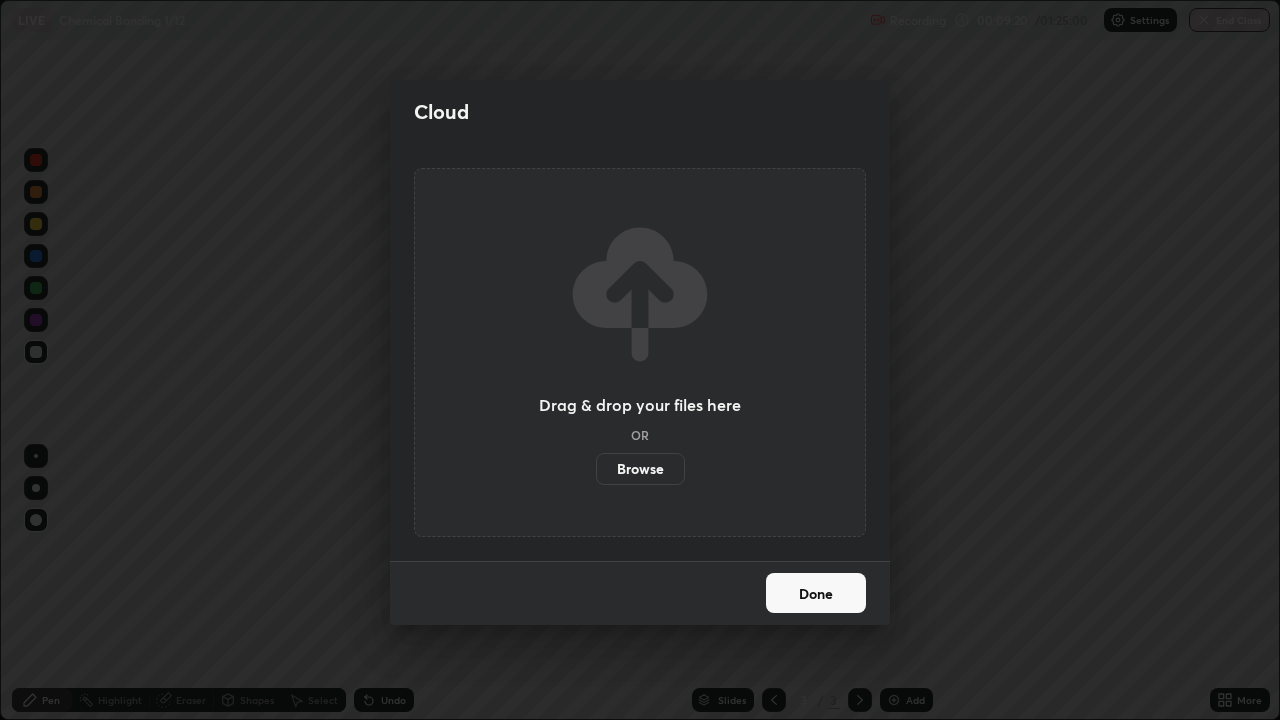 click on "Browse" at bounding box center [640, 469] 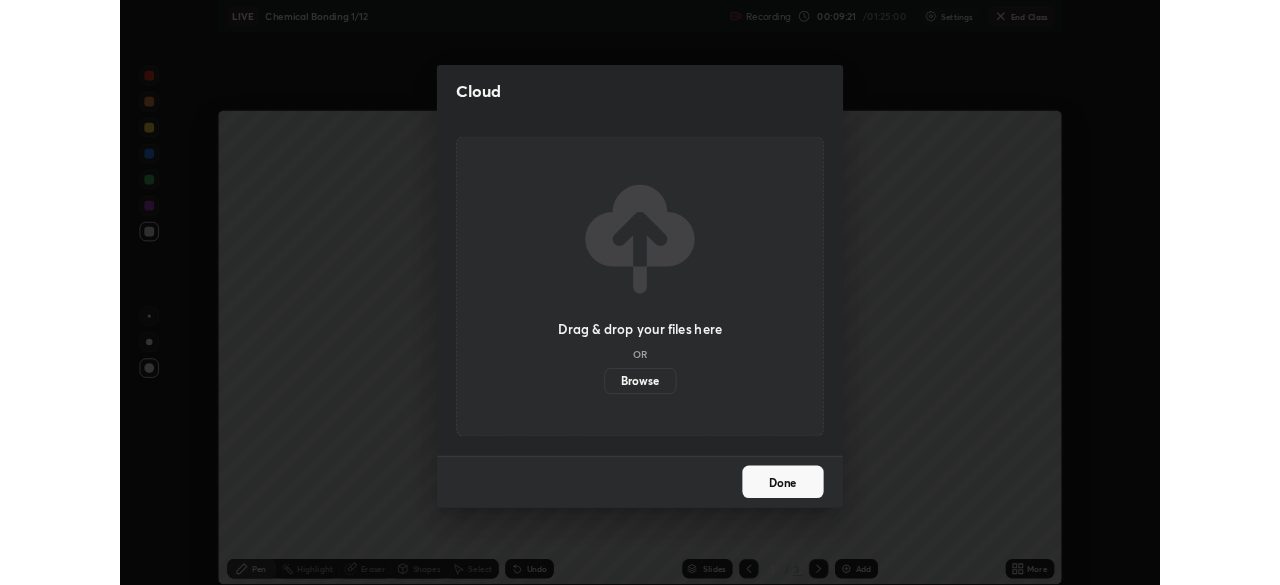 scroll, scrollTop: 585, scrollLeft: 1280, axis: both 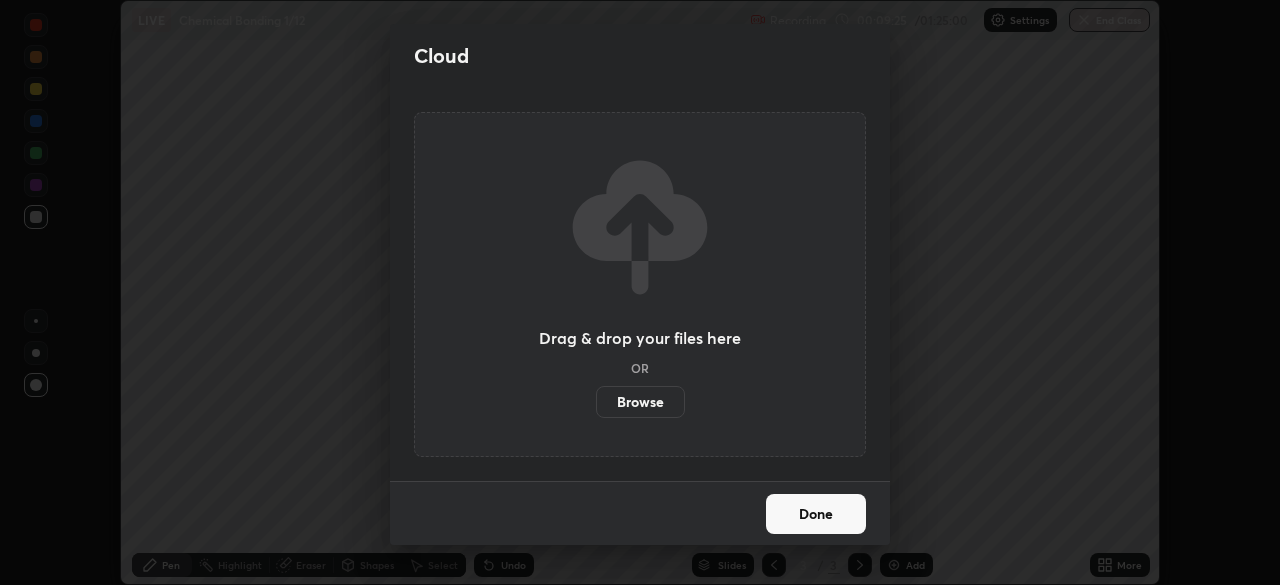 click on "Done" at bounding box center (816, 514) 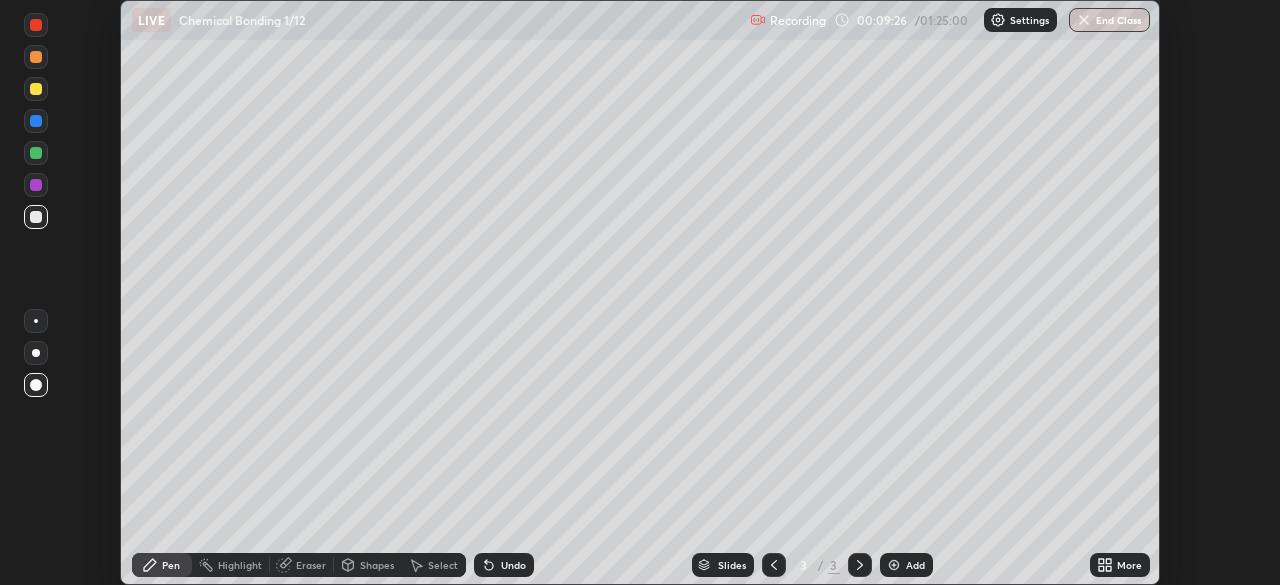 click on "More" at bounding box center (1129, 565) 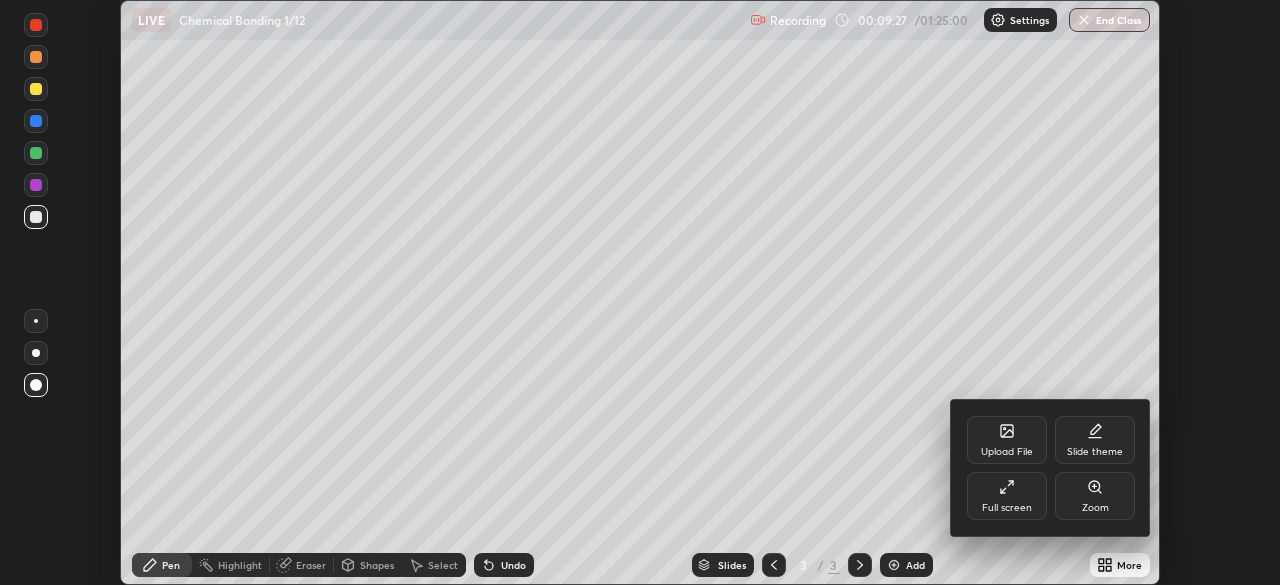 click on "Full screen" at bounding box center [1007, 508] 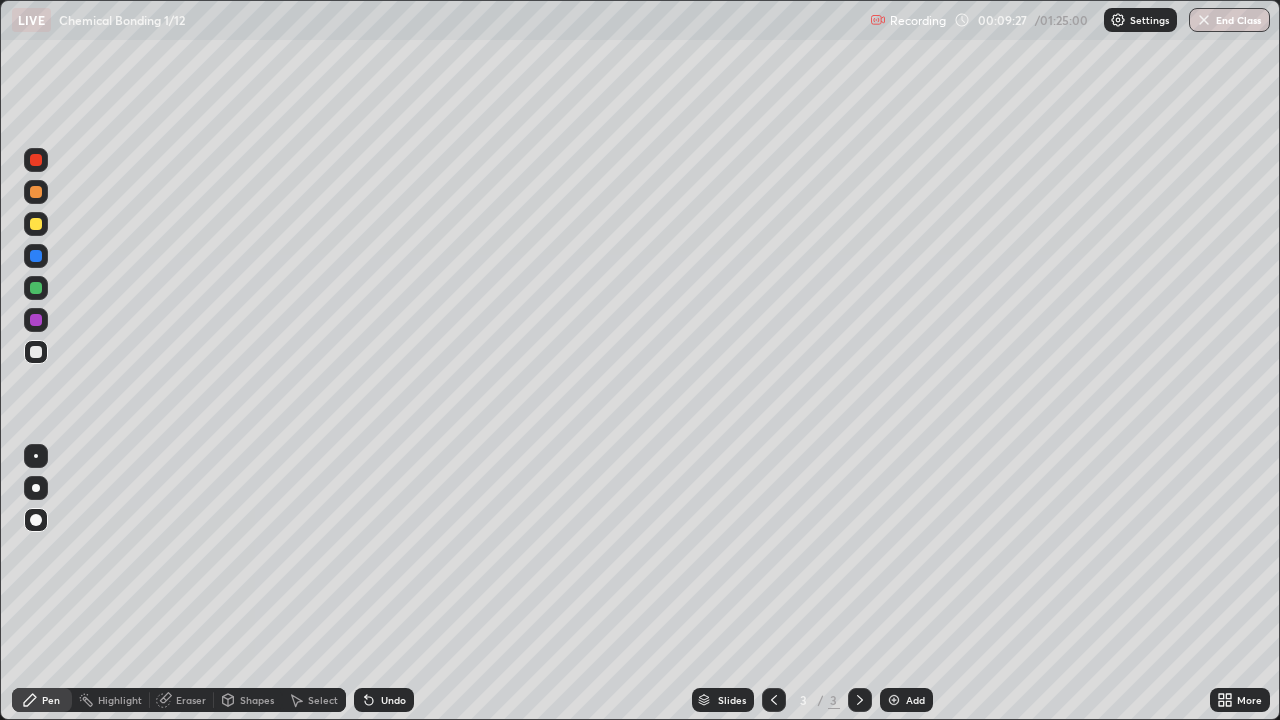 scroll, scrollTop: 99280, scrollLeft: 98720, axis: both 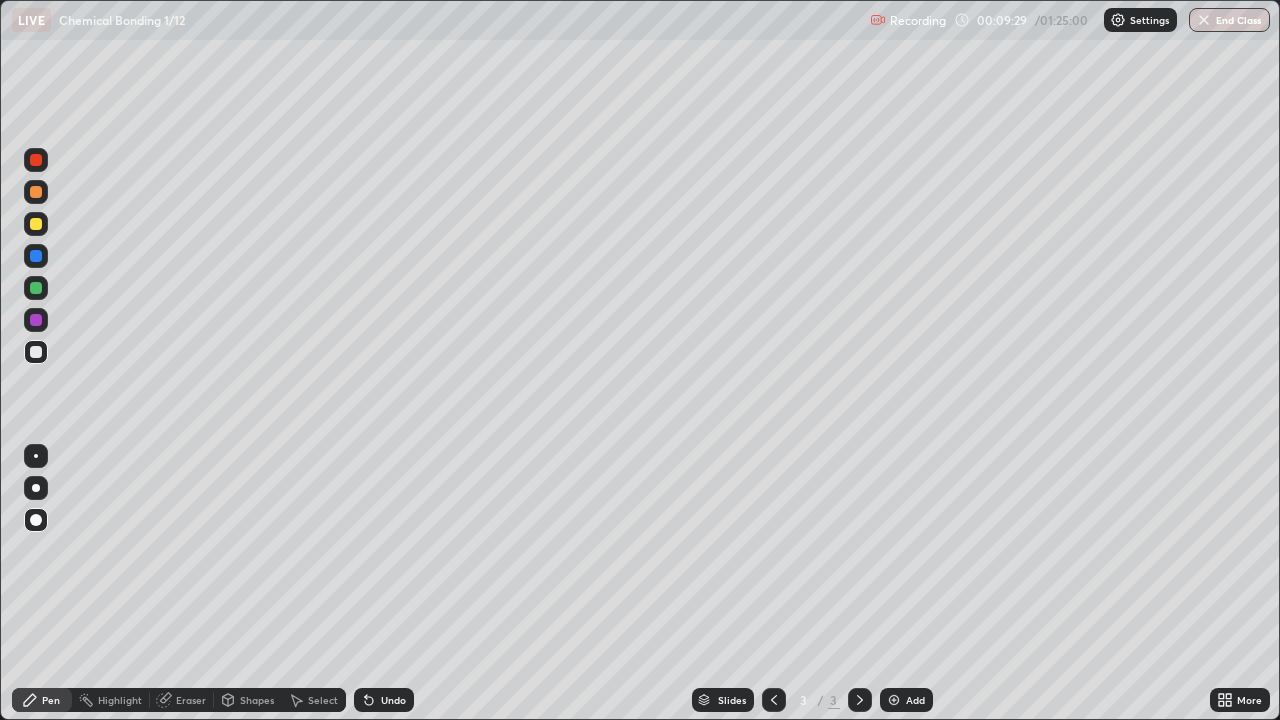 click at bounding box center (36, 224) 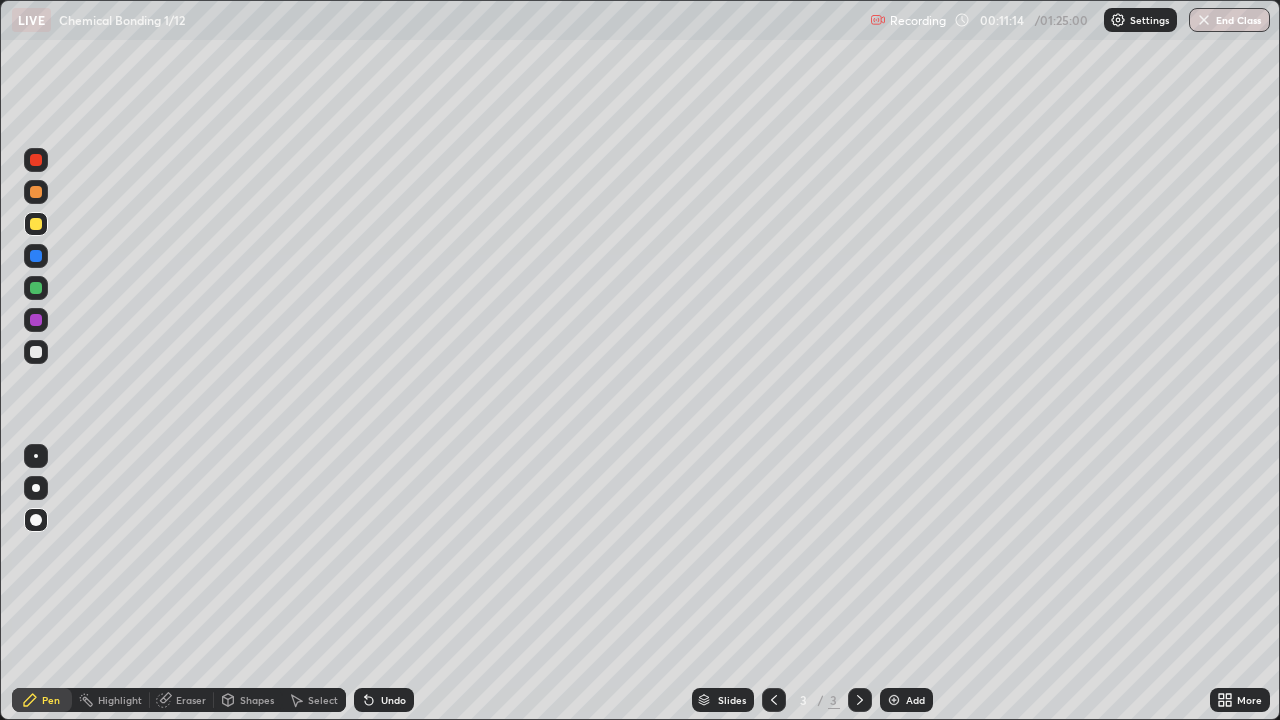 click at bounding box center [36, 352] 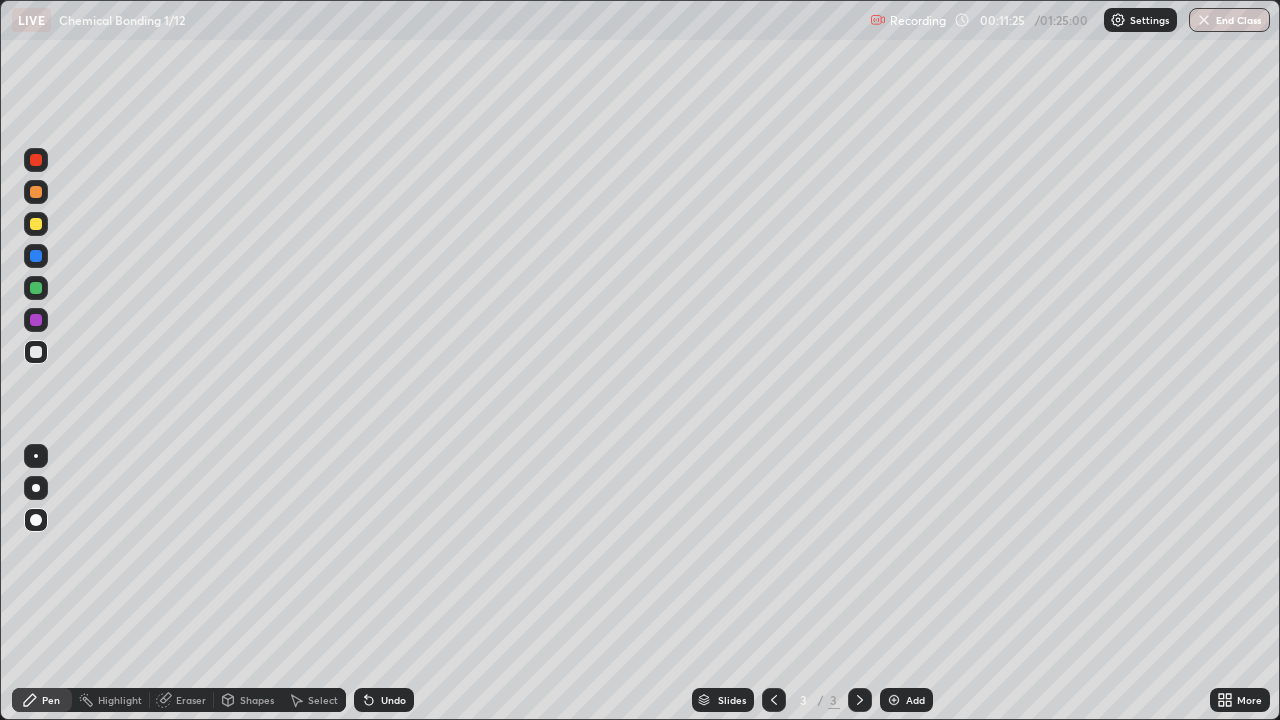 click 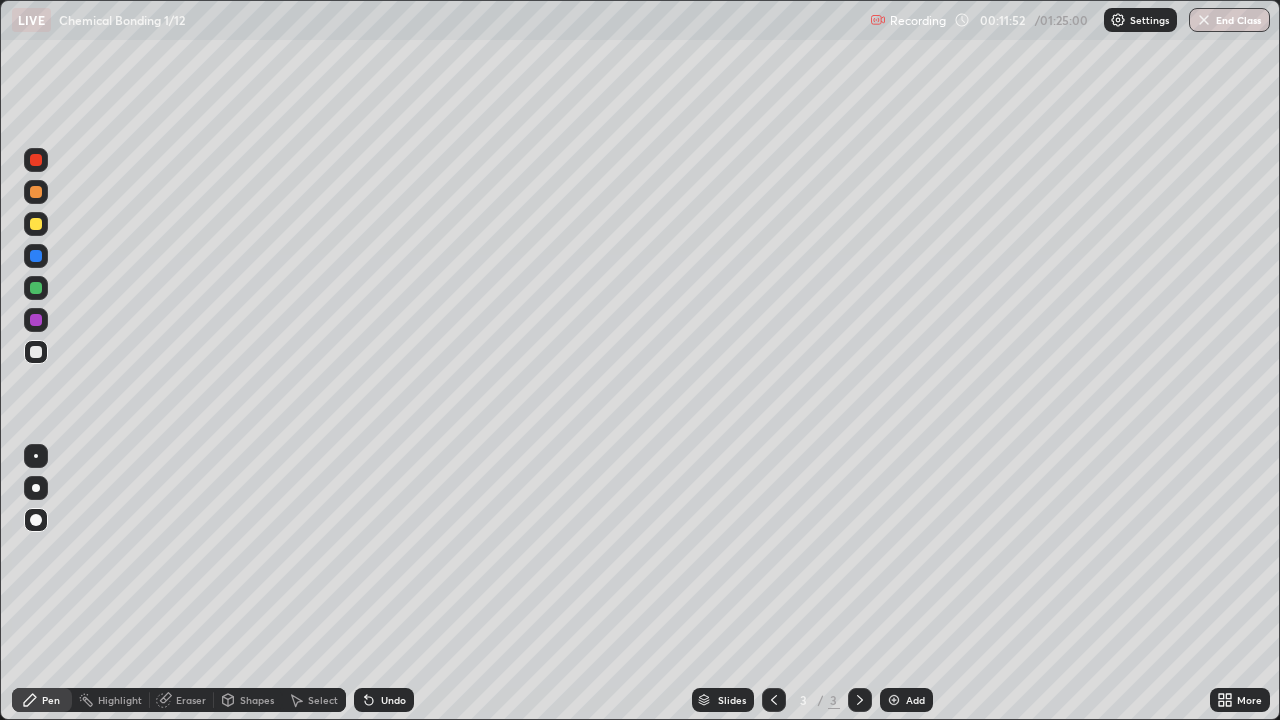 click at bounding box center [36, 288] 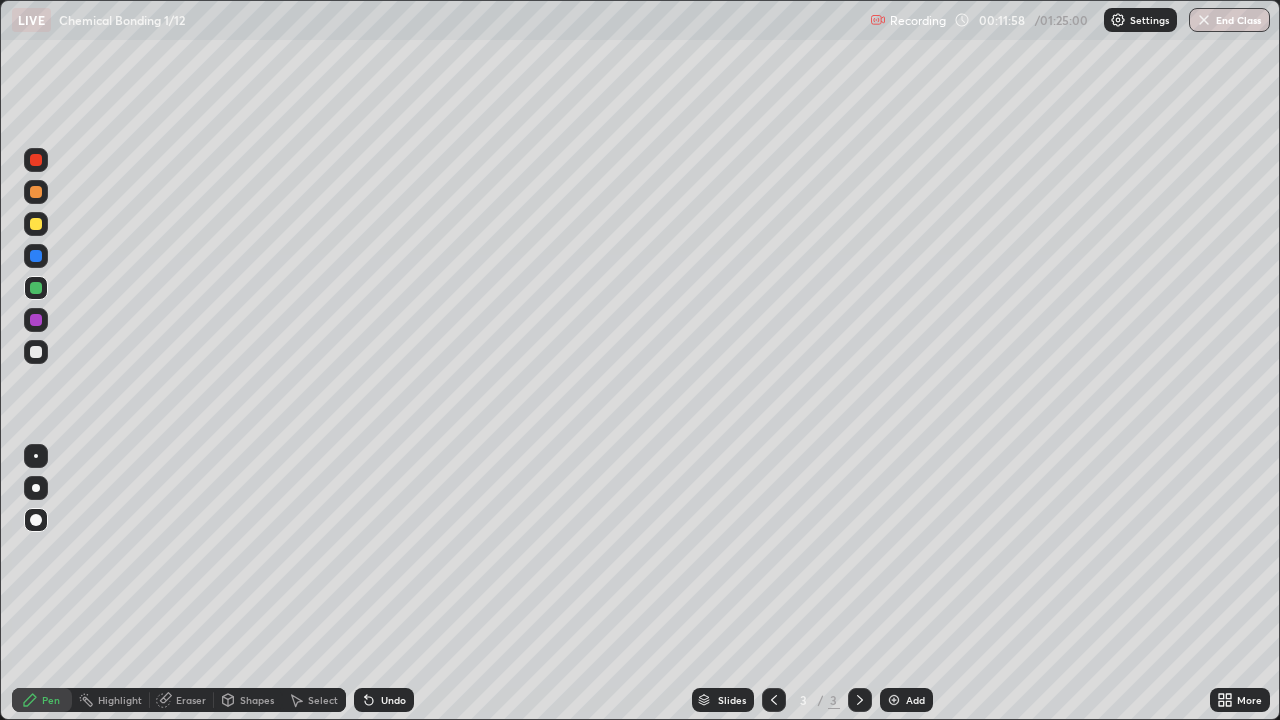 click at bounding box center (36, 224) 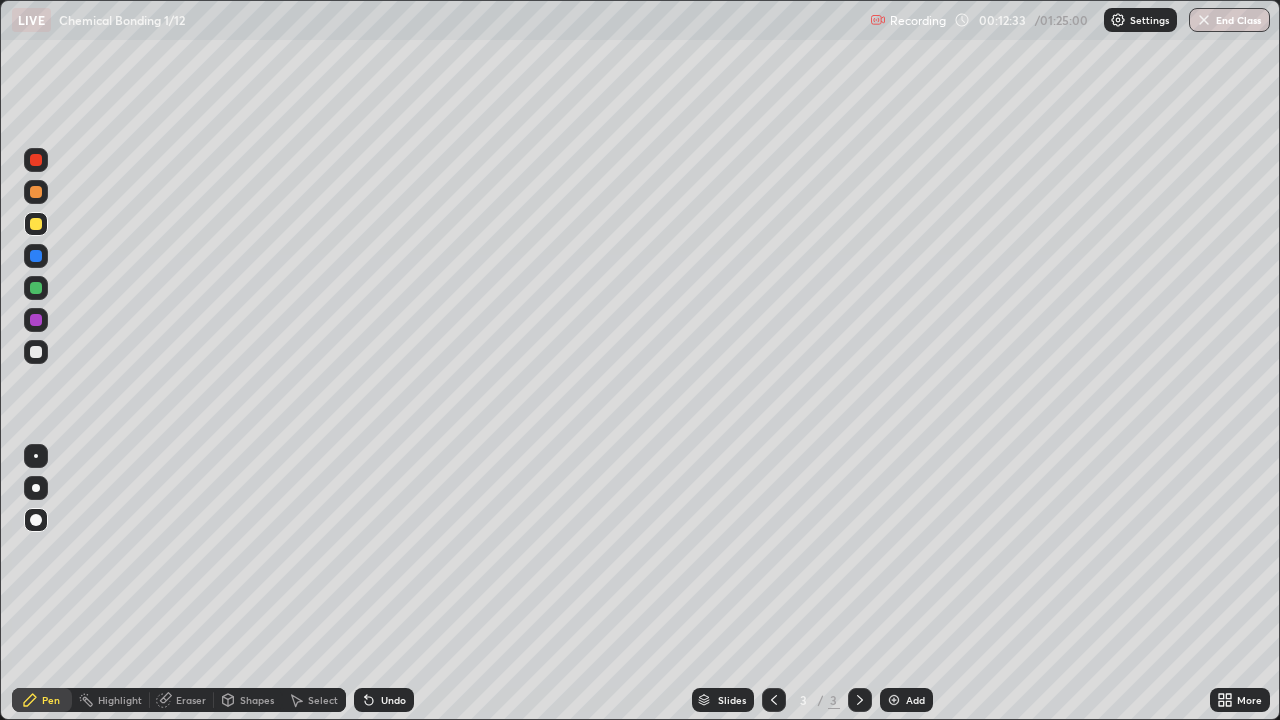 click on "Pen" at bounding box center [42, 700] 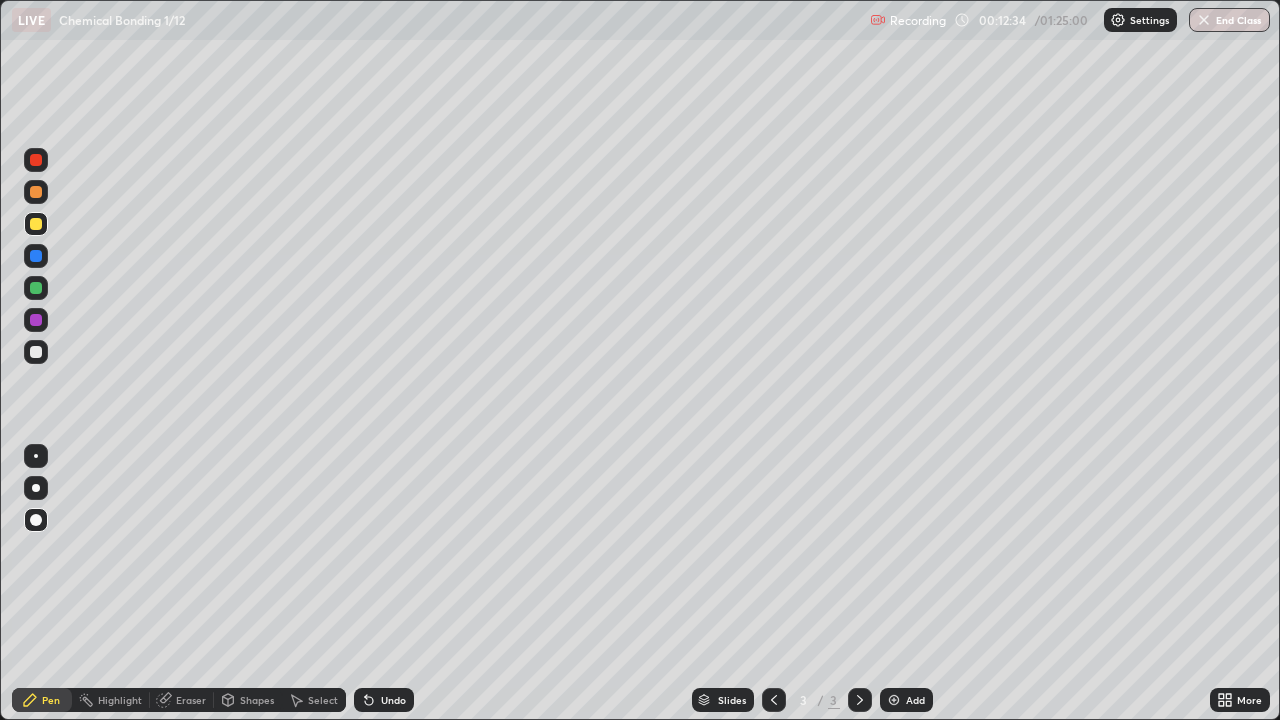 click at bounding box center (36, 352) 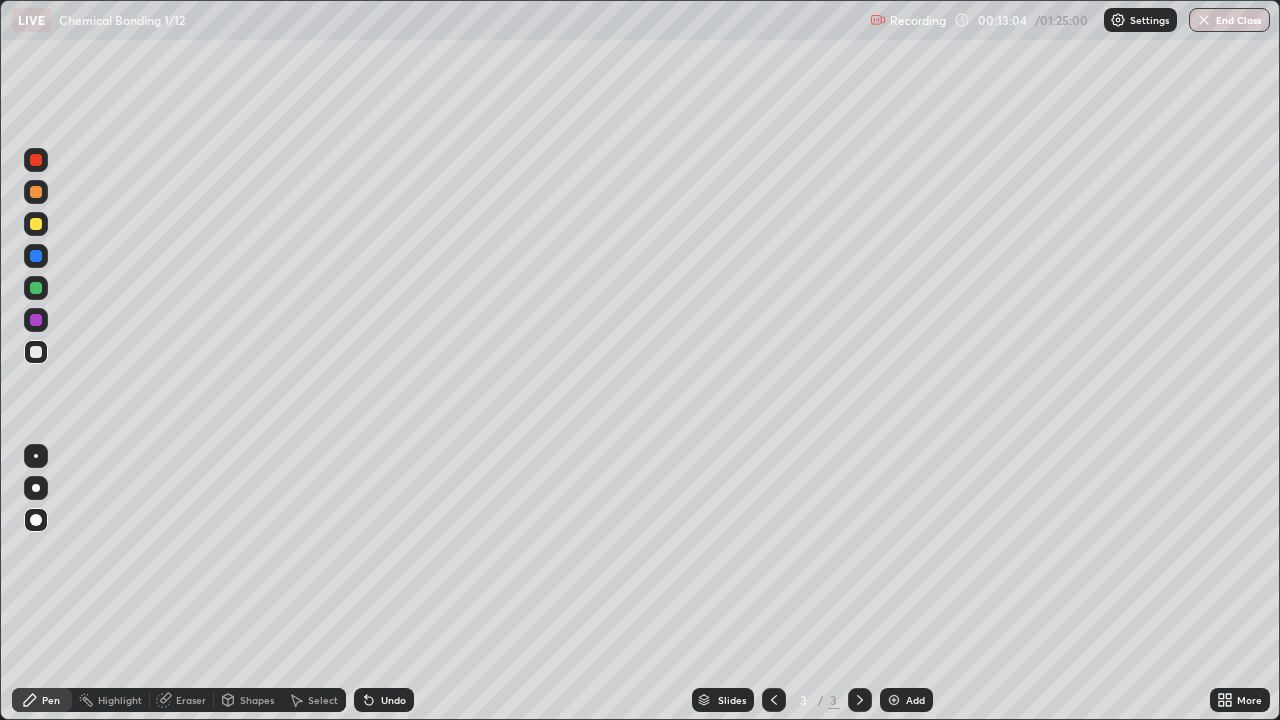 click at bounding box center [36, 288] 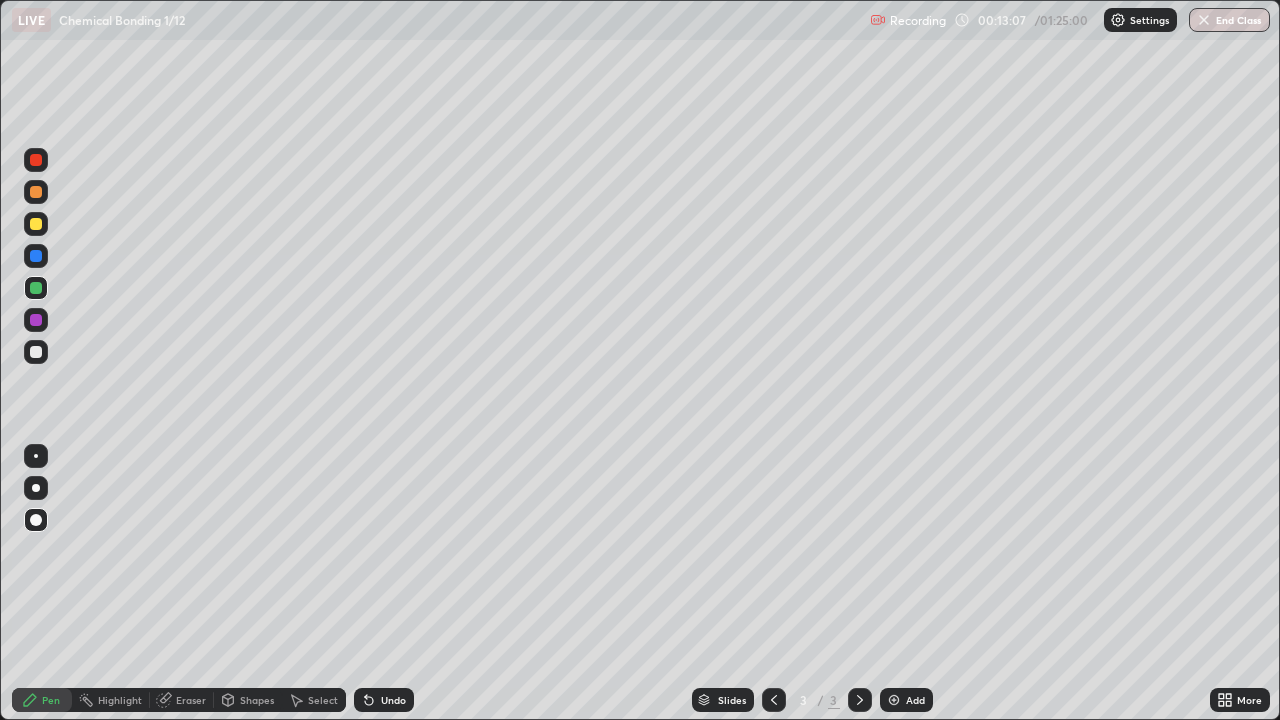 click at bounding box center [36, 224] 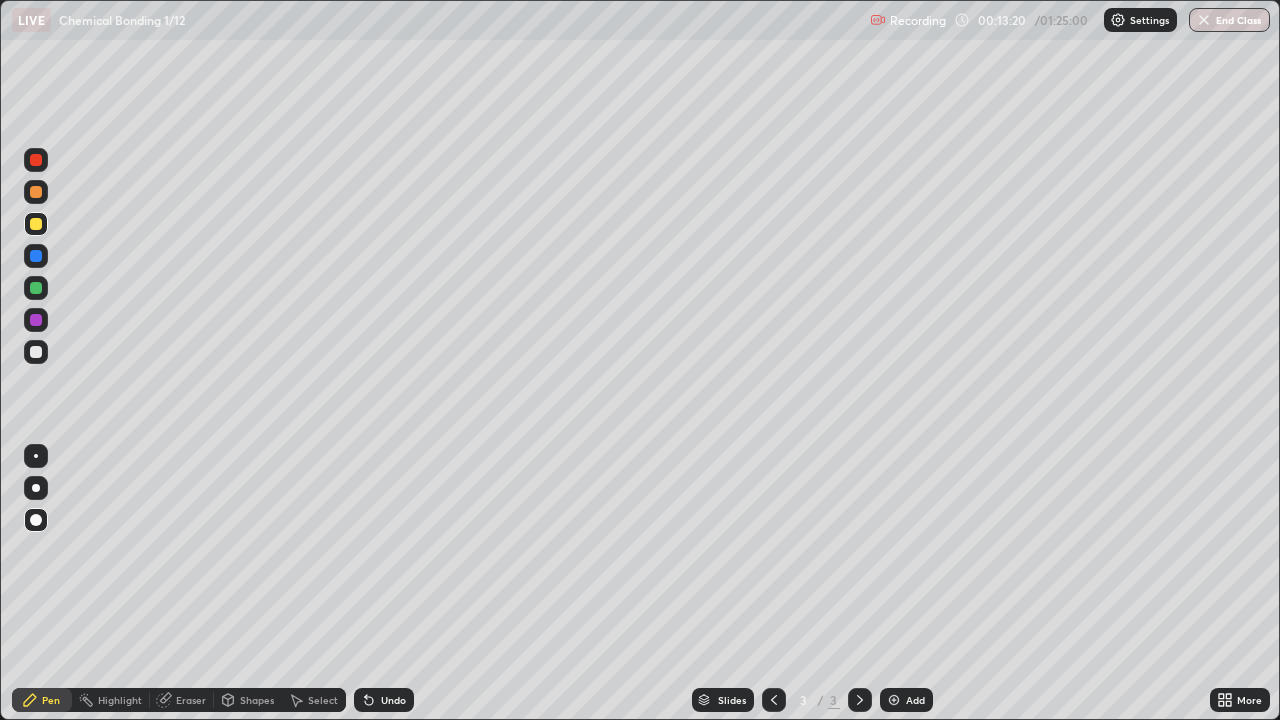 click at bounding box center [36, 320] 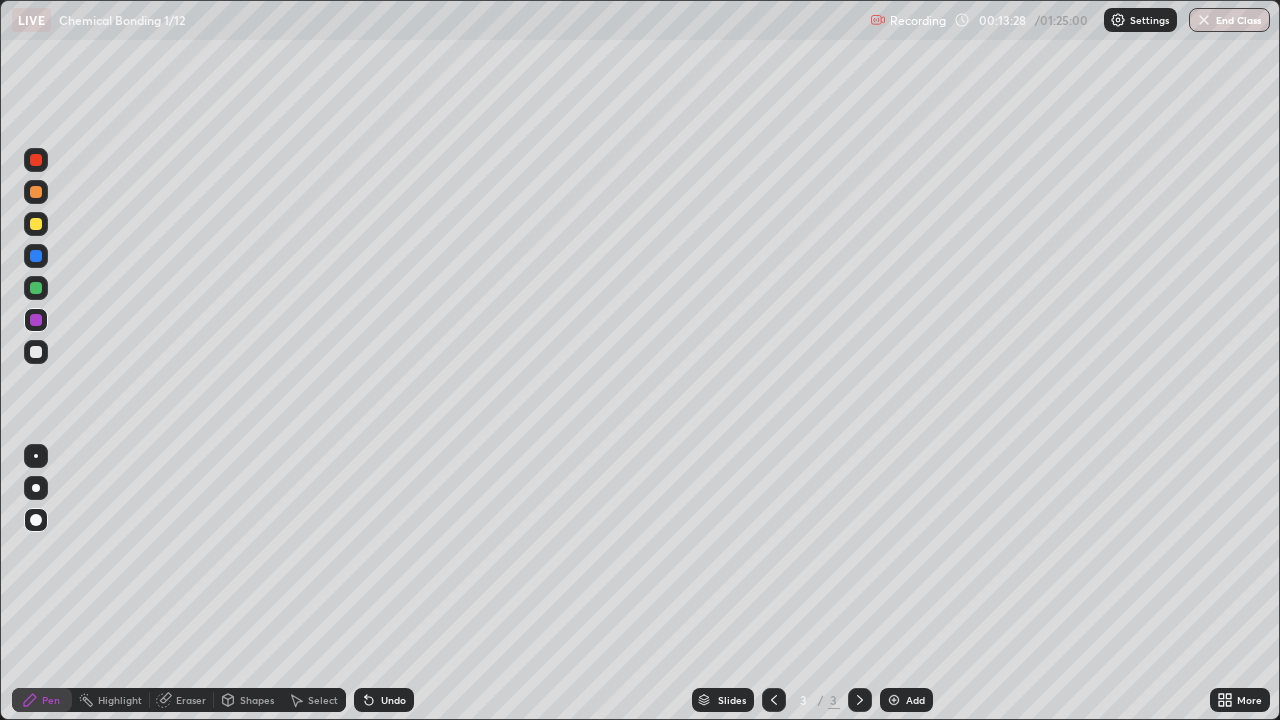 click 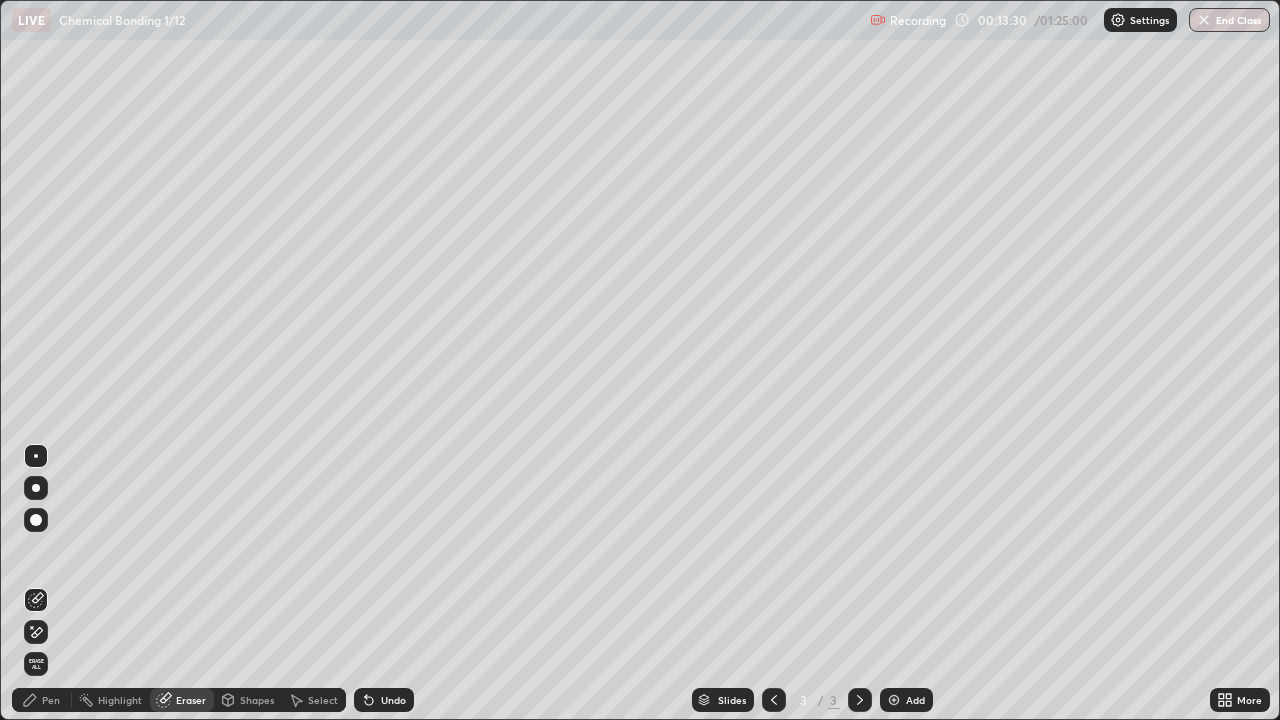 click on "Pen" at bounding box center [51, 700] 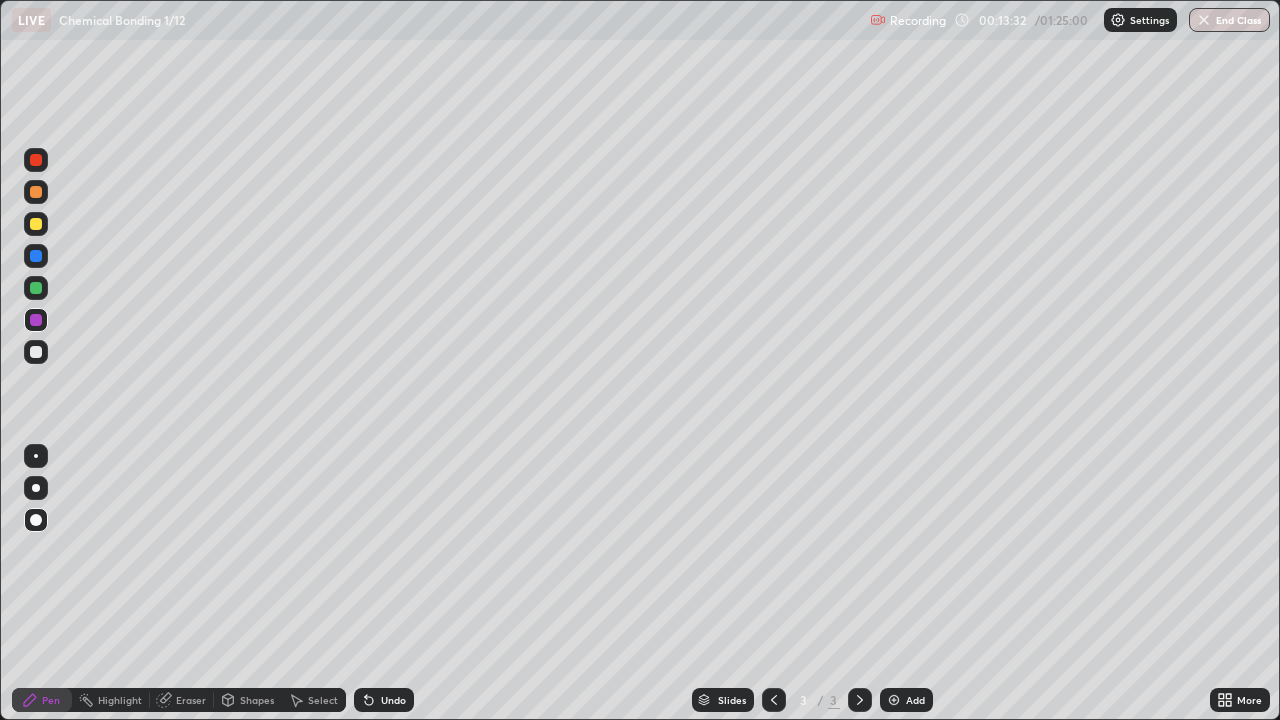 click at bounding box center (36, 352) 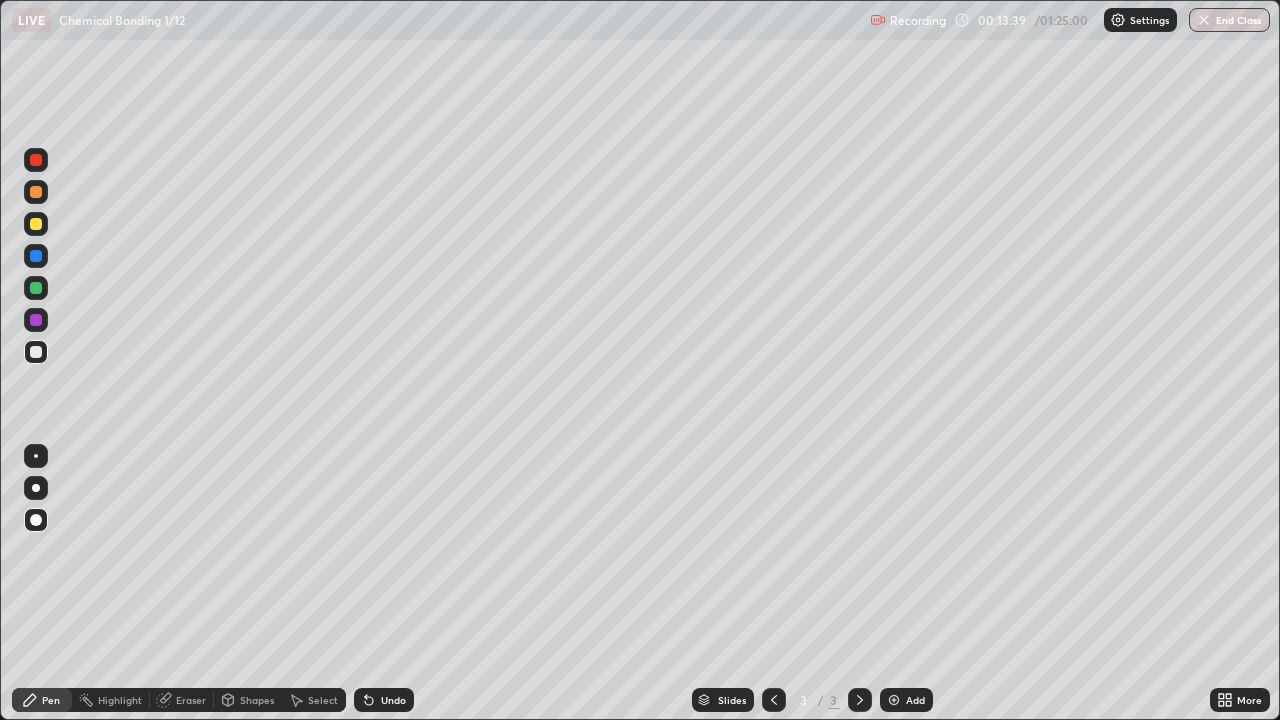 click on "Eraser" at bounding box center [182, 700] 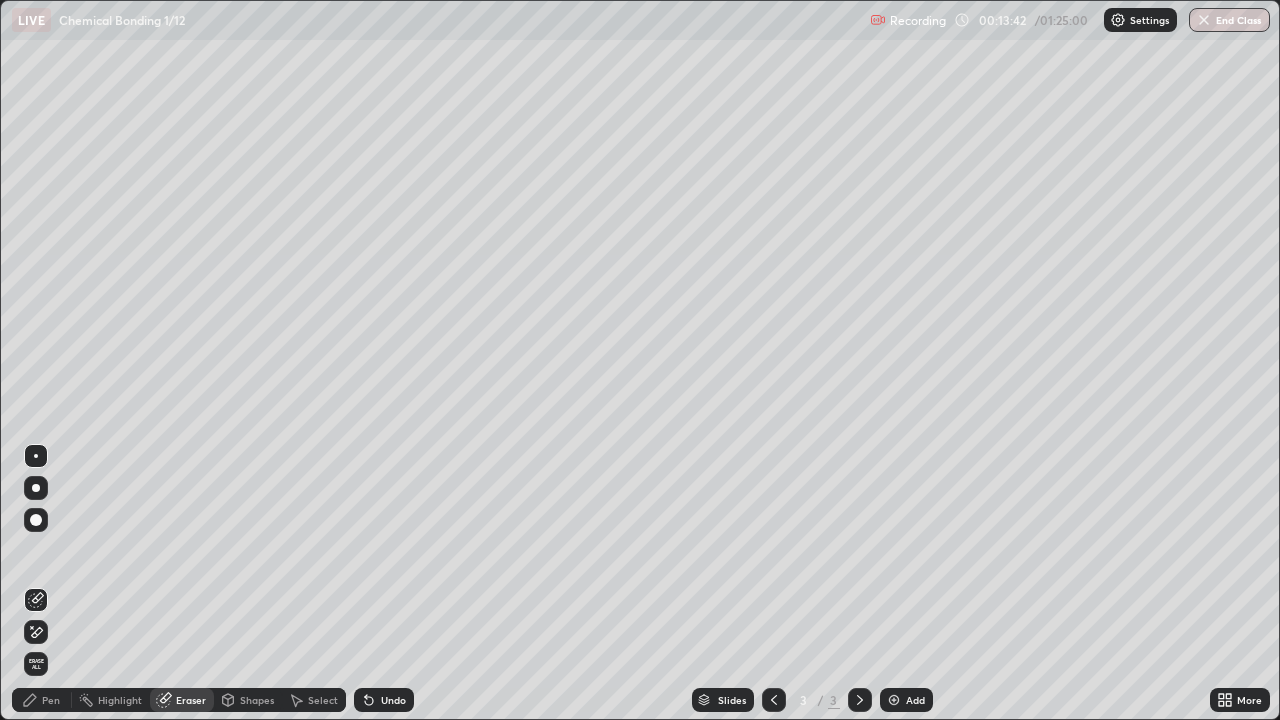 click on "Pen" at bounding box center [51, 700] 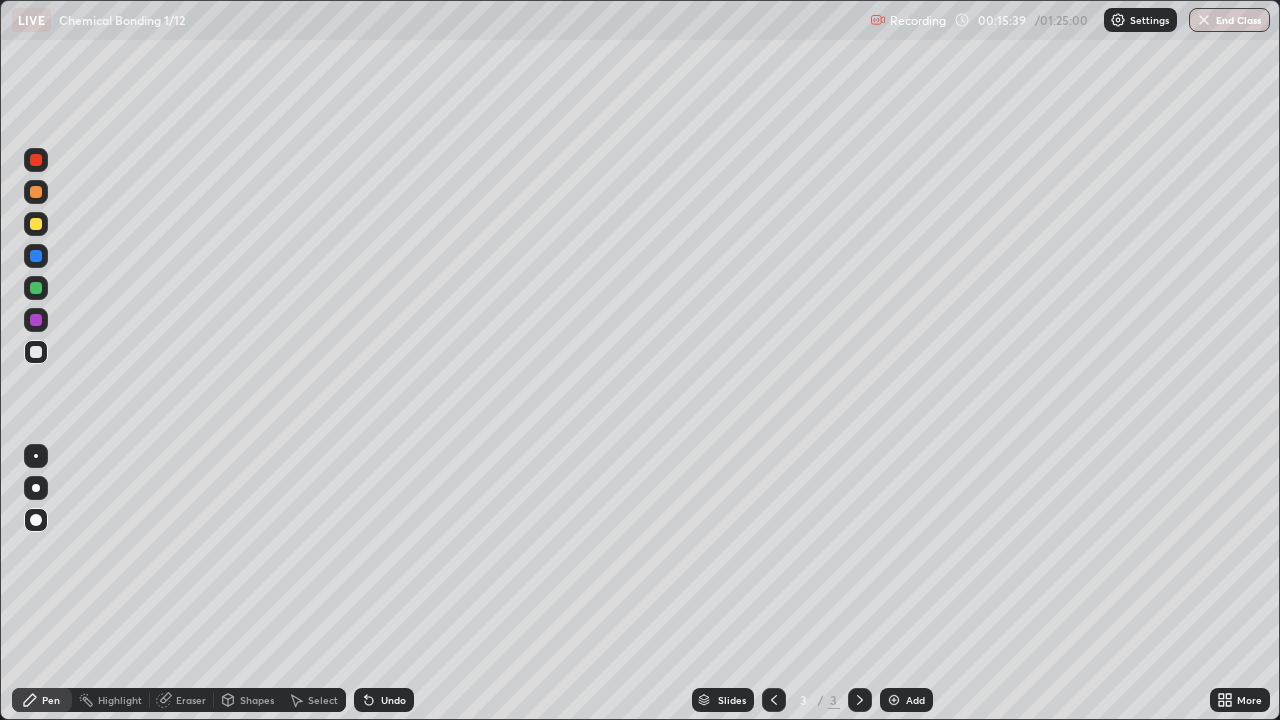 click at bounding box center [36, 224] 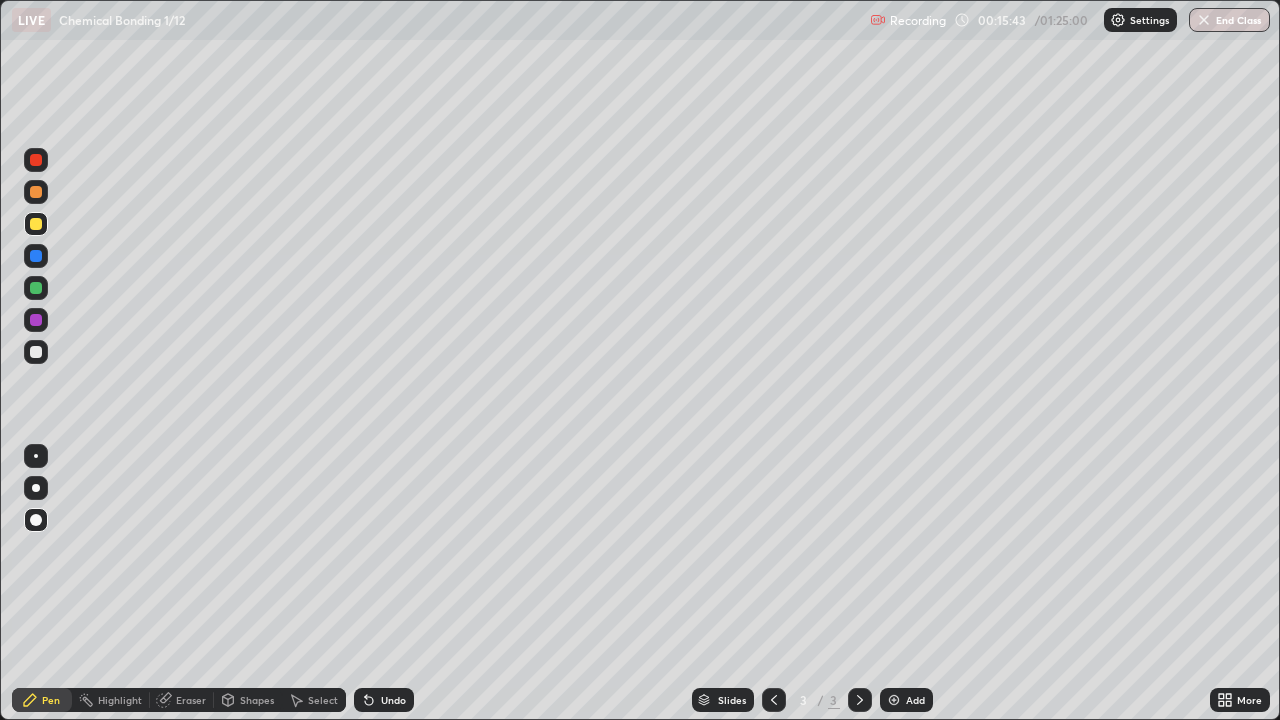 click on "Undo" at bounding box center [393, 700] 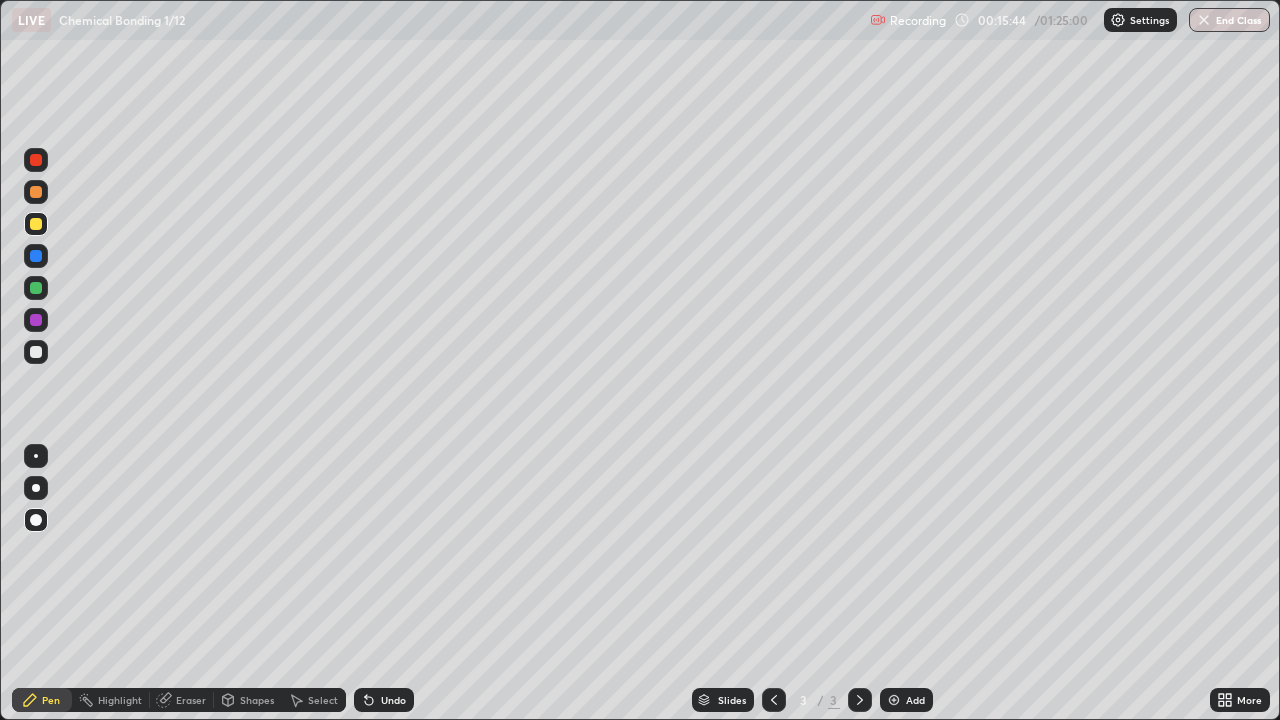 click on "Undo" at bounding box center [393, 700] 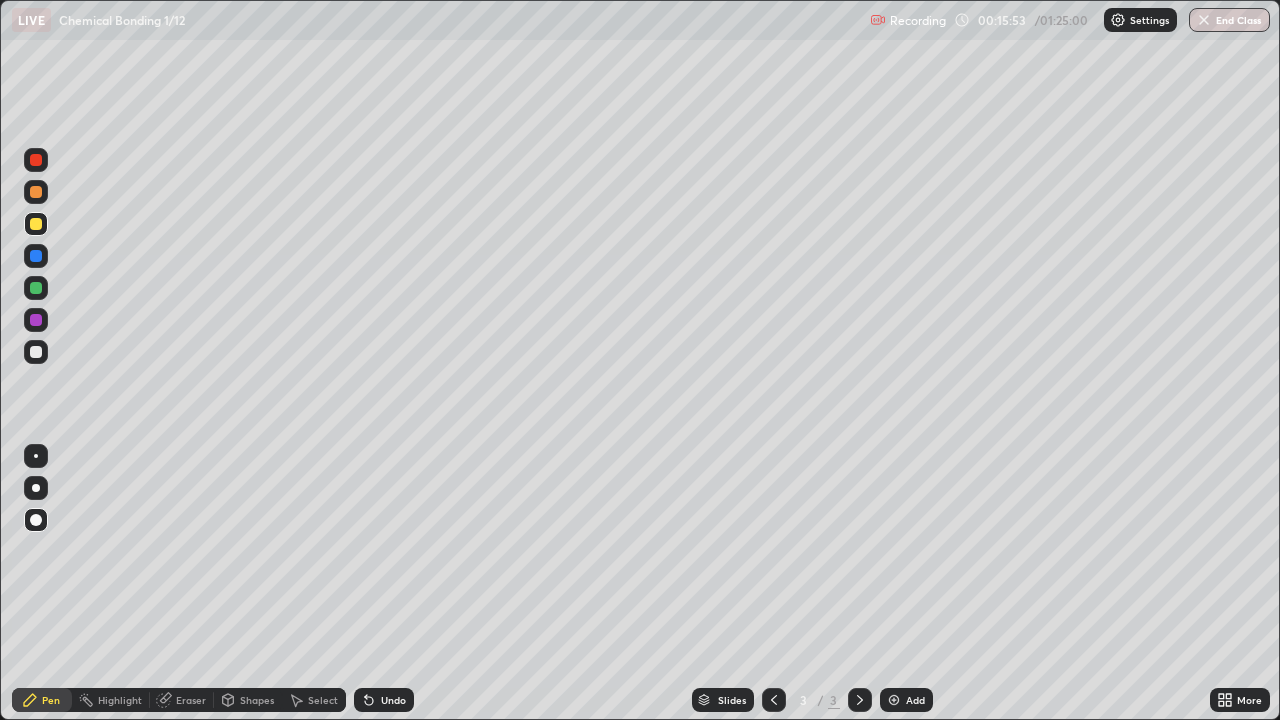click at bounding box center [36, 320] 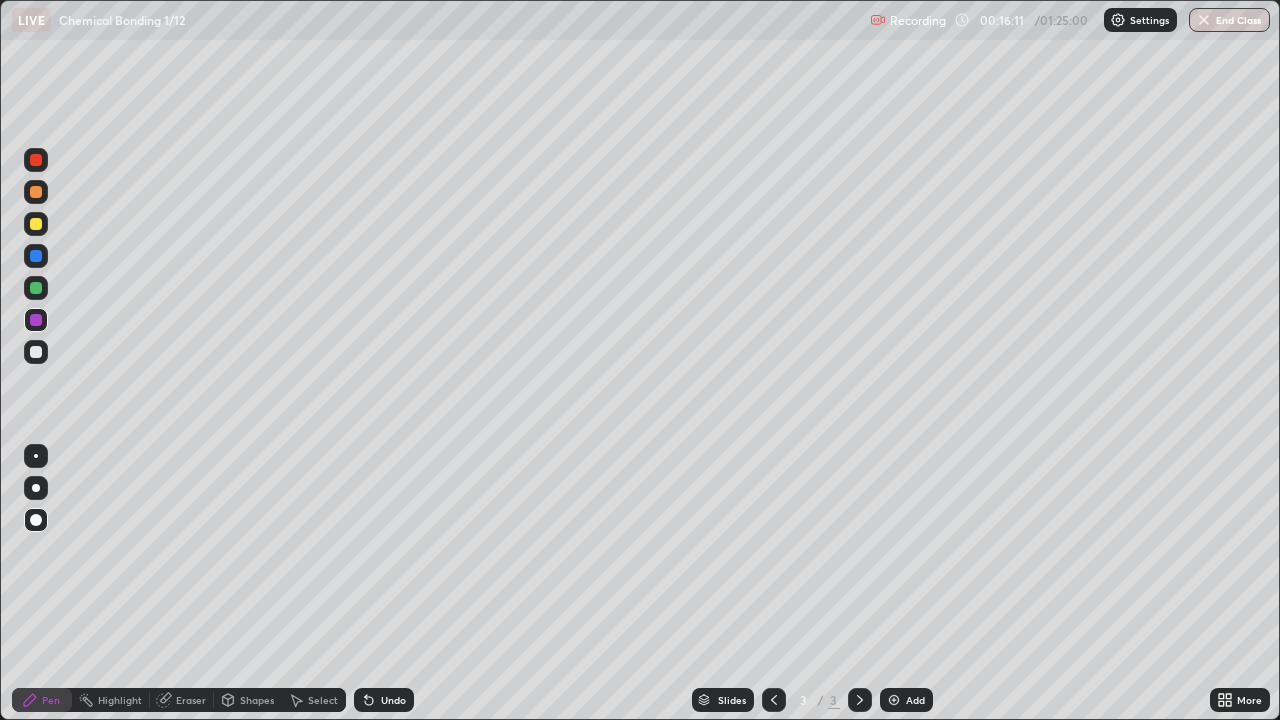 click on "Eraser" at bounding box center (191, 700) 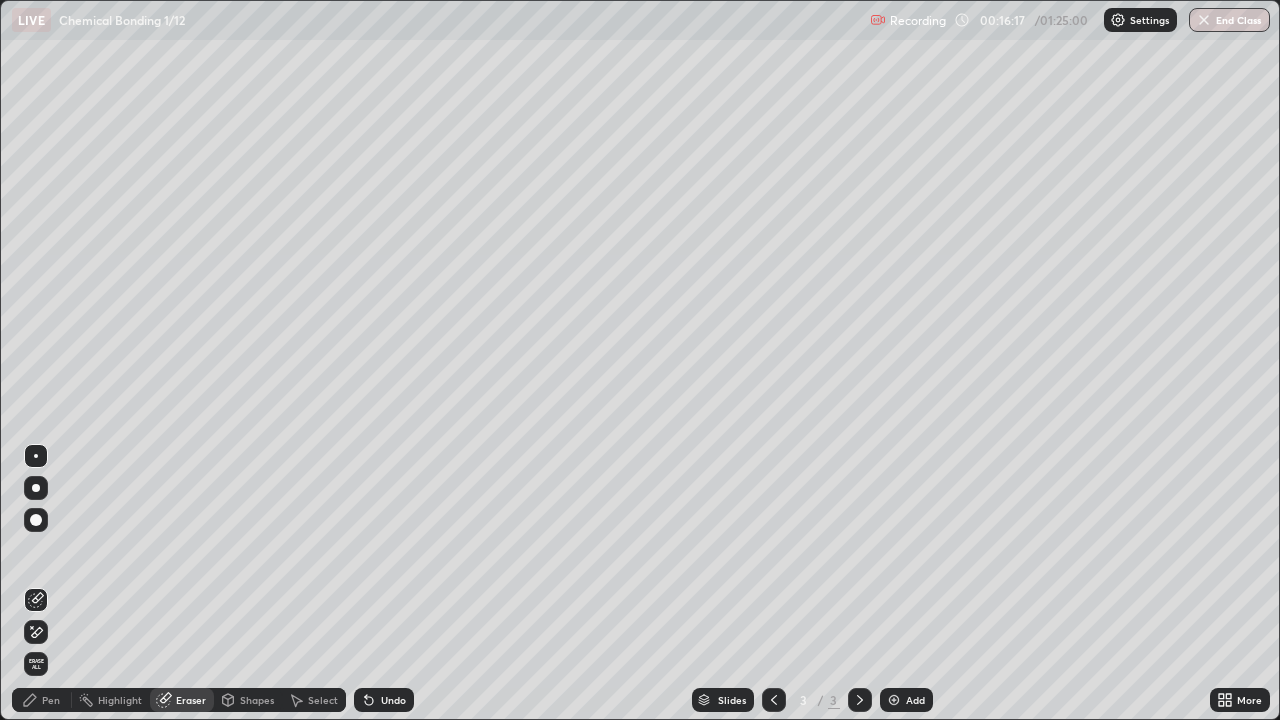 click on "Pen" at bounding box center [51, 700] 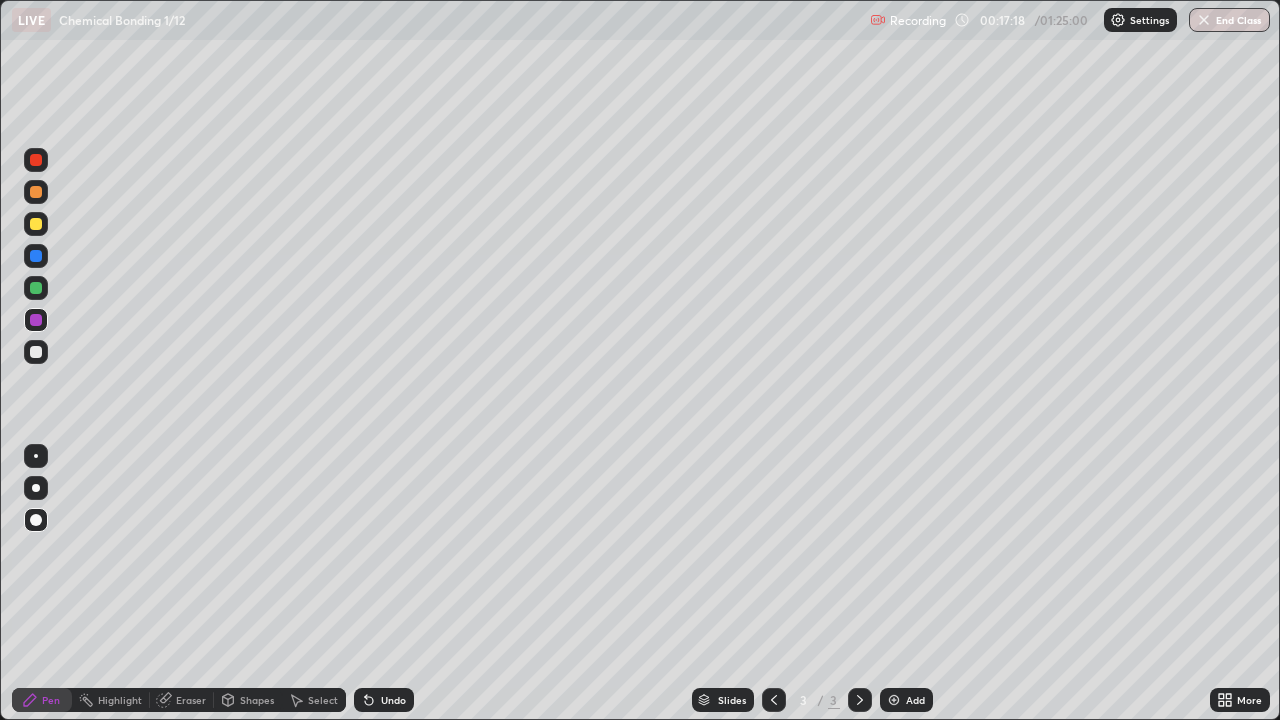 click on "Add" at bounding box center [906, 700] 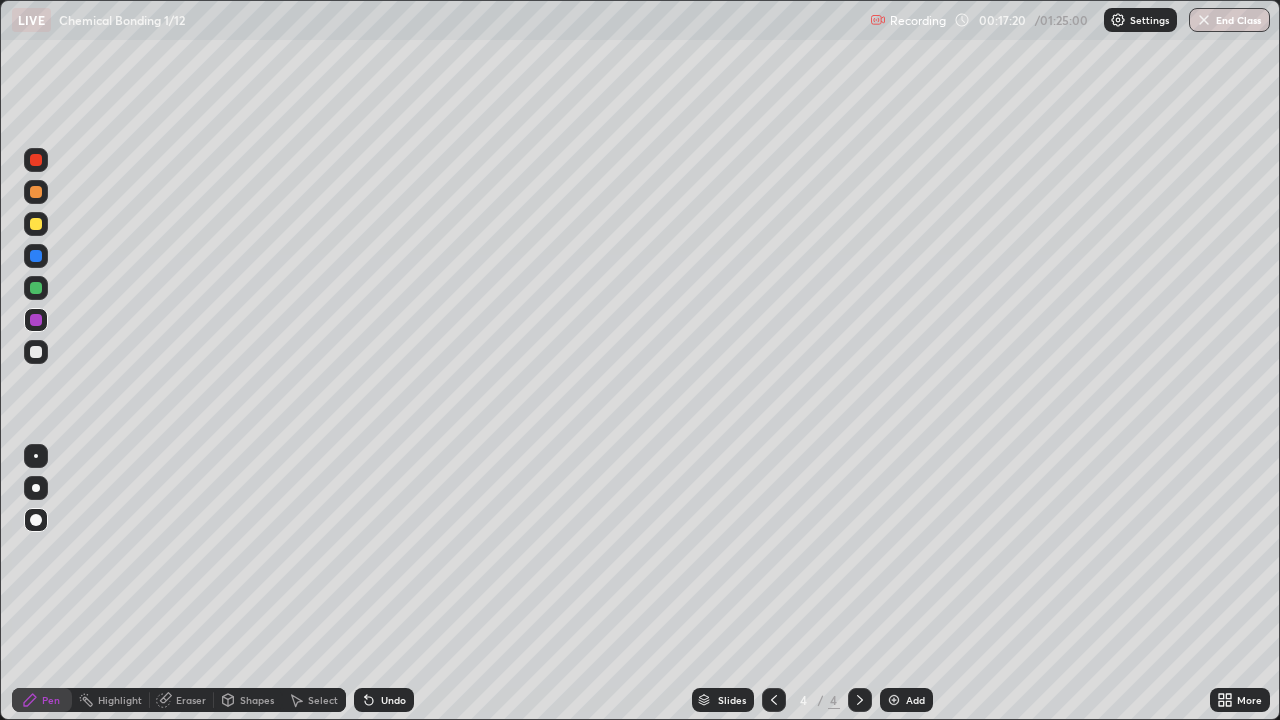 click at bounding box center [36, 224] 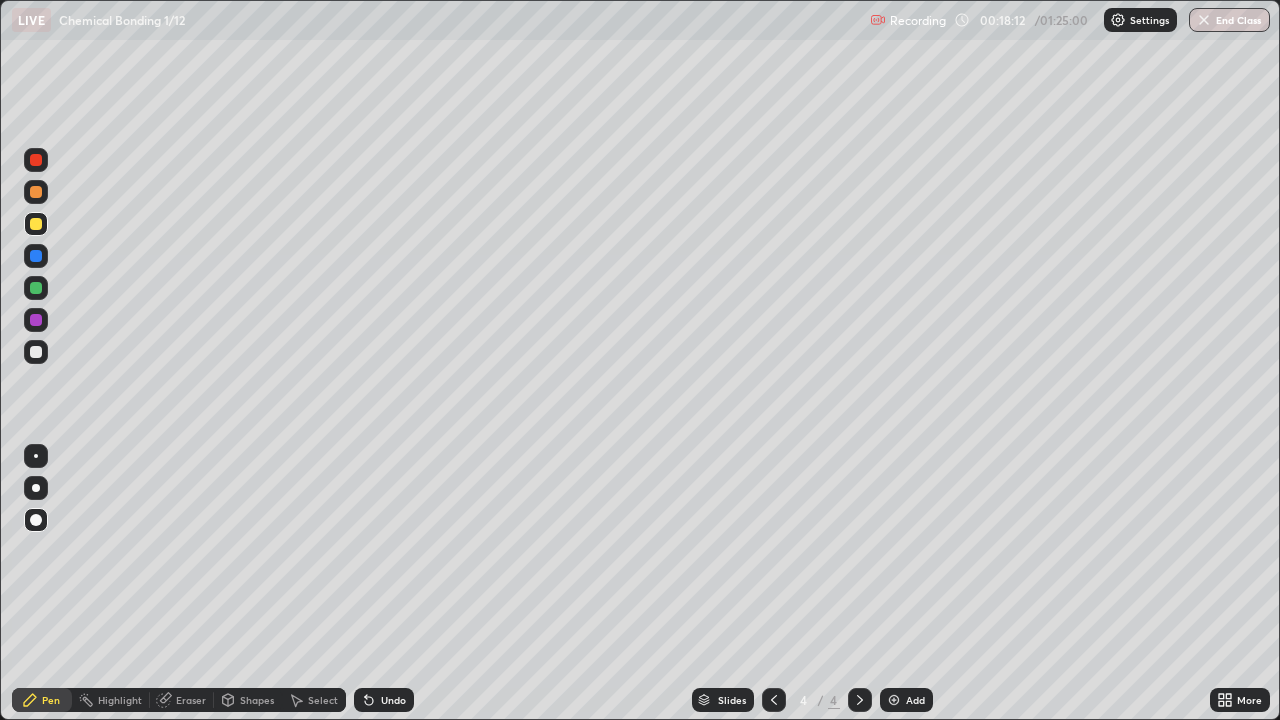 click at bounding box center (36, 352) 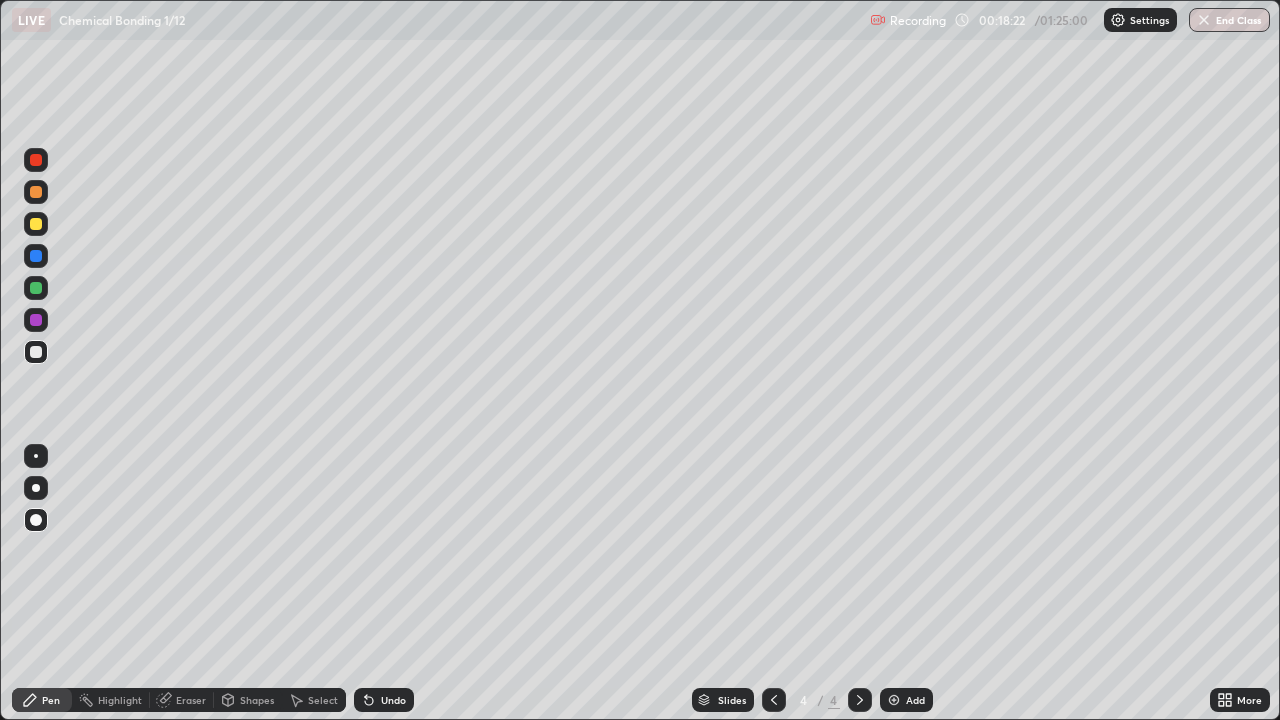 click on "Undo" at bounding box center [393, 700] 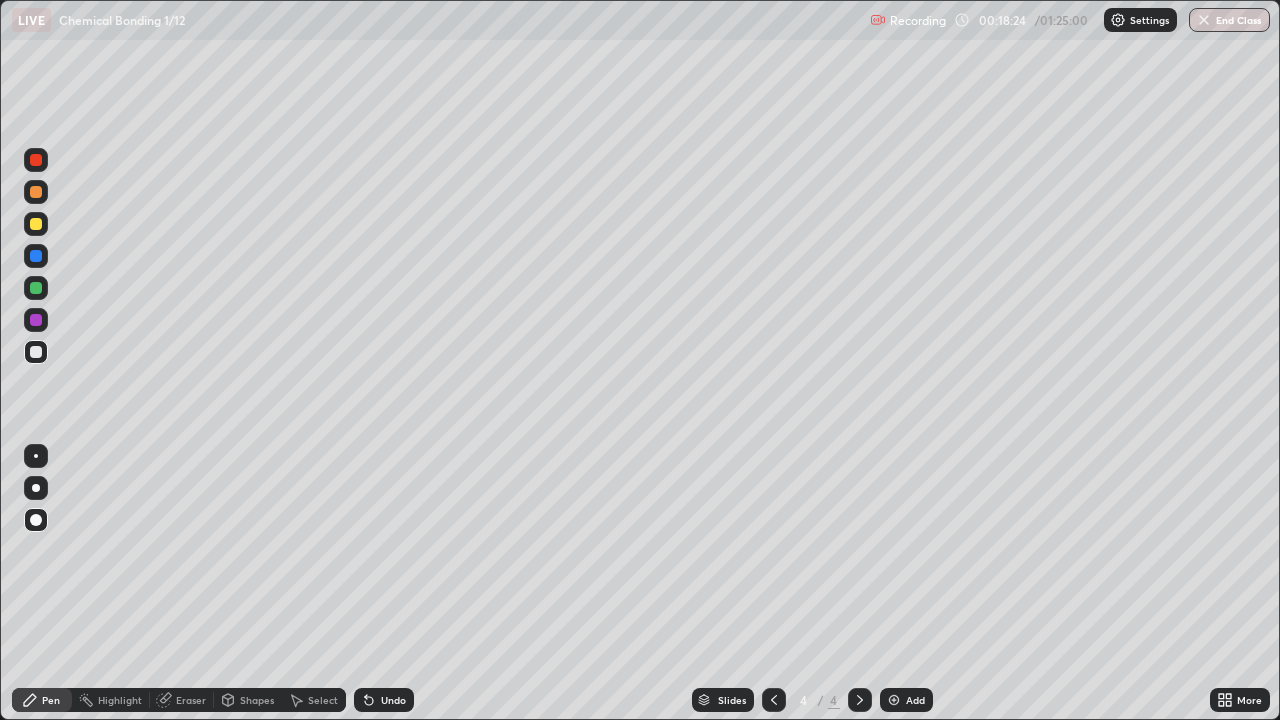 click on "Undo" at bounding box center [384, 700] 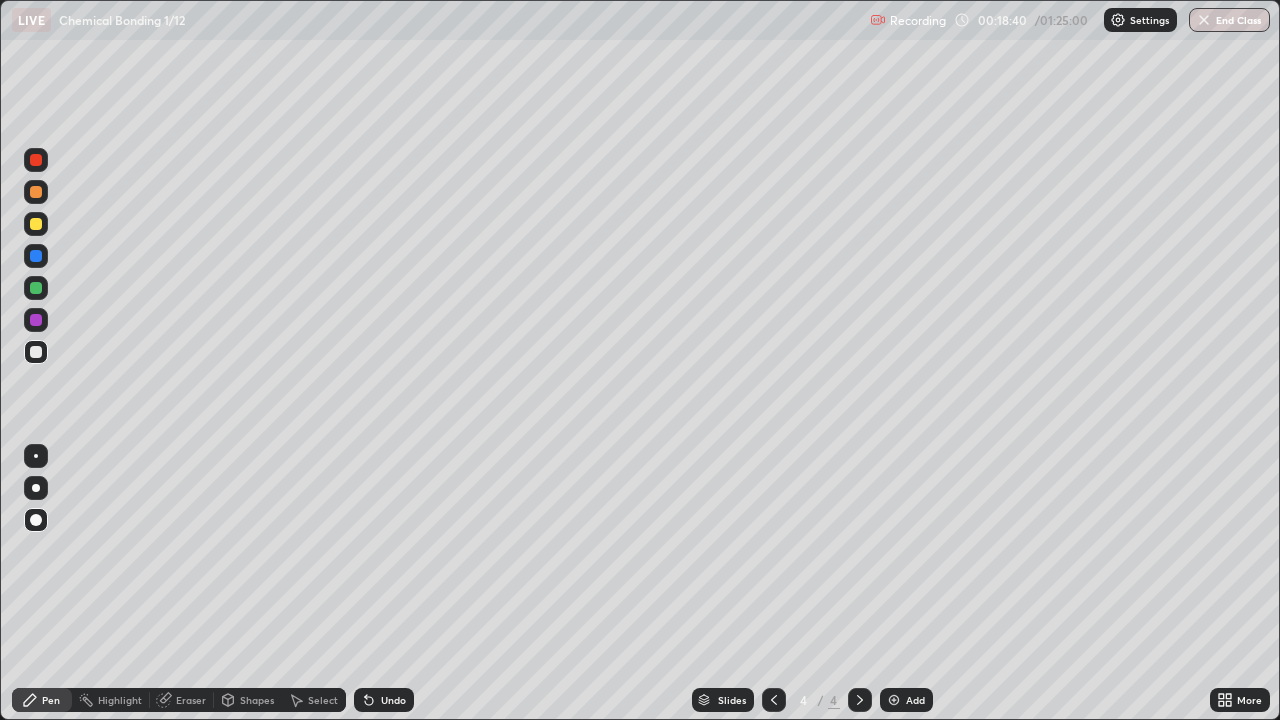 click on "Eraser" at bounding box center [182, 700] 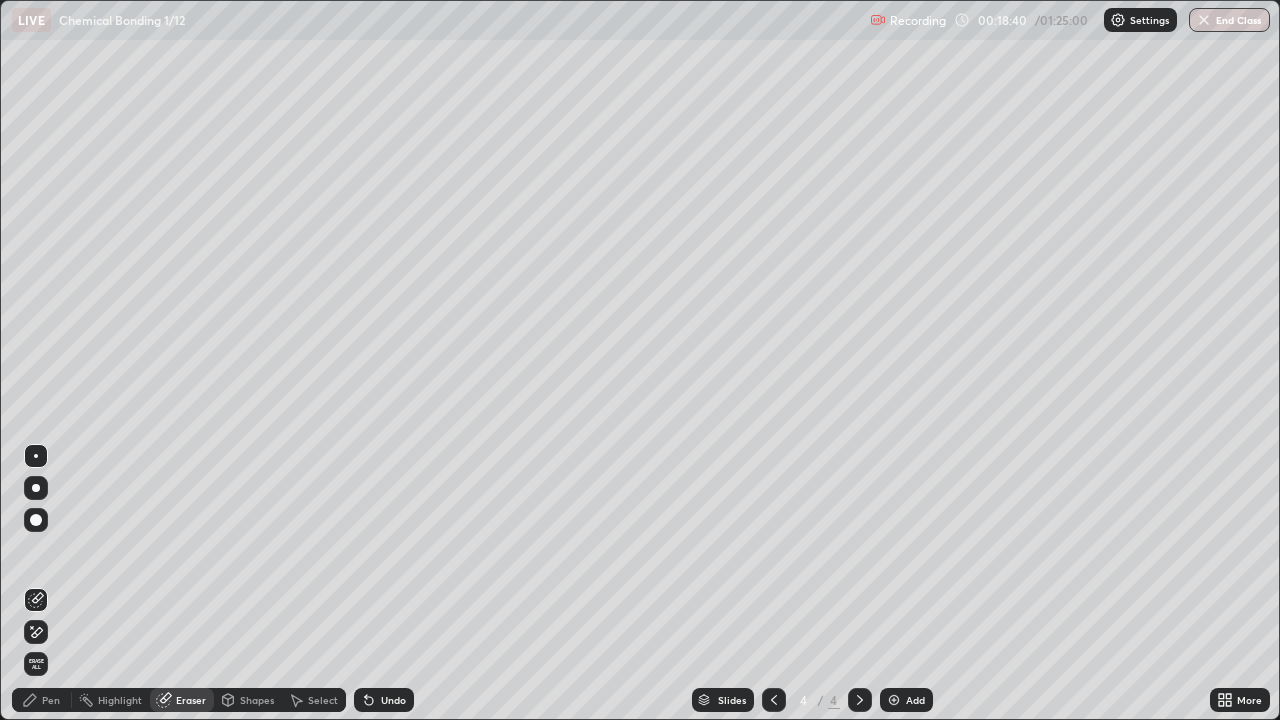 click on "Eraser" at bounding box center (191, 700) 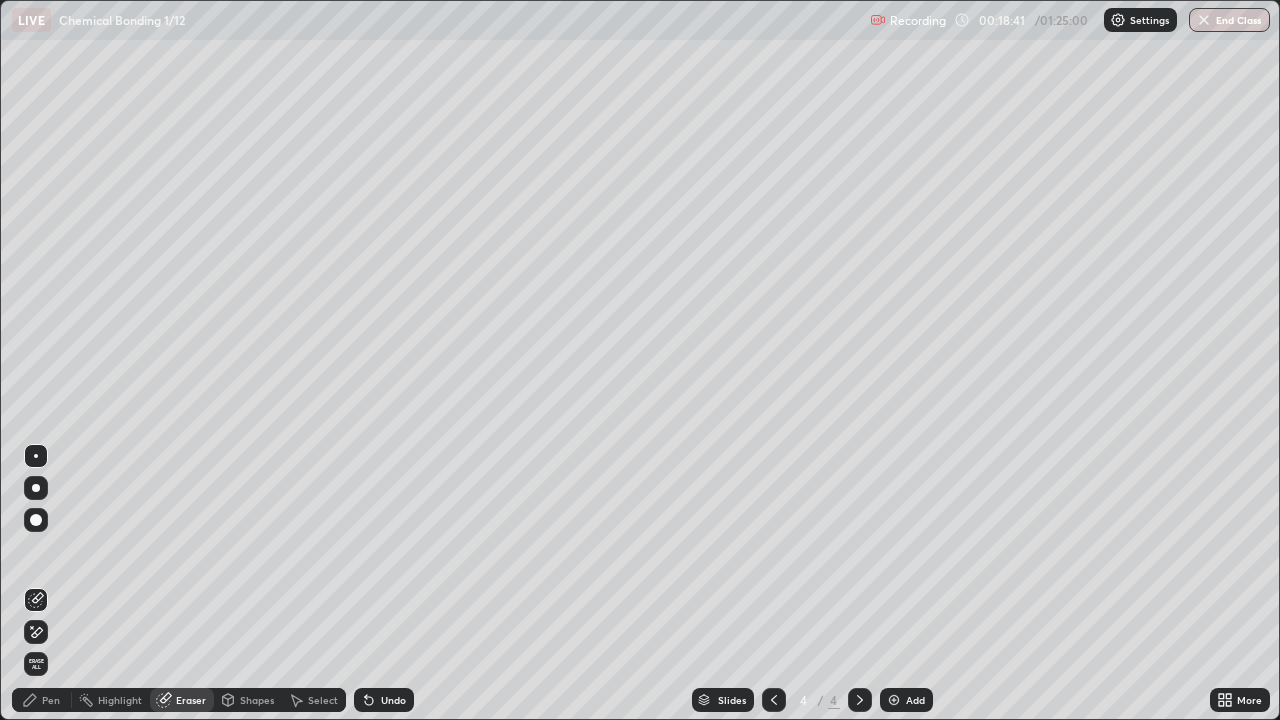 click on "Eraser" at bounding box center [191, 700] 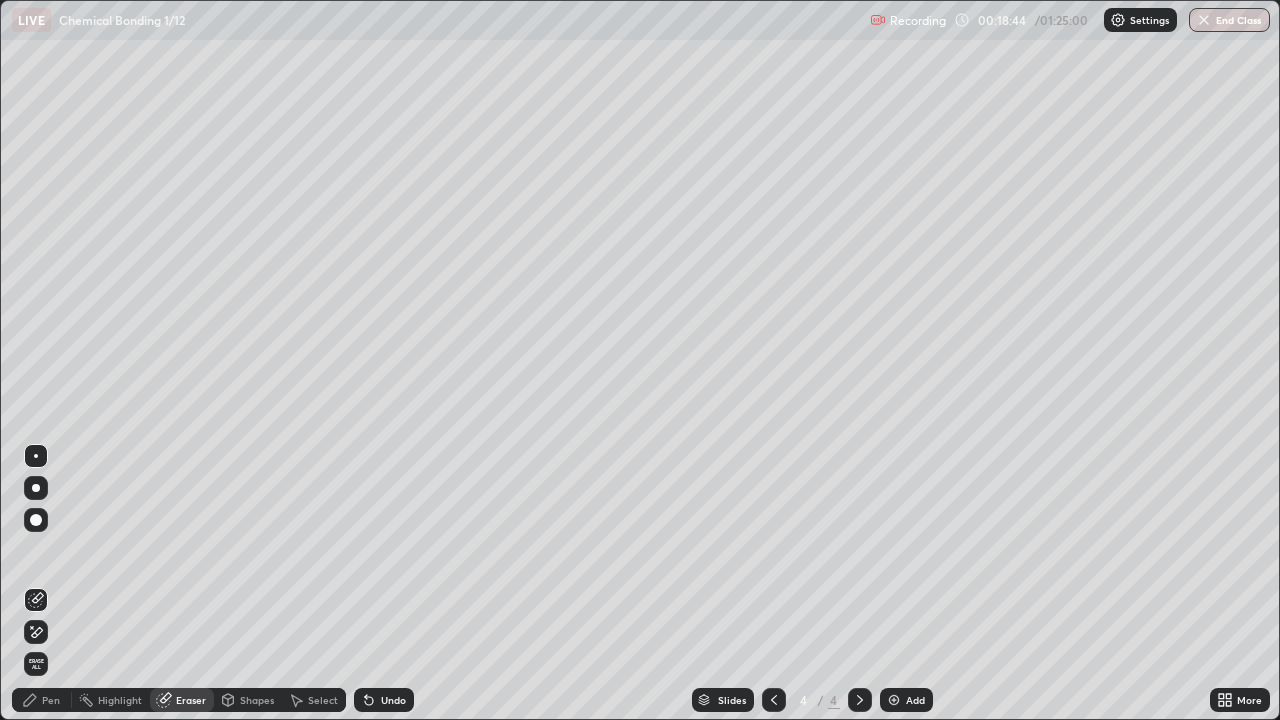 click on "Pen" at bounding box center (51, 700) 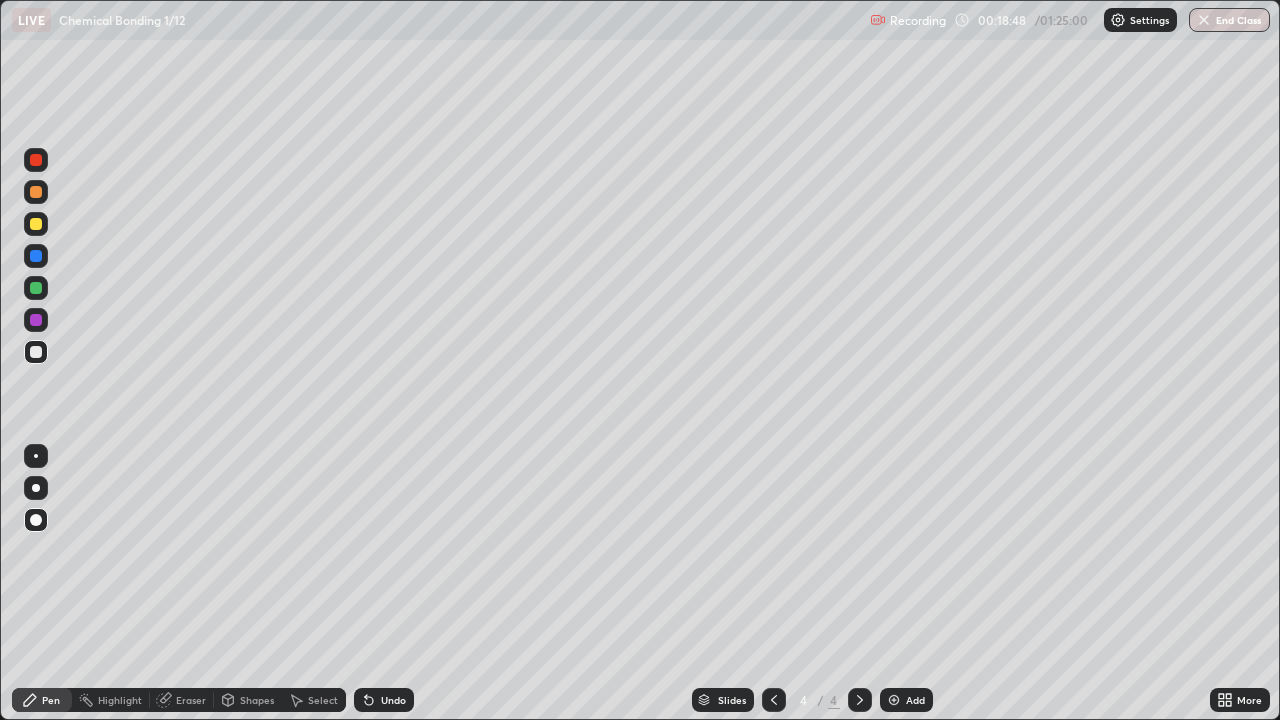 click at bounding box center [36, 320] 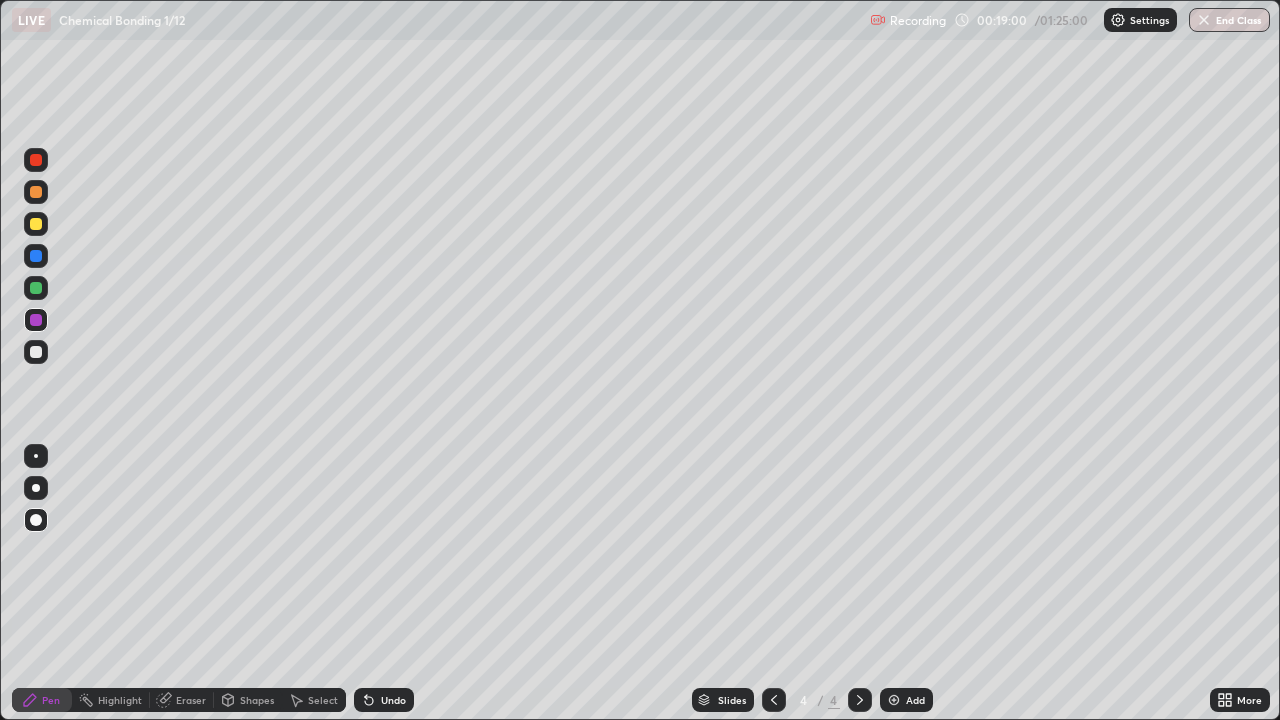 click at bounding box center (36, 288) 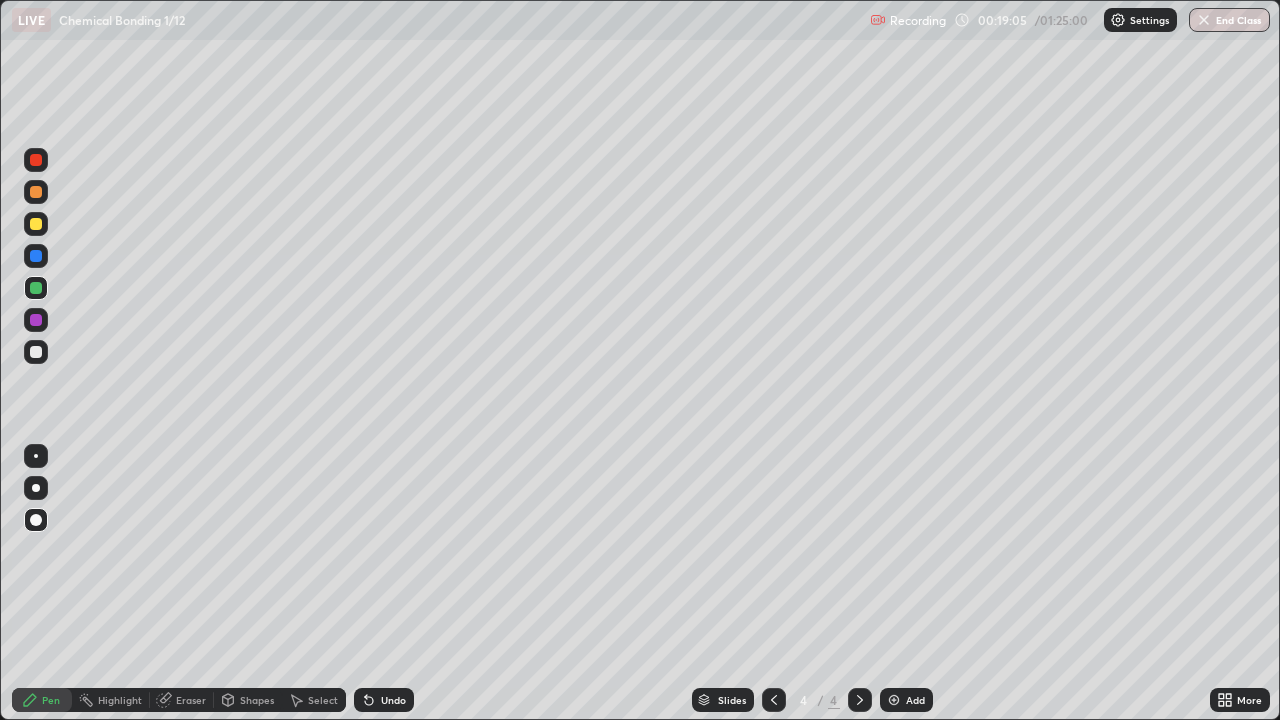 click on "Undo" at bounding box center (384, 700) 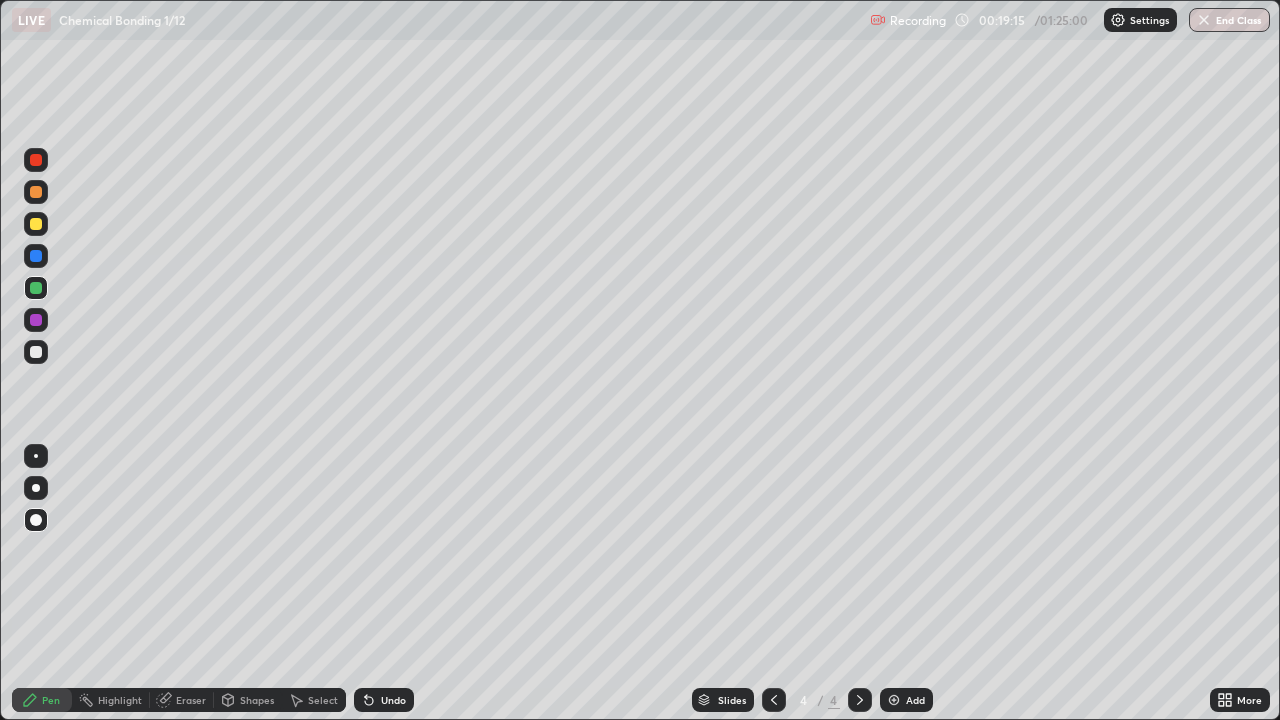 click on "Undo" at bounding box center [393, 700] 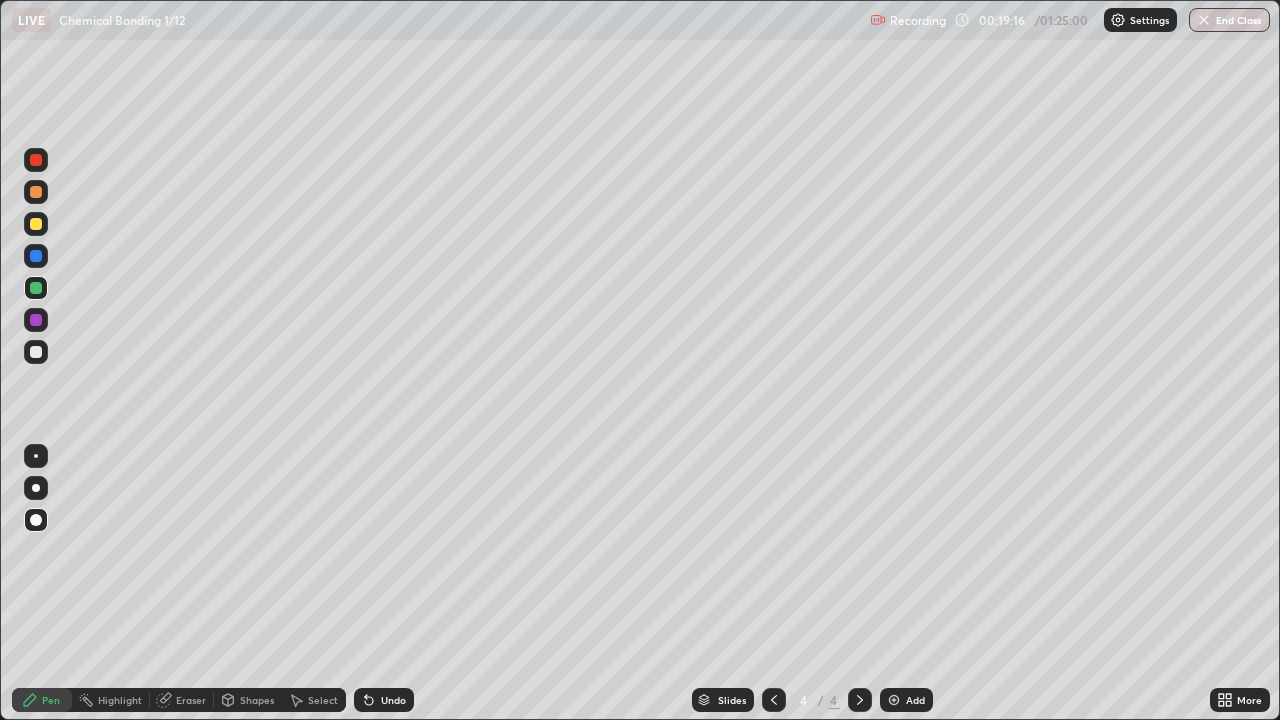 click on "Undo" at bounding box center (393, 700) 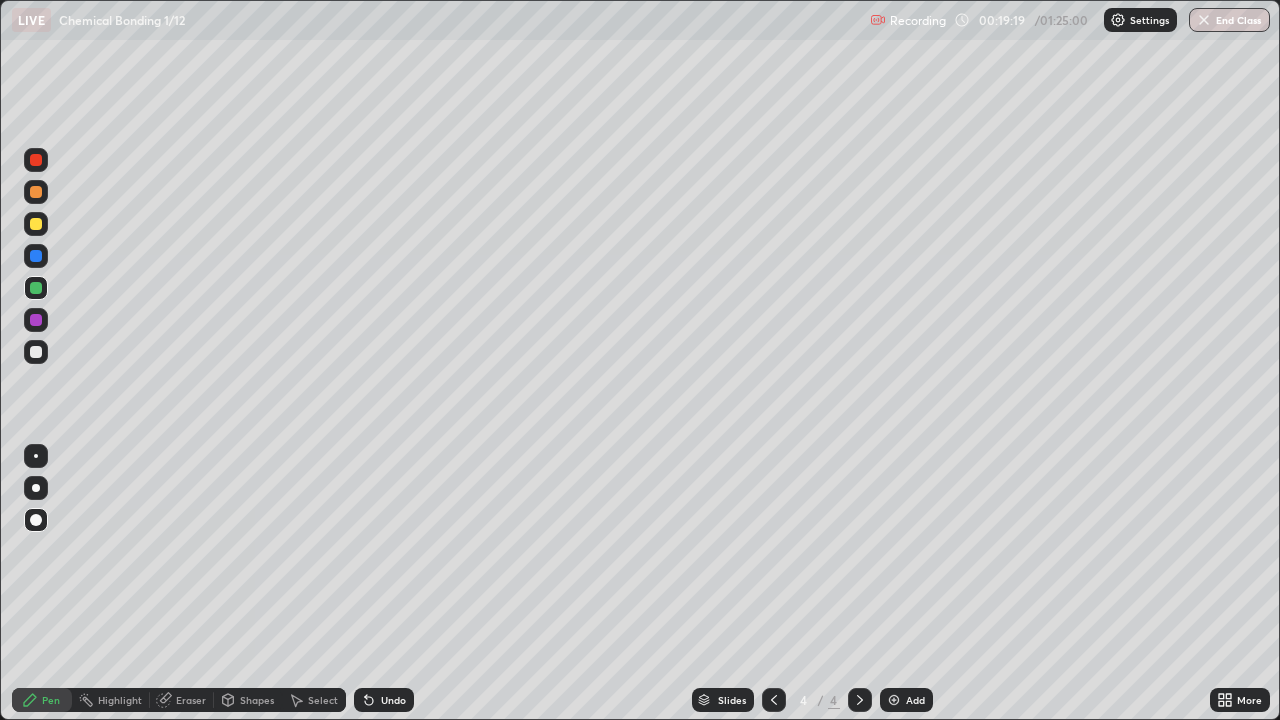 click on "Eraser" at bounding box center (191, 700) 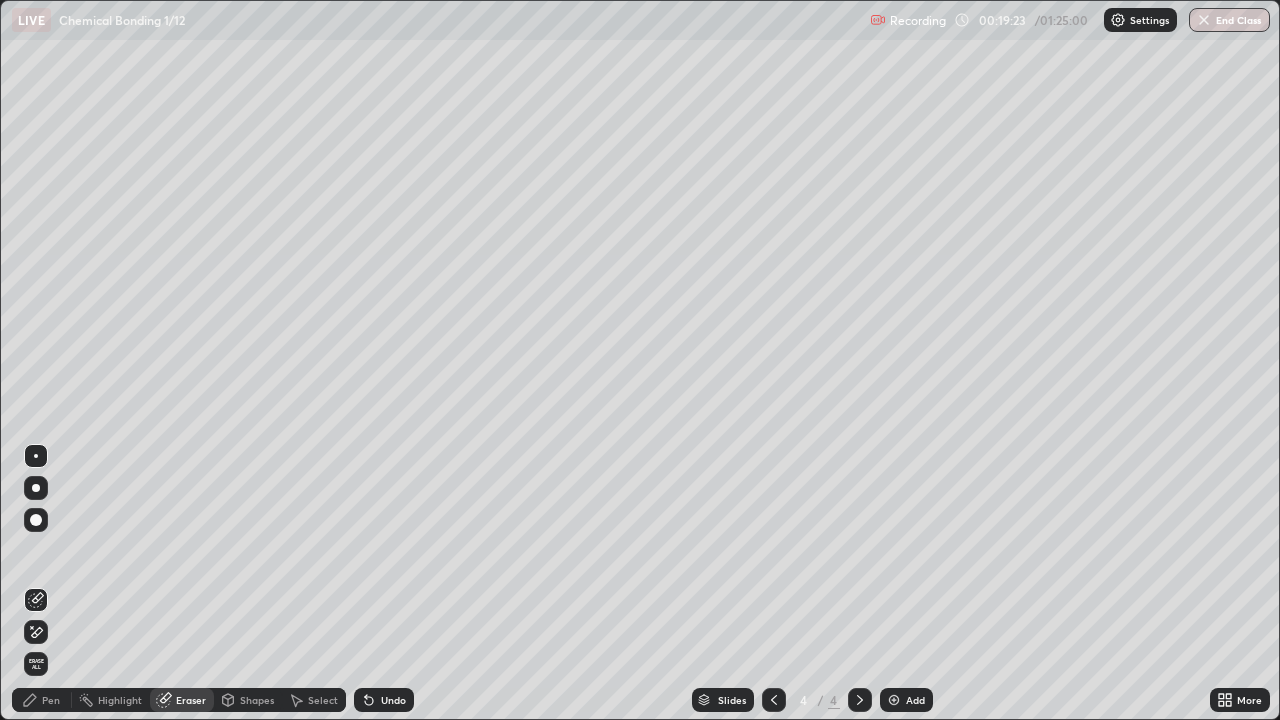 click on "Pen" at bounding box center (51, 700) 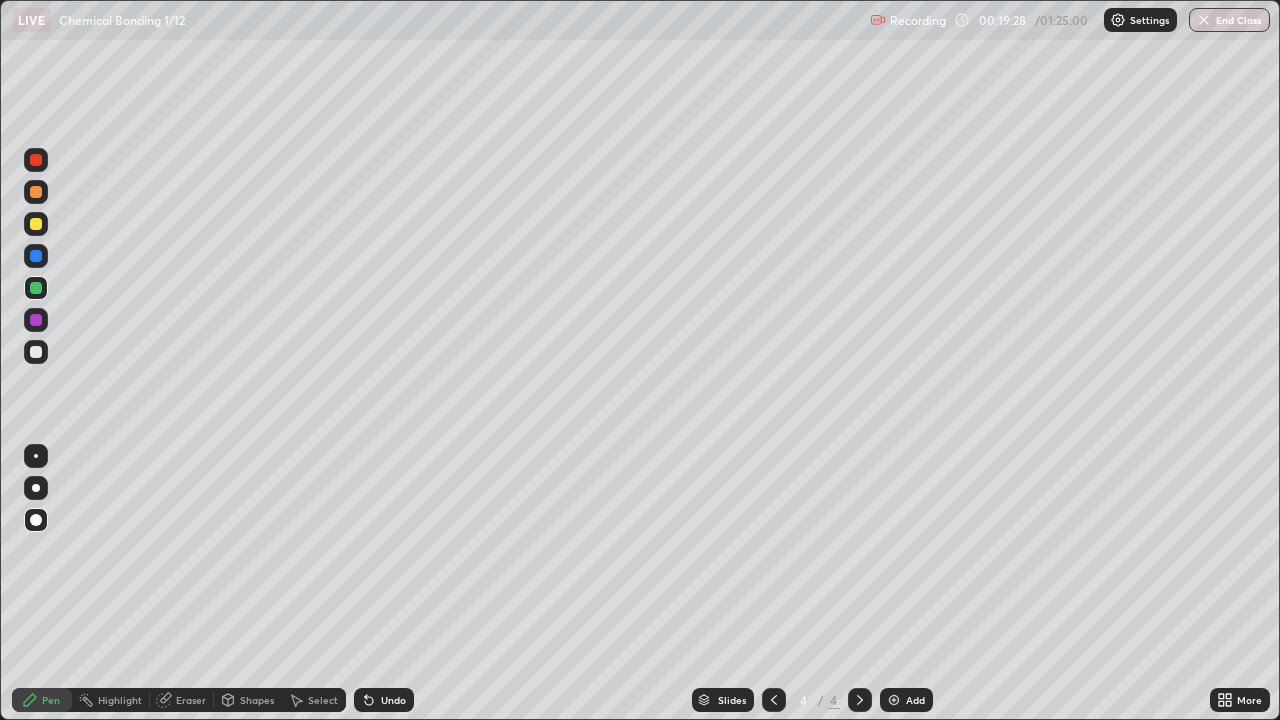 click on "Eraser" at bounding box center [191, 700] 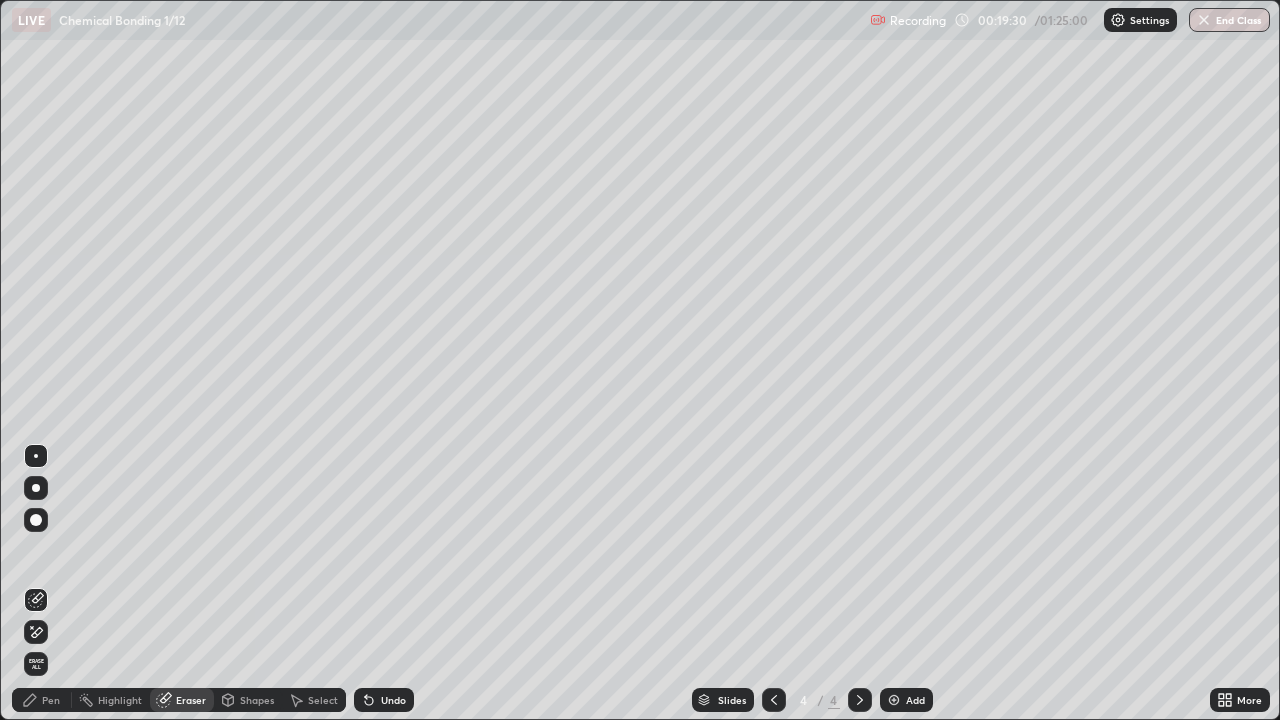 click on "Pen" at bounding box center (51, 700) 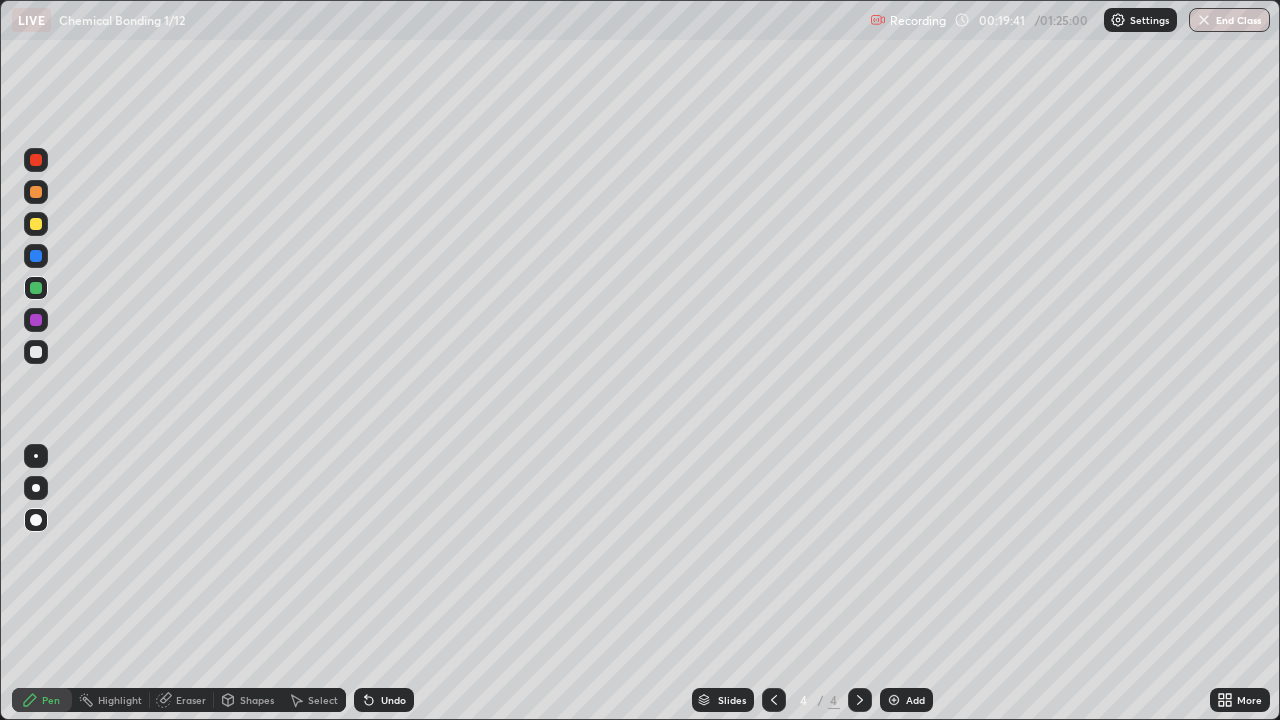 click on "Eraser" at bounding box center (191, 700) 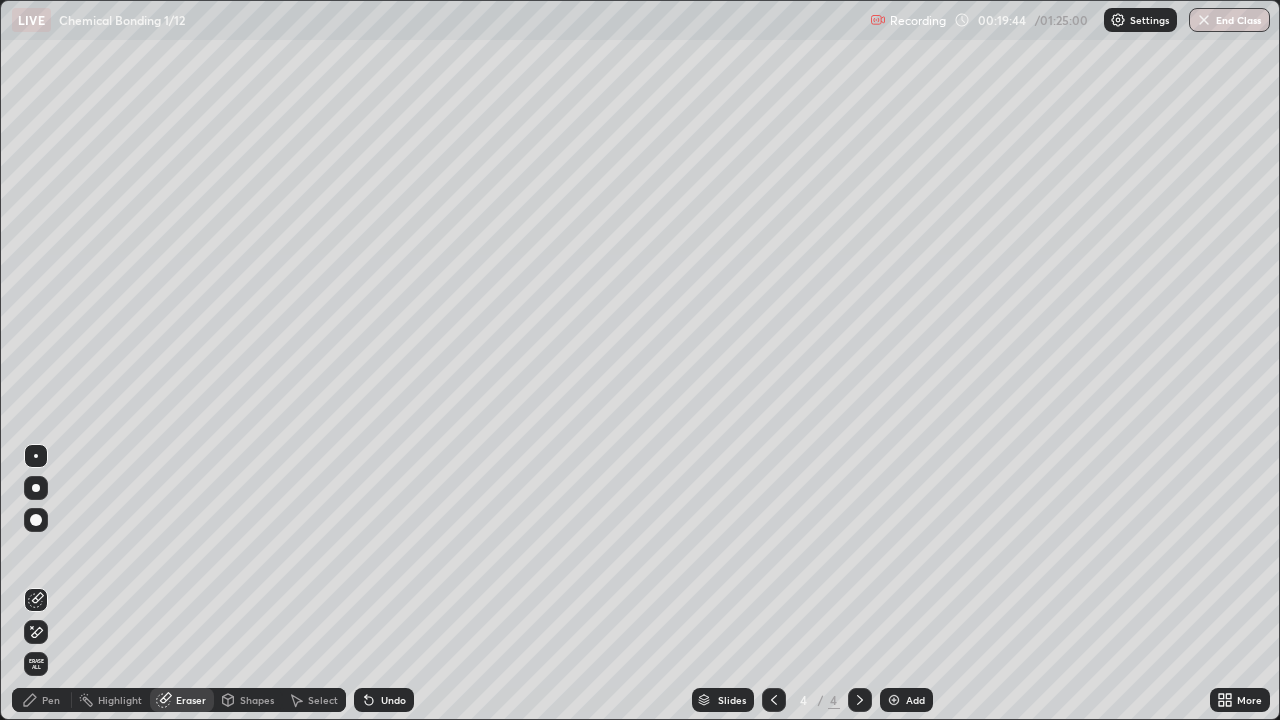 click on "Pen" at bounding box center (51, 700) 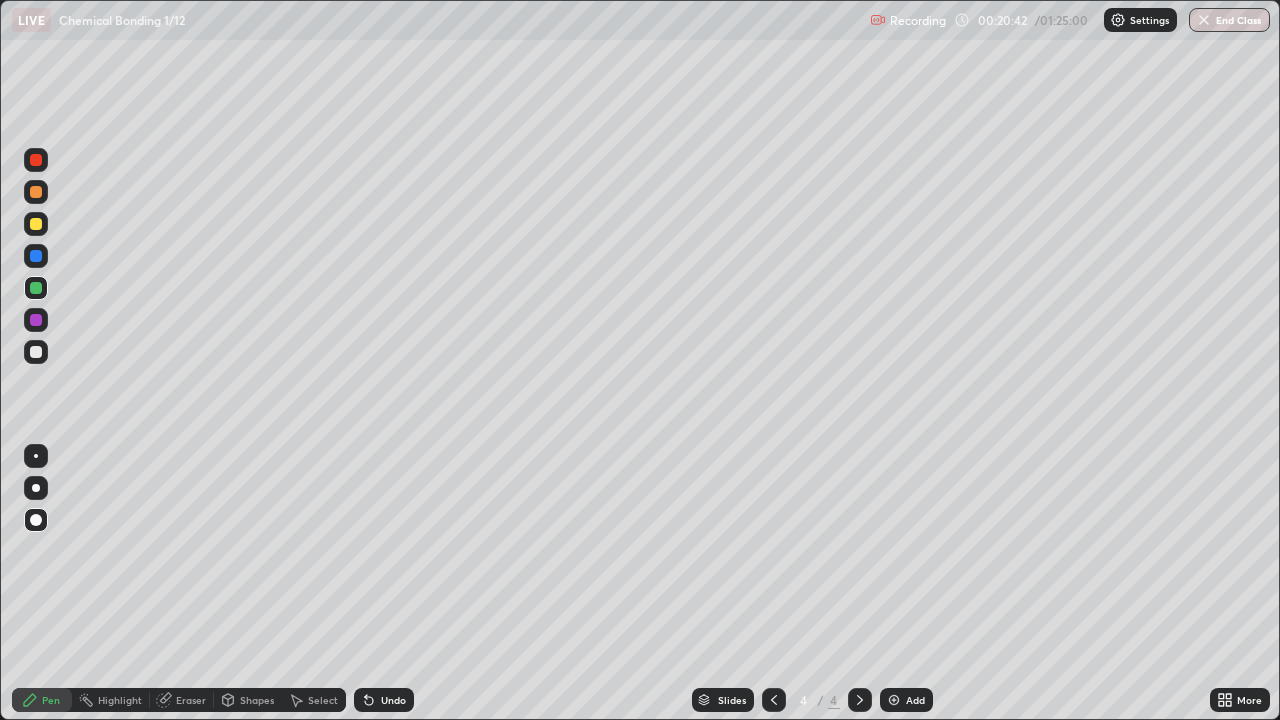 click on "Add" at bounding box center [906, 700] 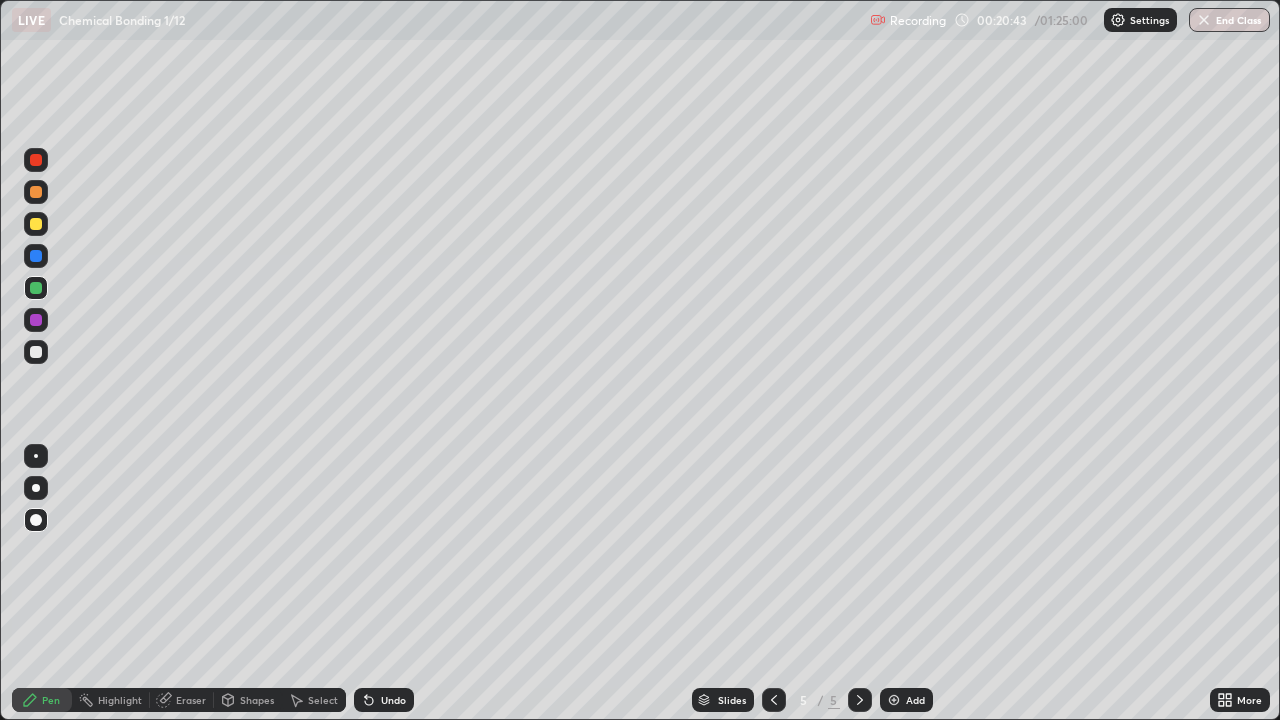click at bounding box center (36, 352) 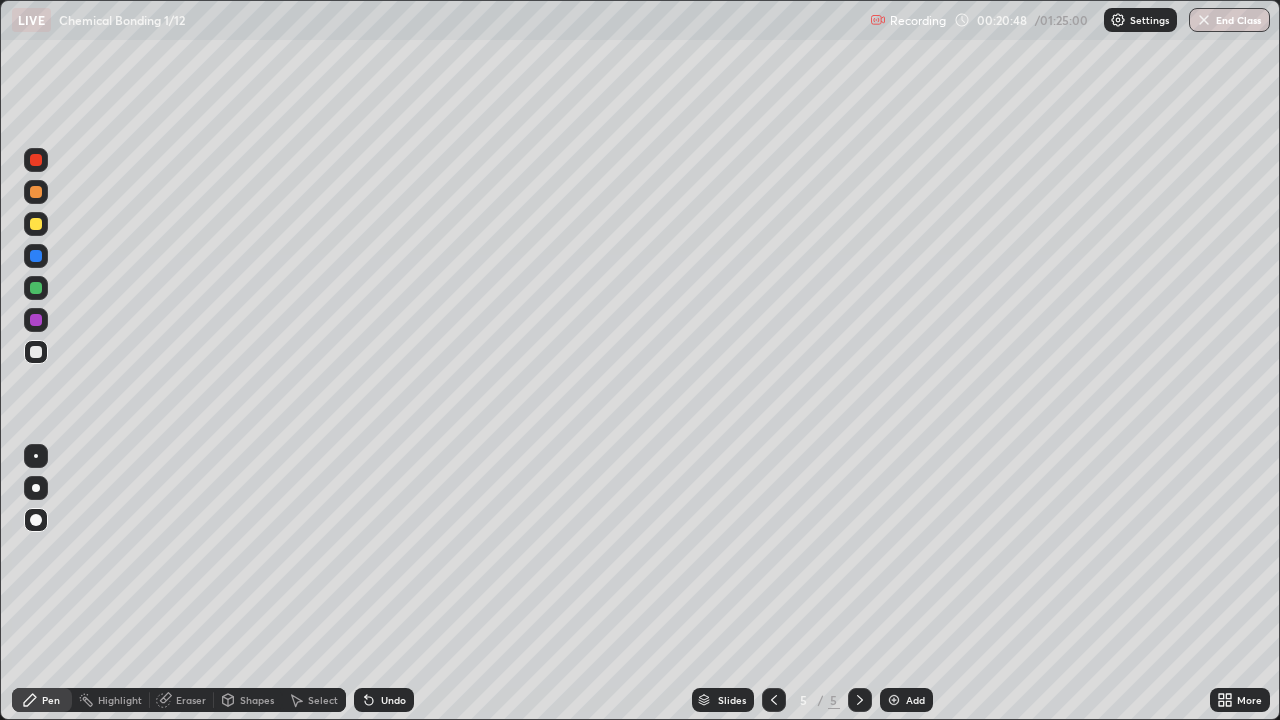 click at bounding box center [36, 224] 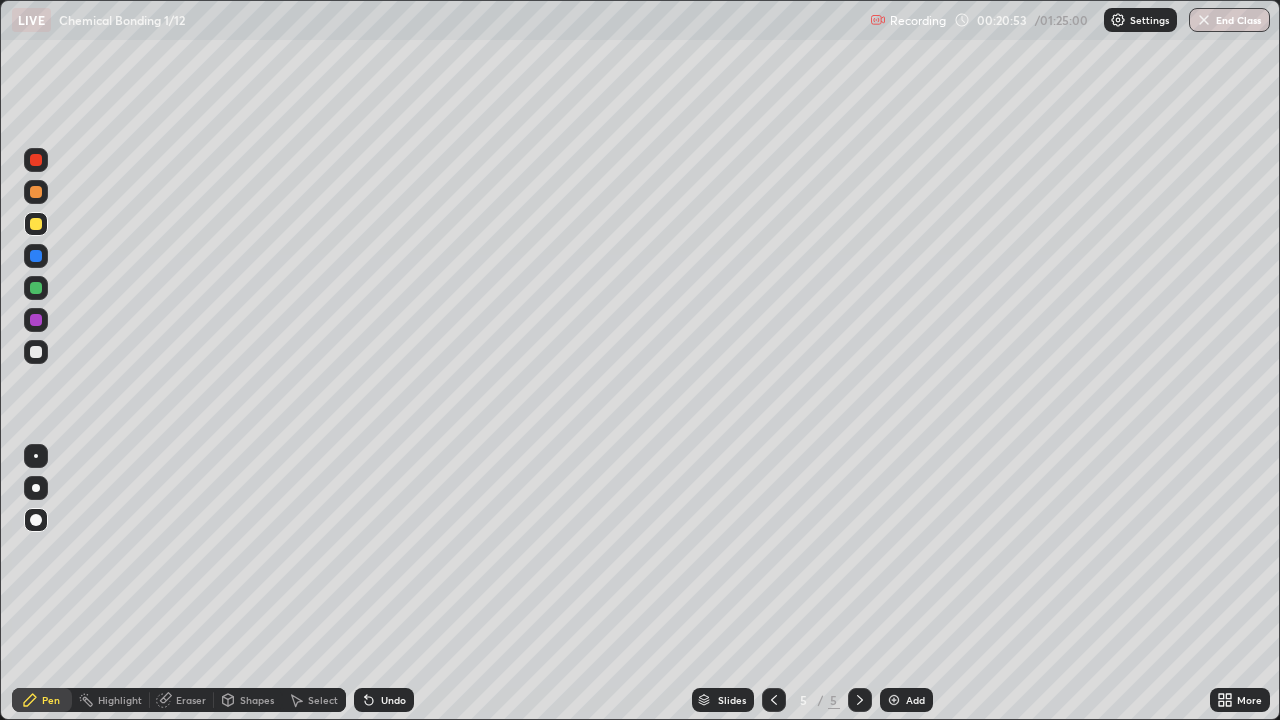 click on "Undo" at bounding box center [393, 700] 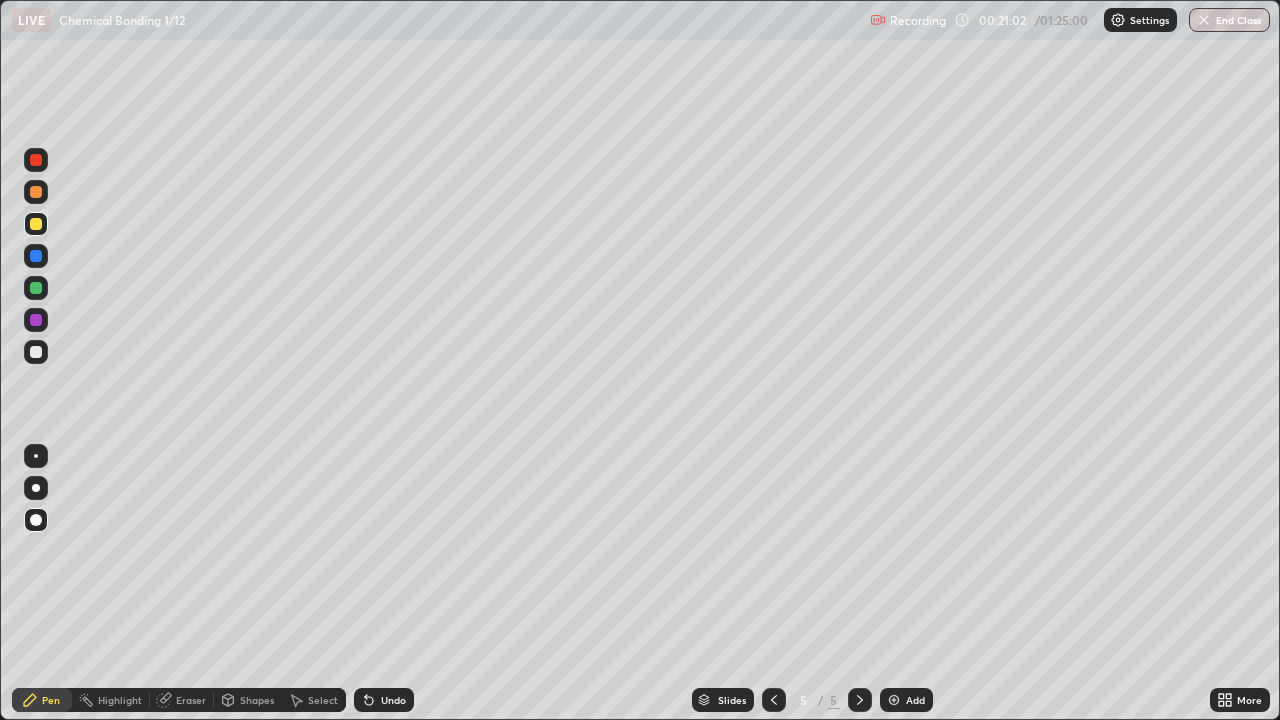 click on "Eraser" at bounding box center [191, 700] 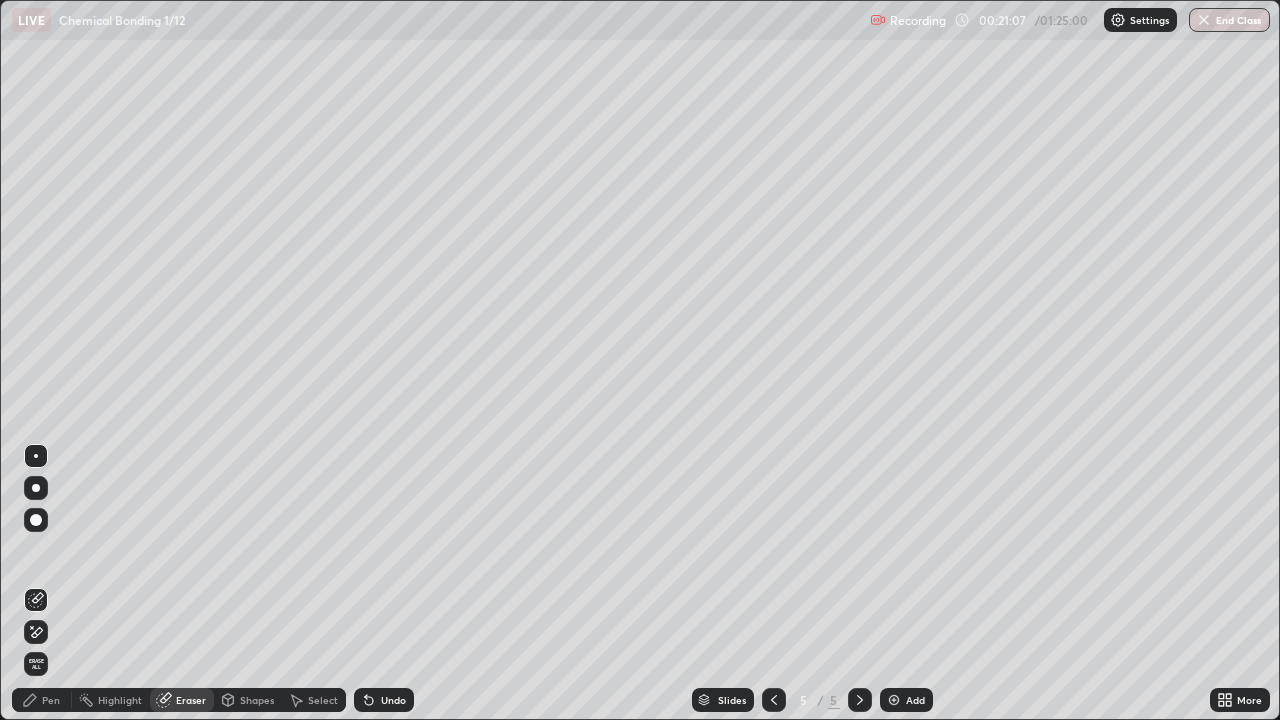 click 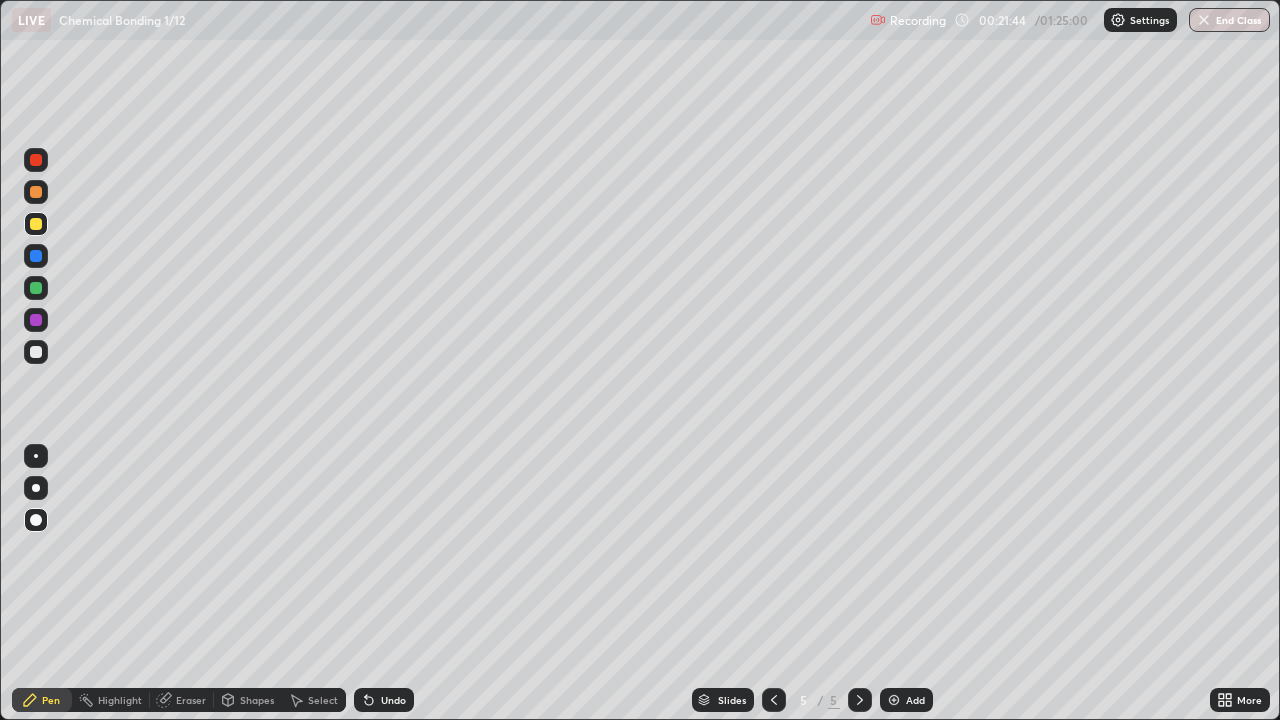 click at bounding box center (36, 352) 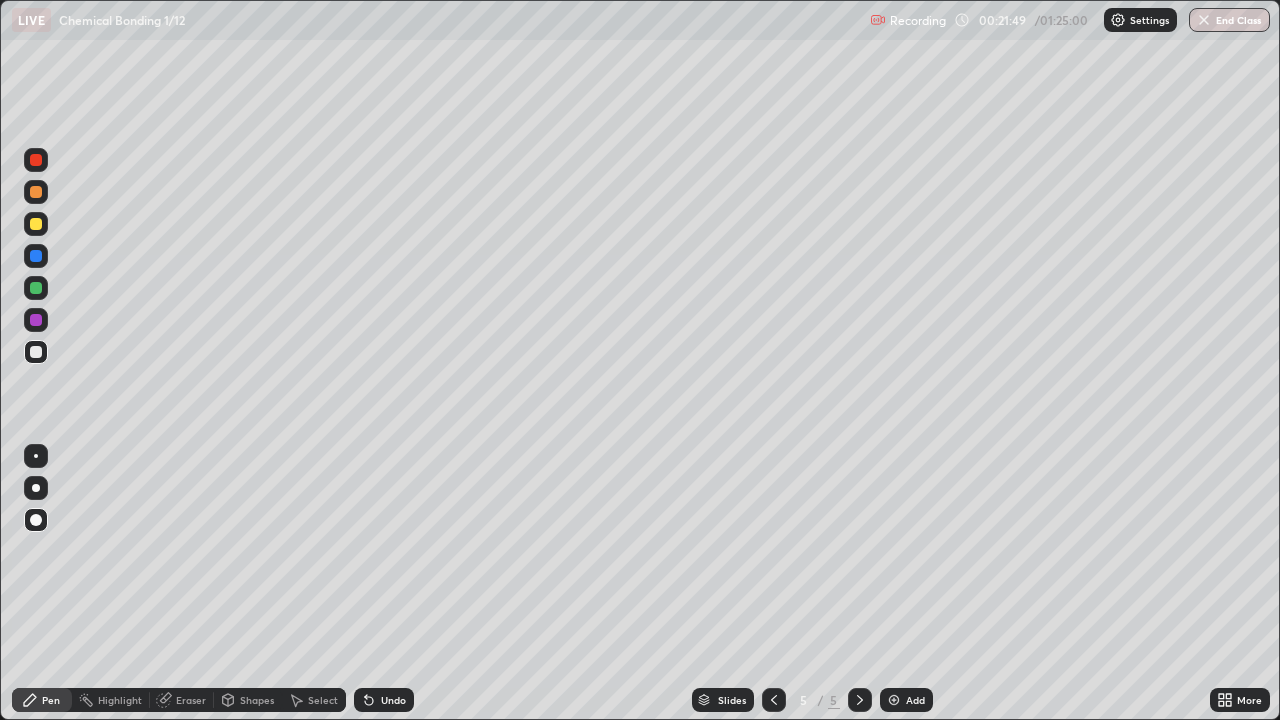click at bounding box center (36, 224) 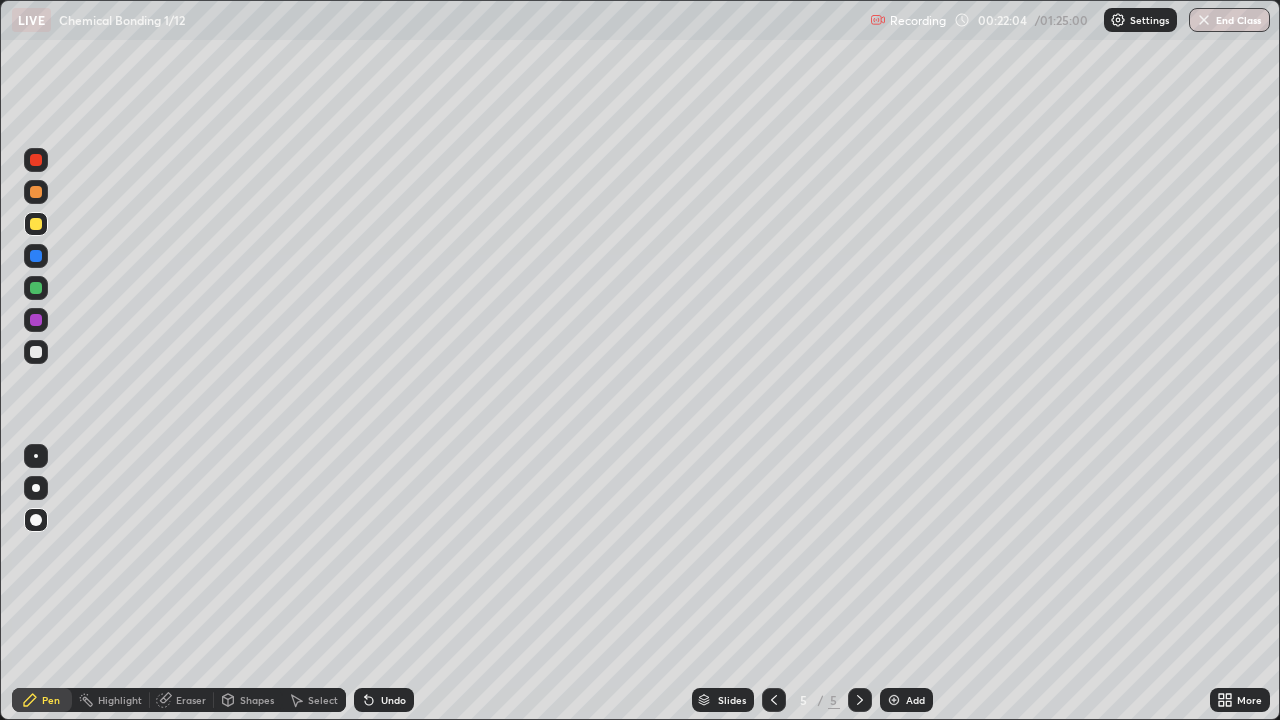 click at bounding box center (36, 352) 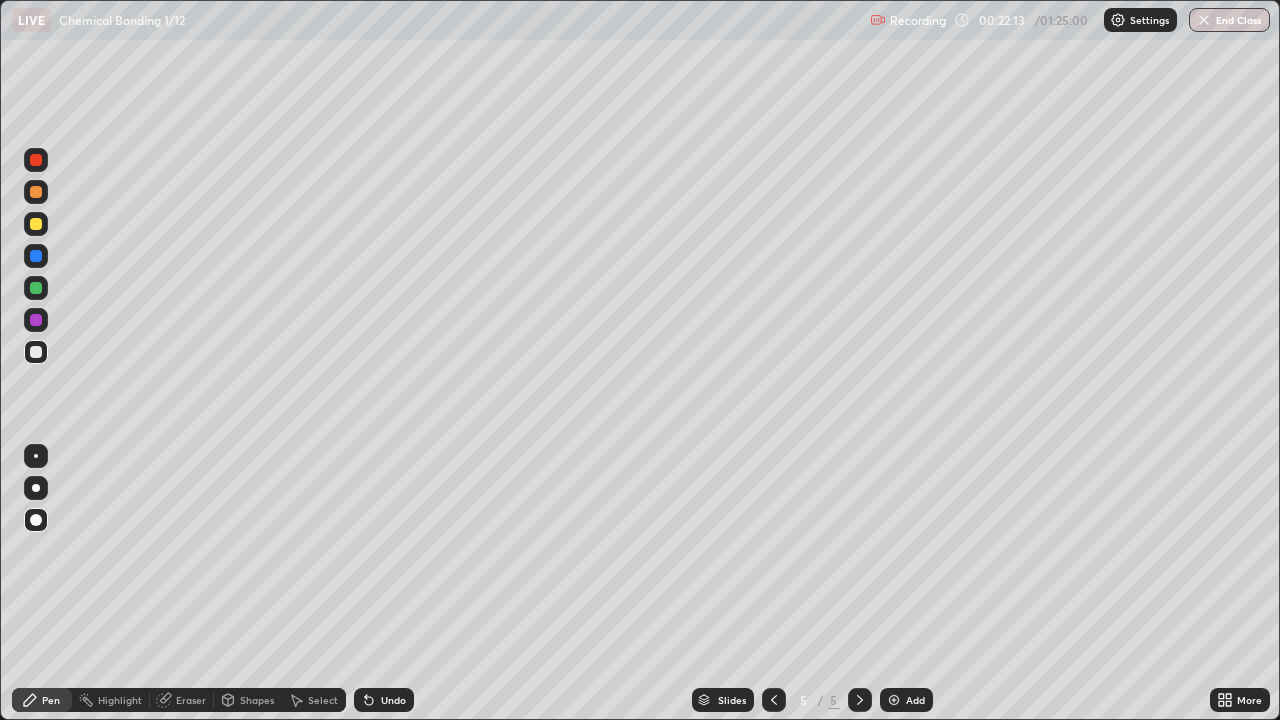 click on "Eraser" at bounding box center [182, 700] 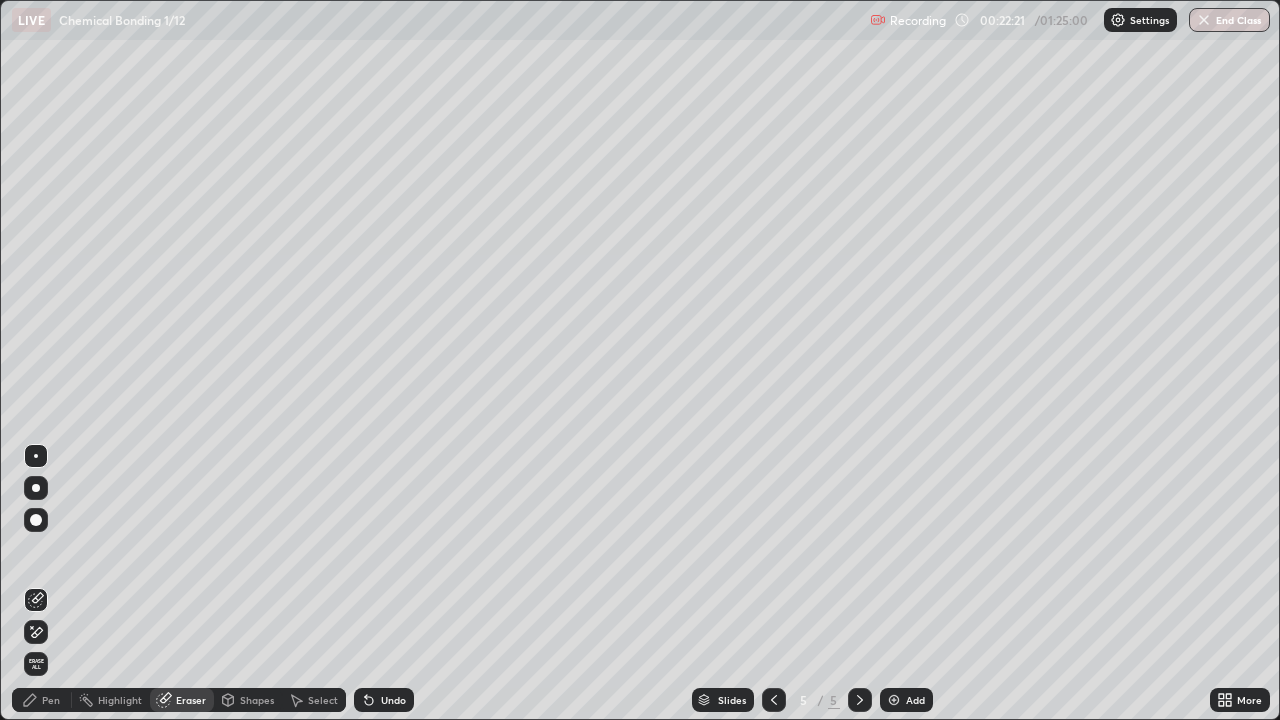 click on "Pen" at bounding box center [51, 700] 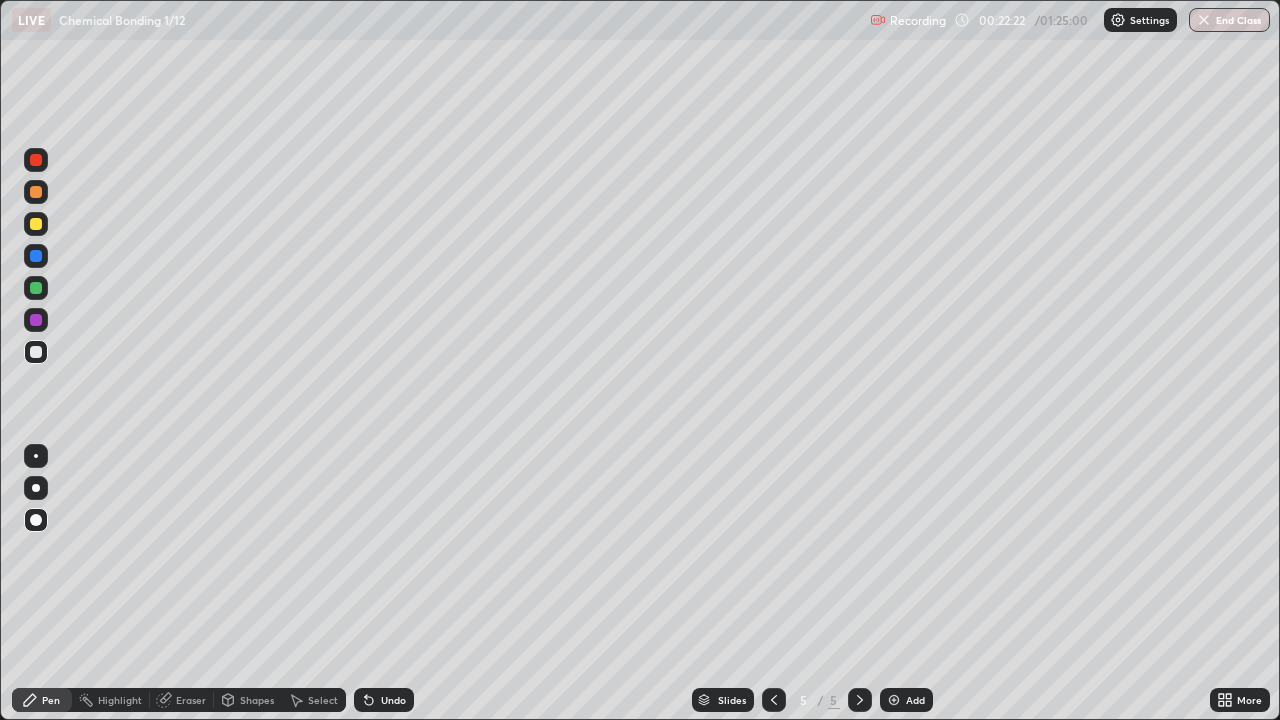 click at bounding box center (36, 320) 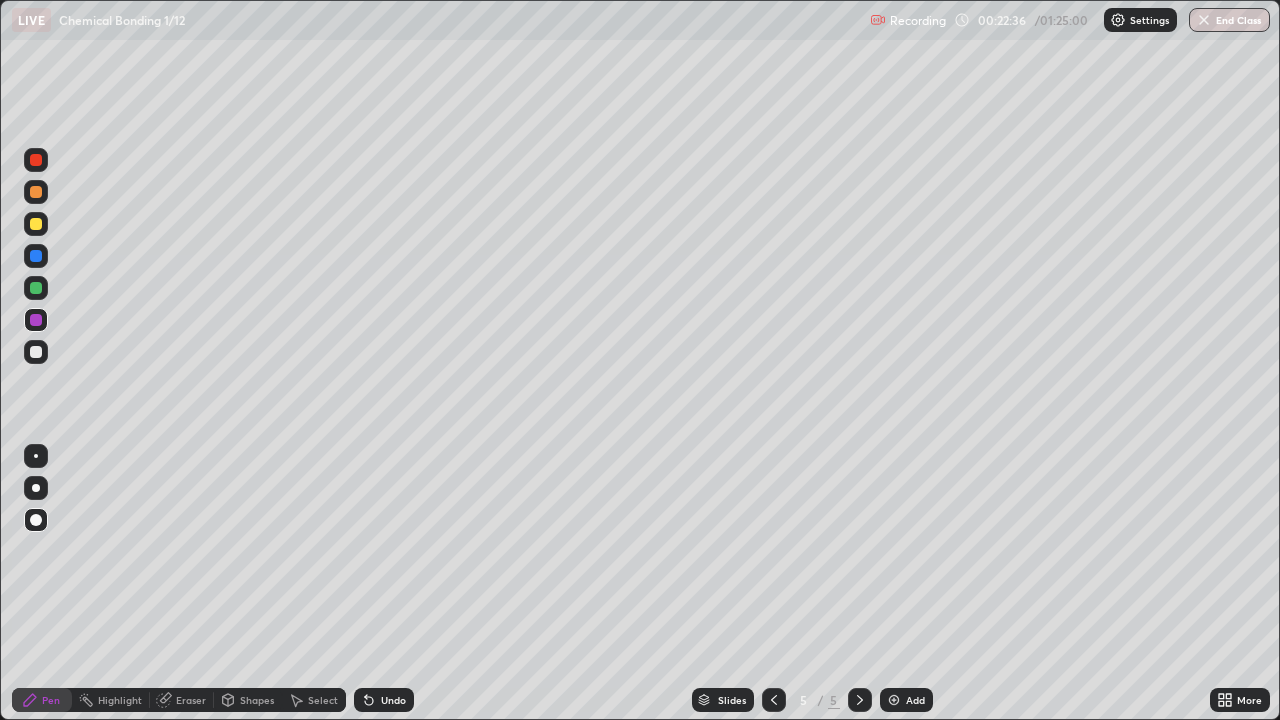 click on "More" at bounding box center (1249, 700) 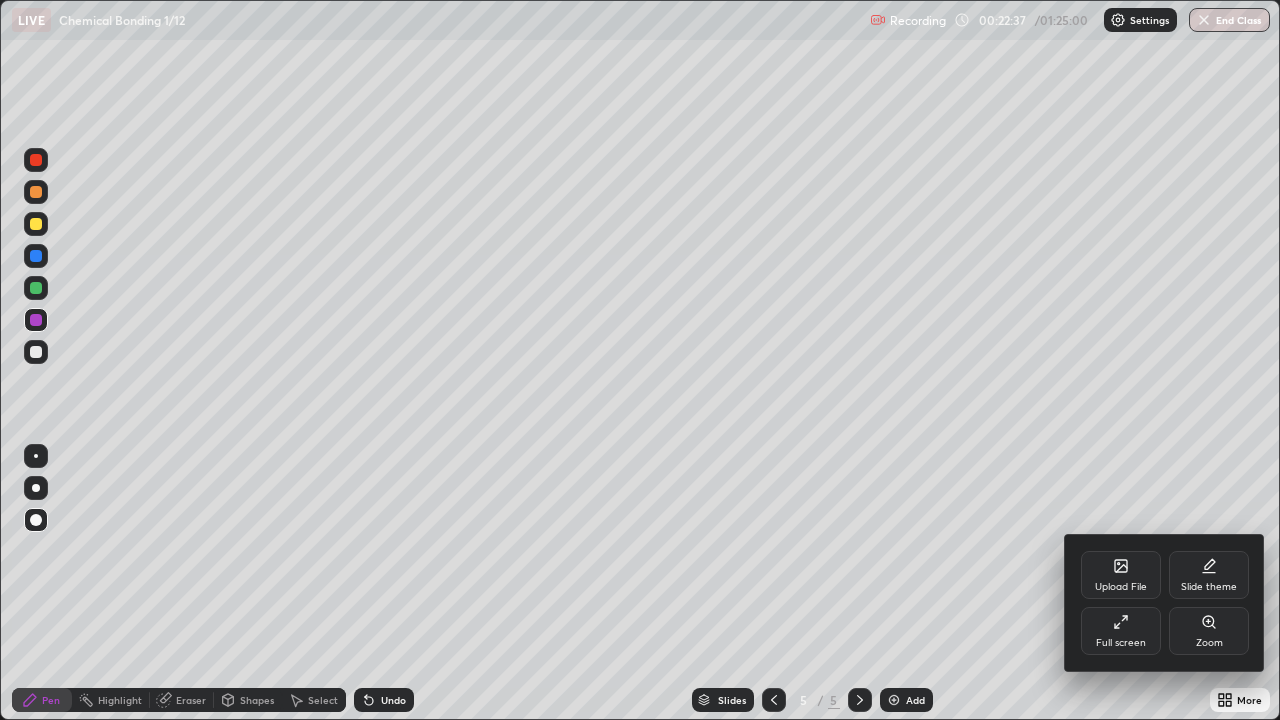 click on "Upload File" at bounding box center (1121, 575) 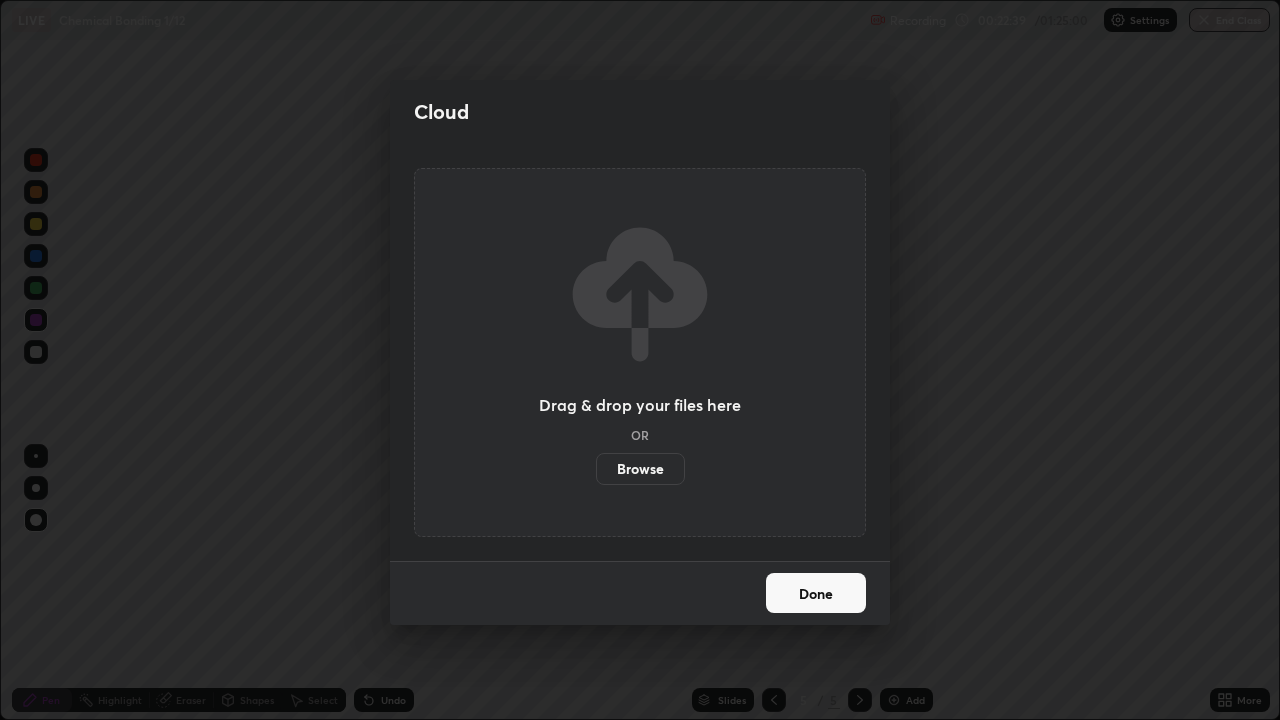 click on "Done" at bounding box center (816, 593) 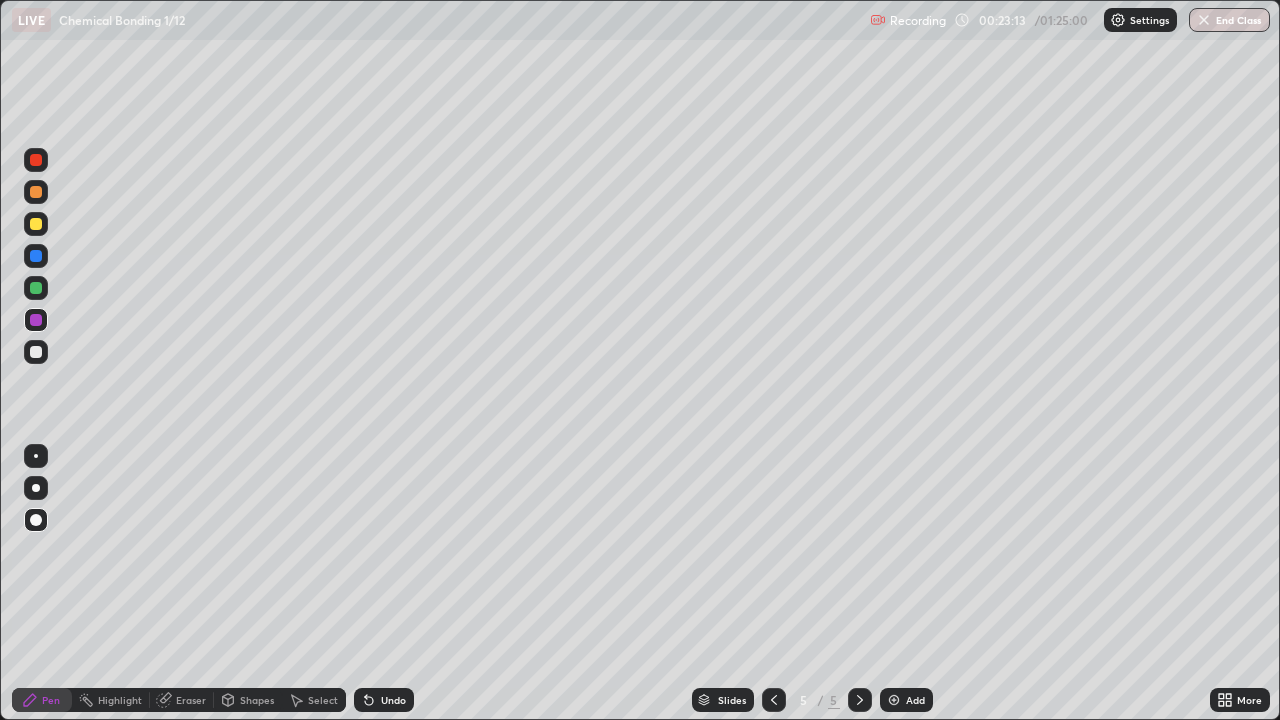 click on "Add" at bounding box center [915, 700] 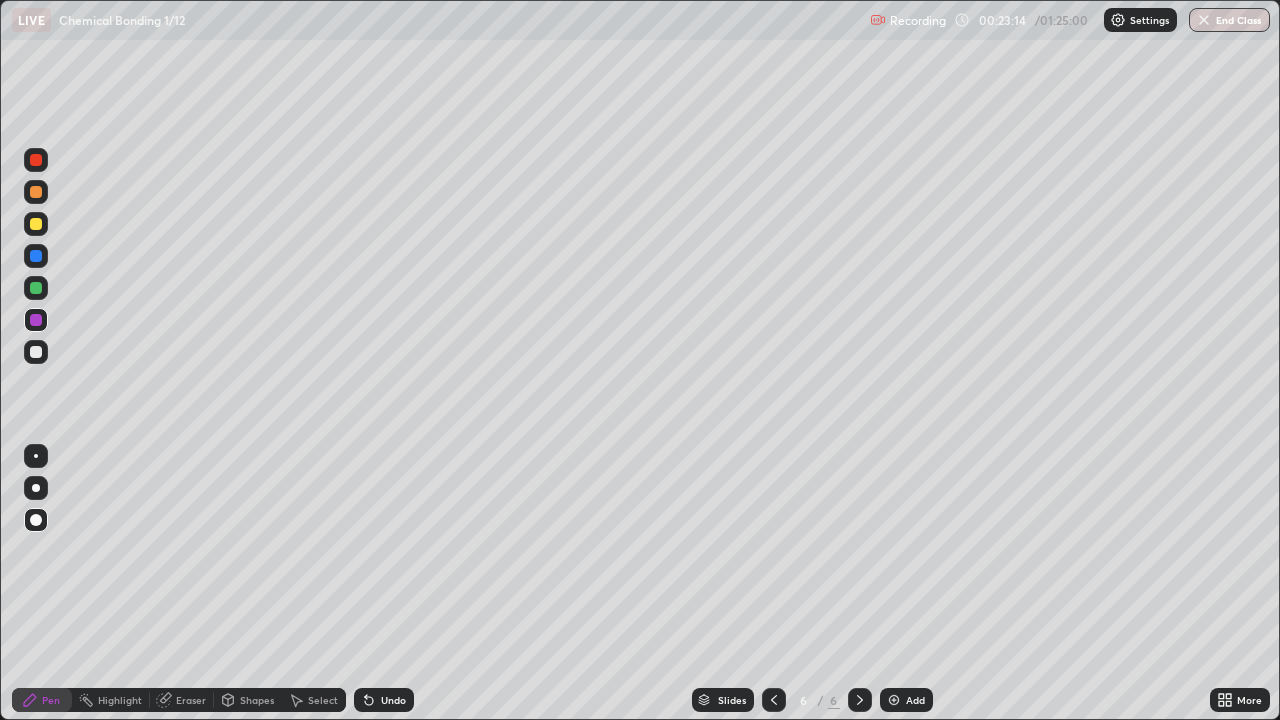 click at bounding box center (36, 224) 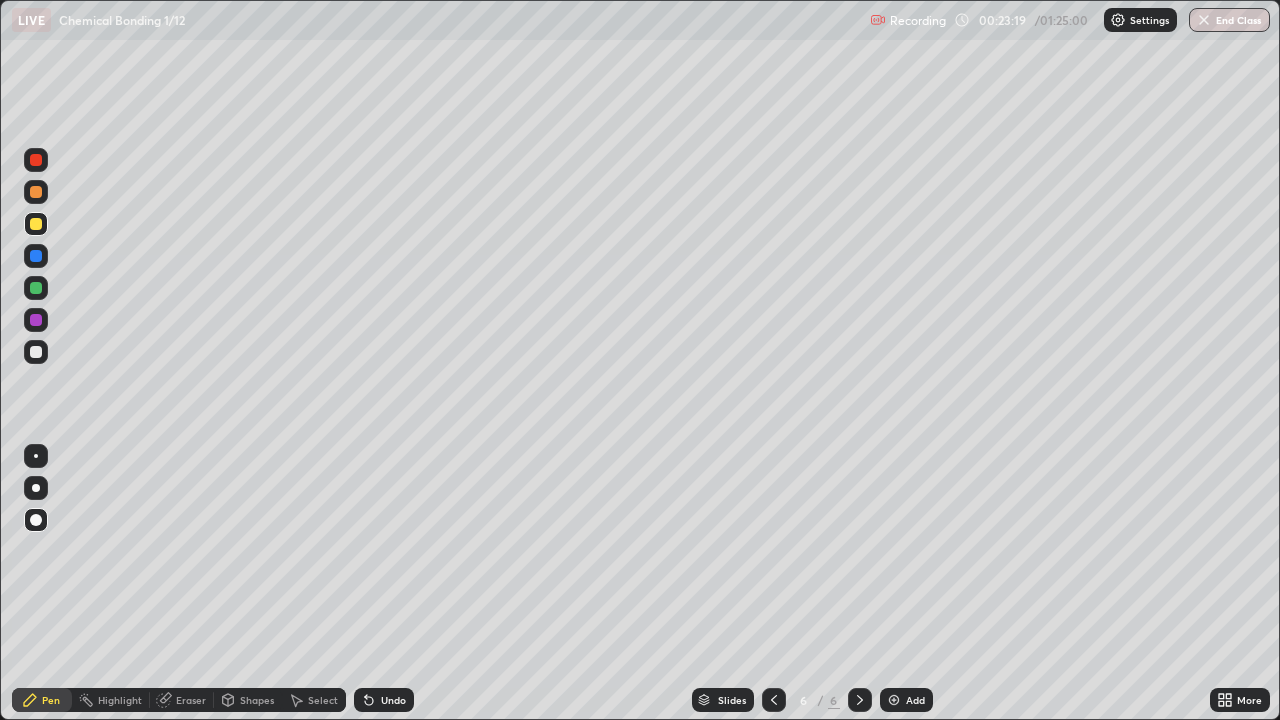 click at bounding box center (36, 192) 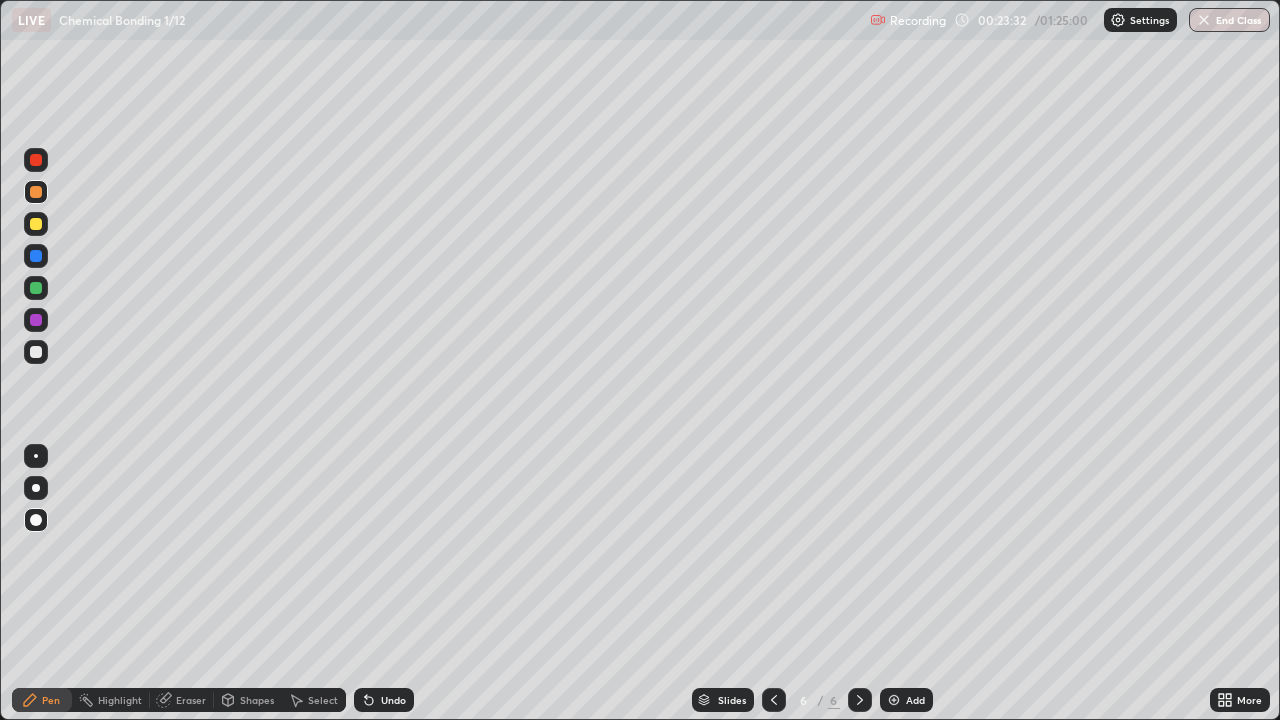 click at bounding box center (36, 320) 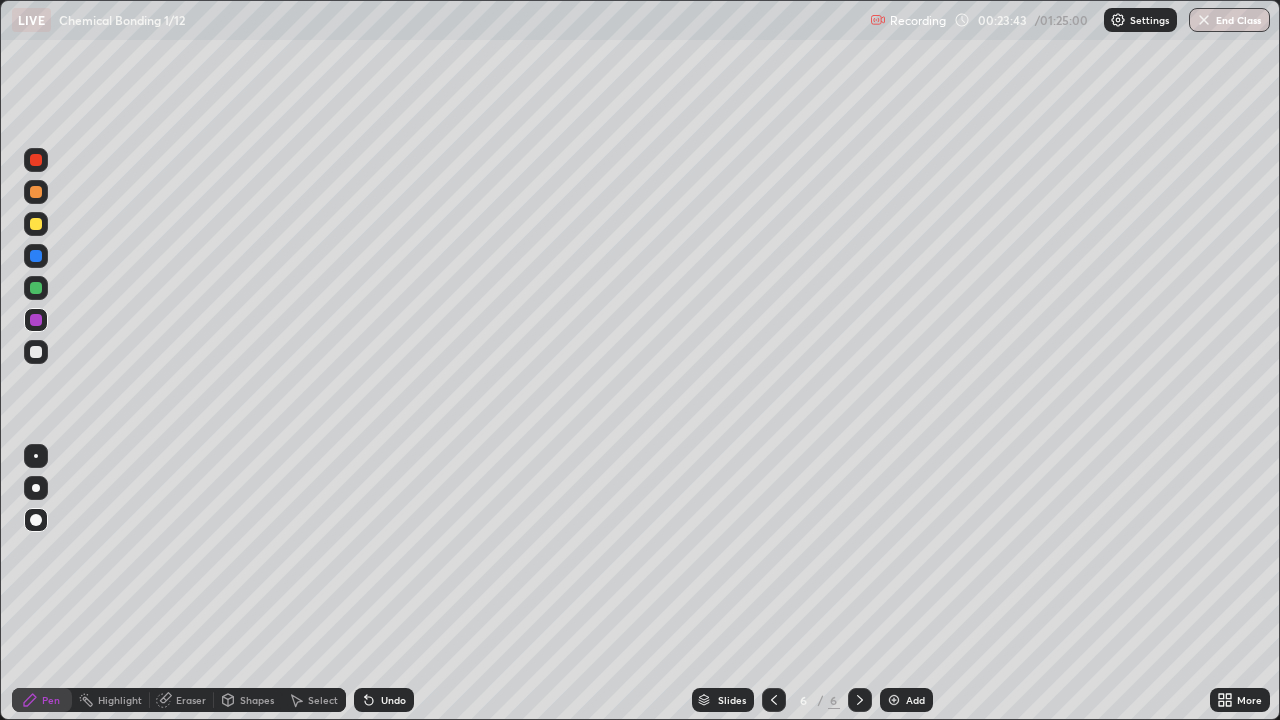 click on "Eraser" at bounding box center (191, 700) 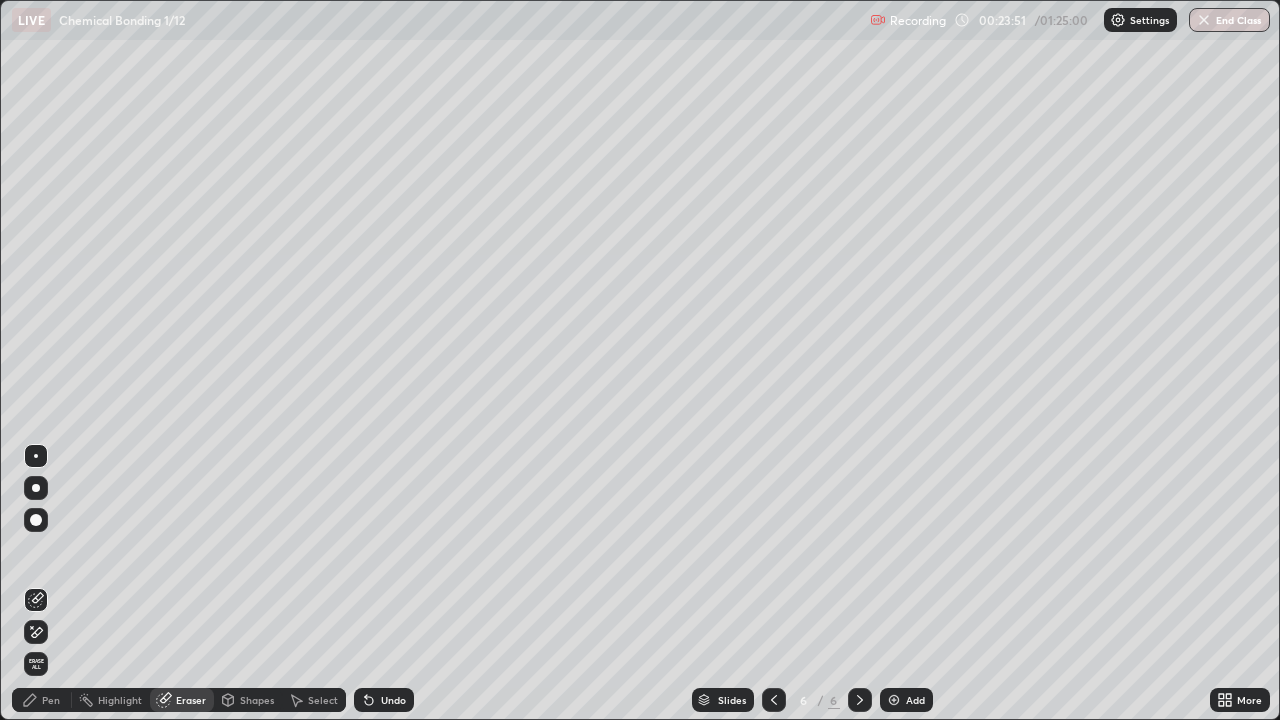 click on "Pen" at bounding box center (42, 700) 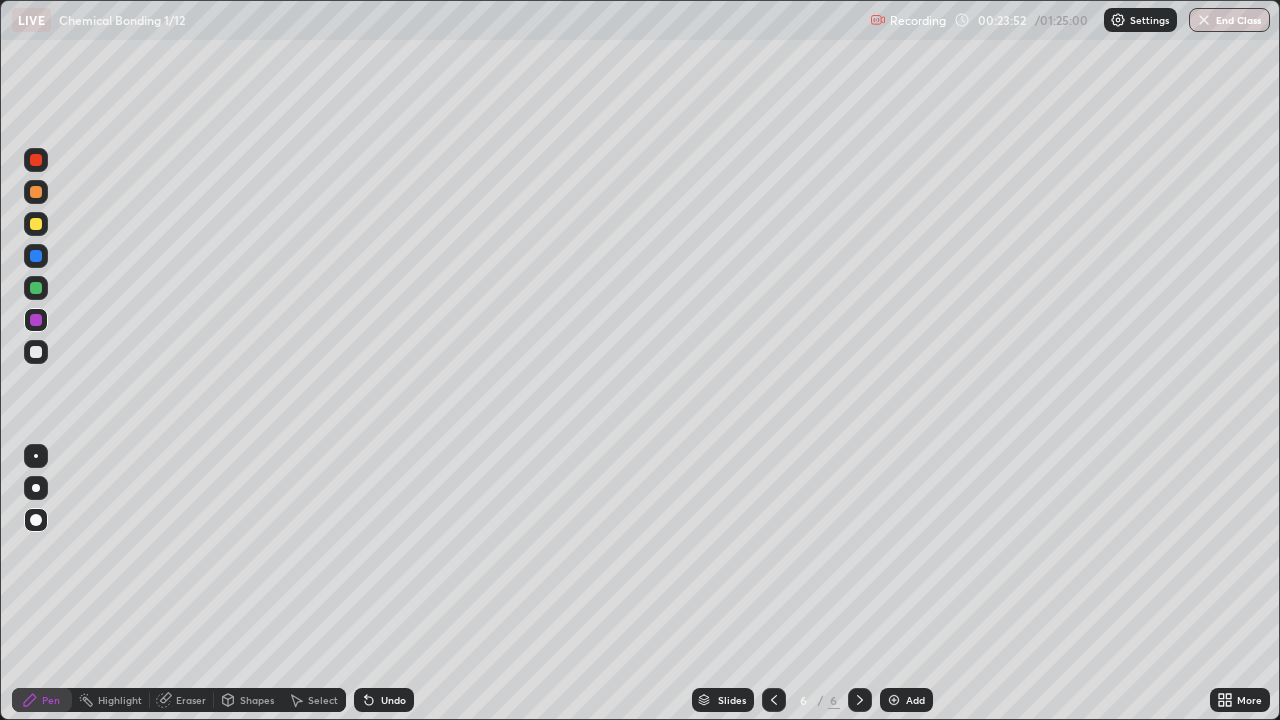 click at bounding box center (36, 288) 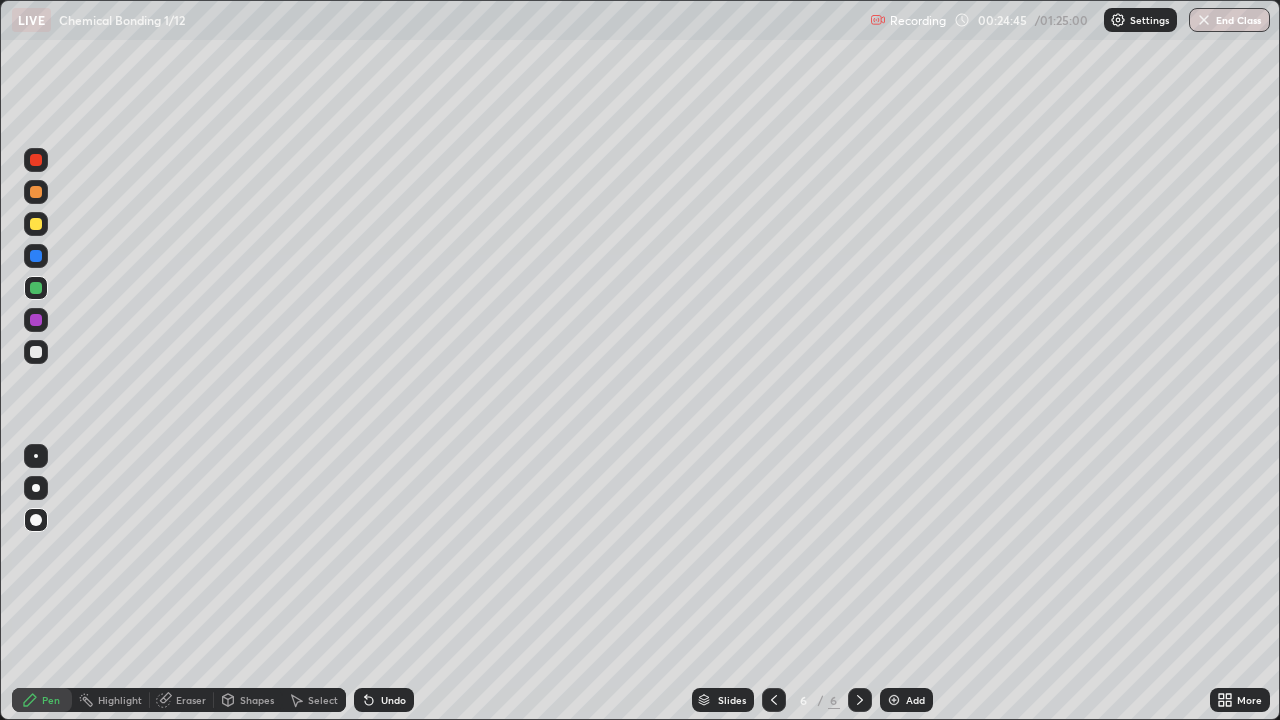click 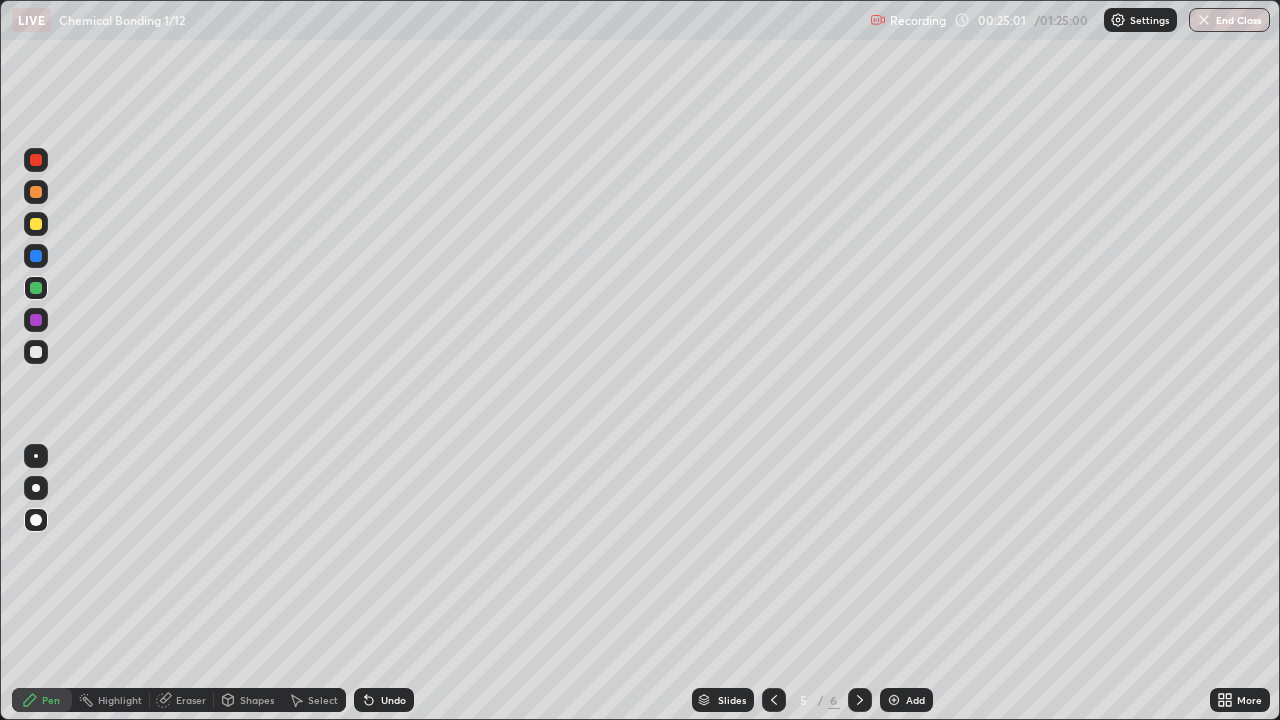 click at bounding box center [860, 700] 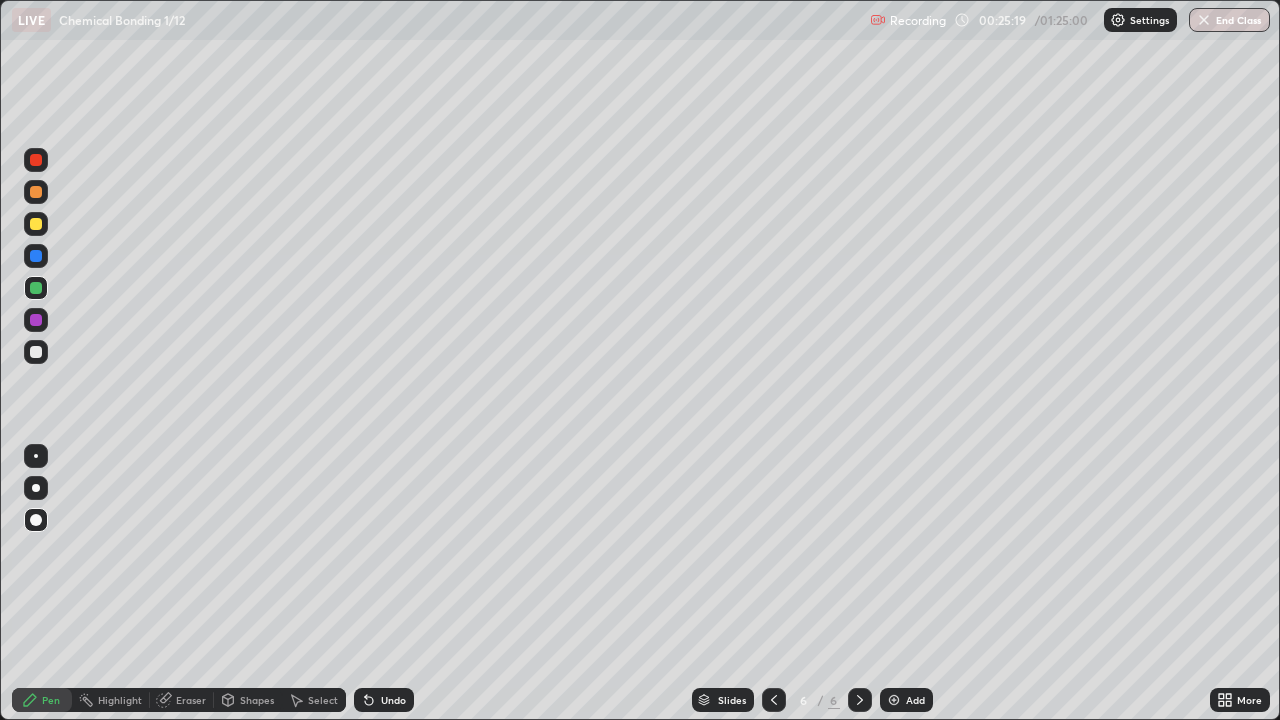 click at bounding box center [36, 352] 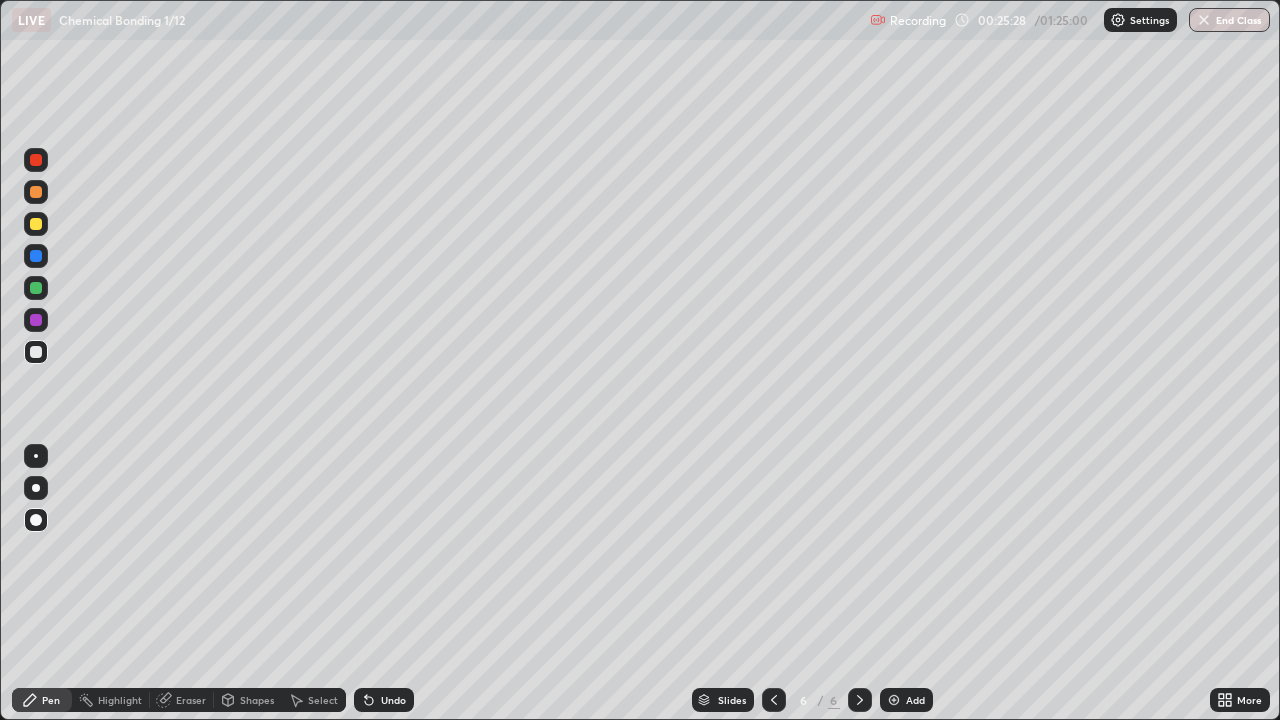 click on "Eraser" at bounding box center (182, 700) 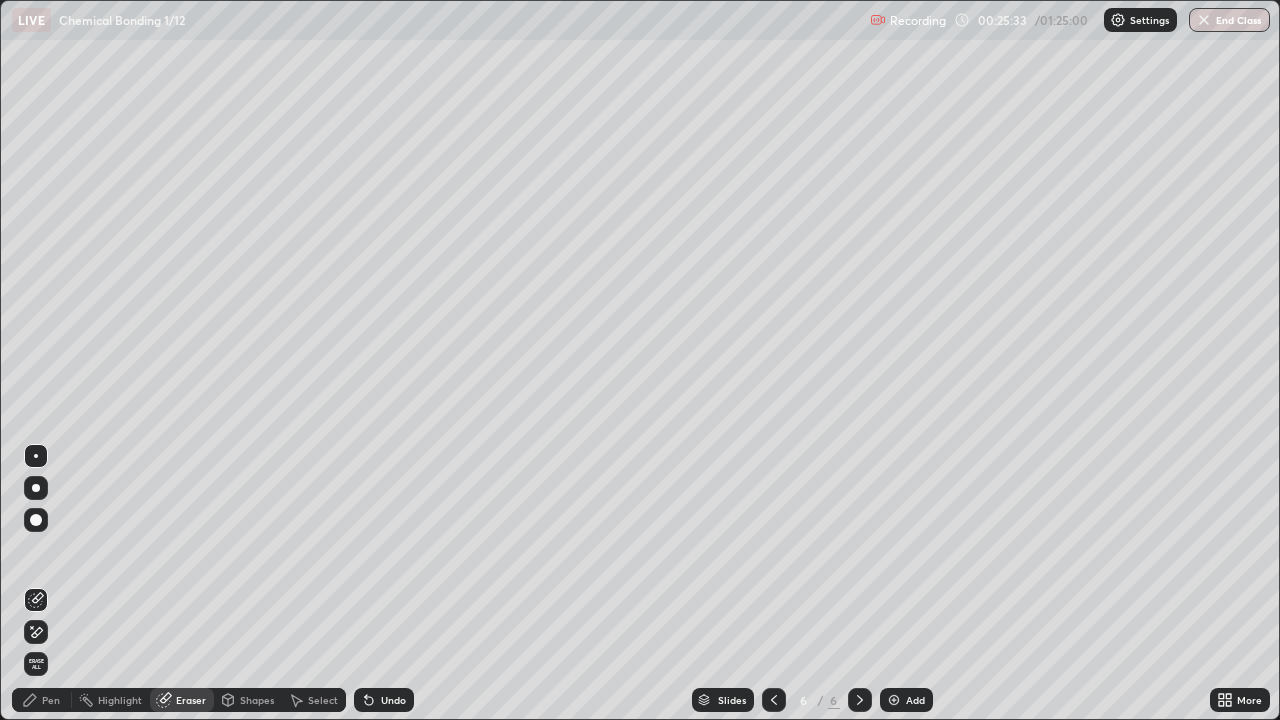 click on "Pen" at bounding box center (51, 700) 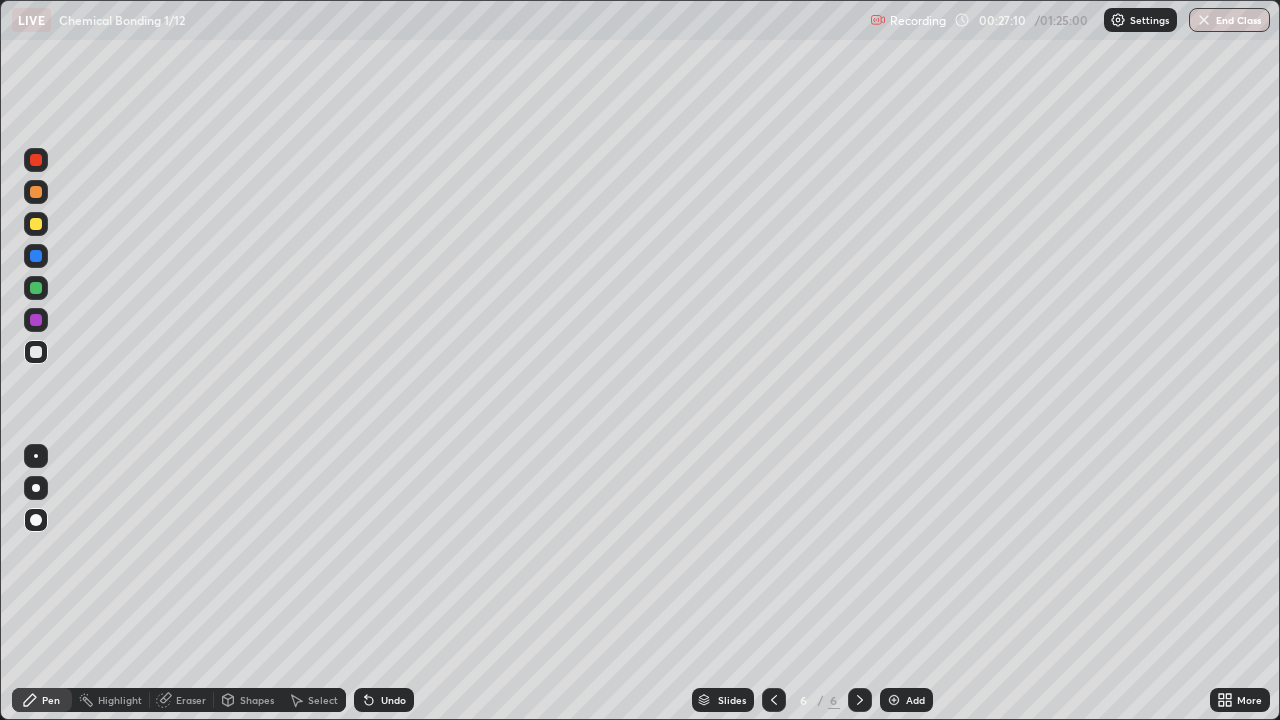 click on "Add" at bounding box center [915, 700] 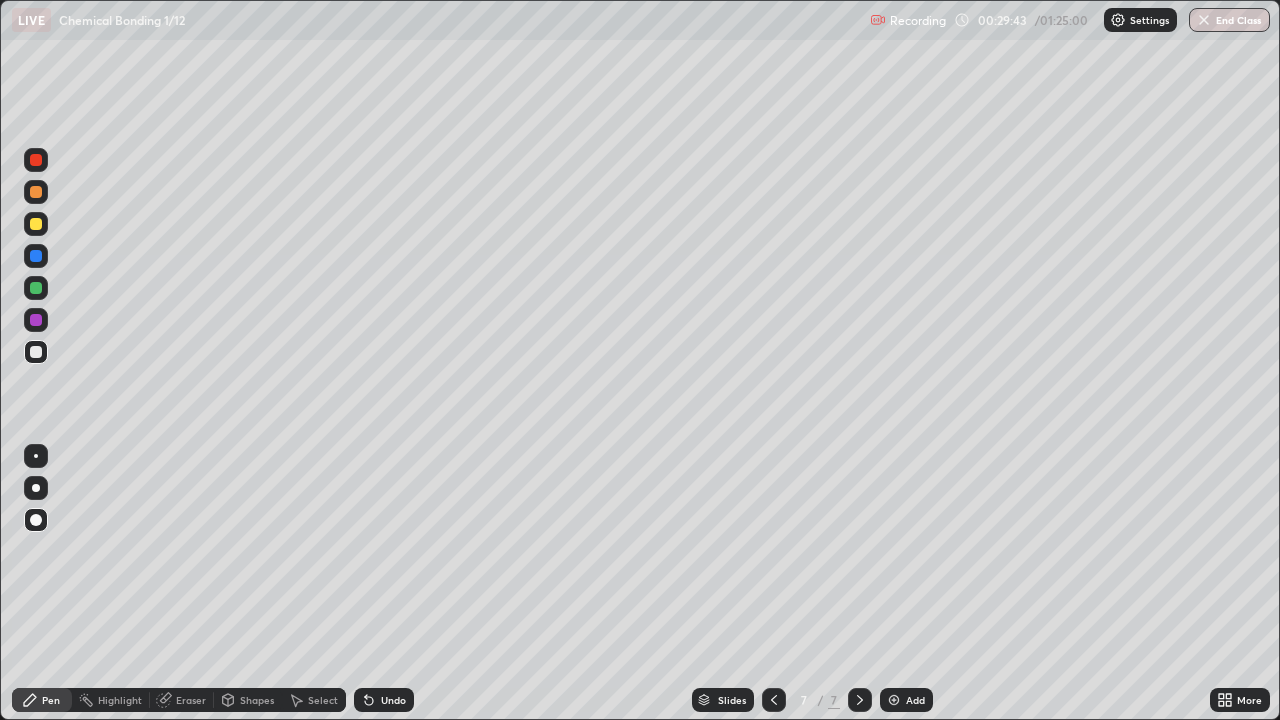 click on "Add" at bounding box center (915, 700) 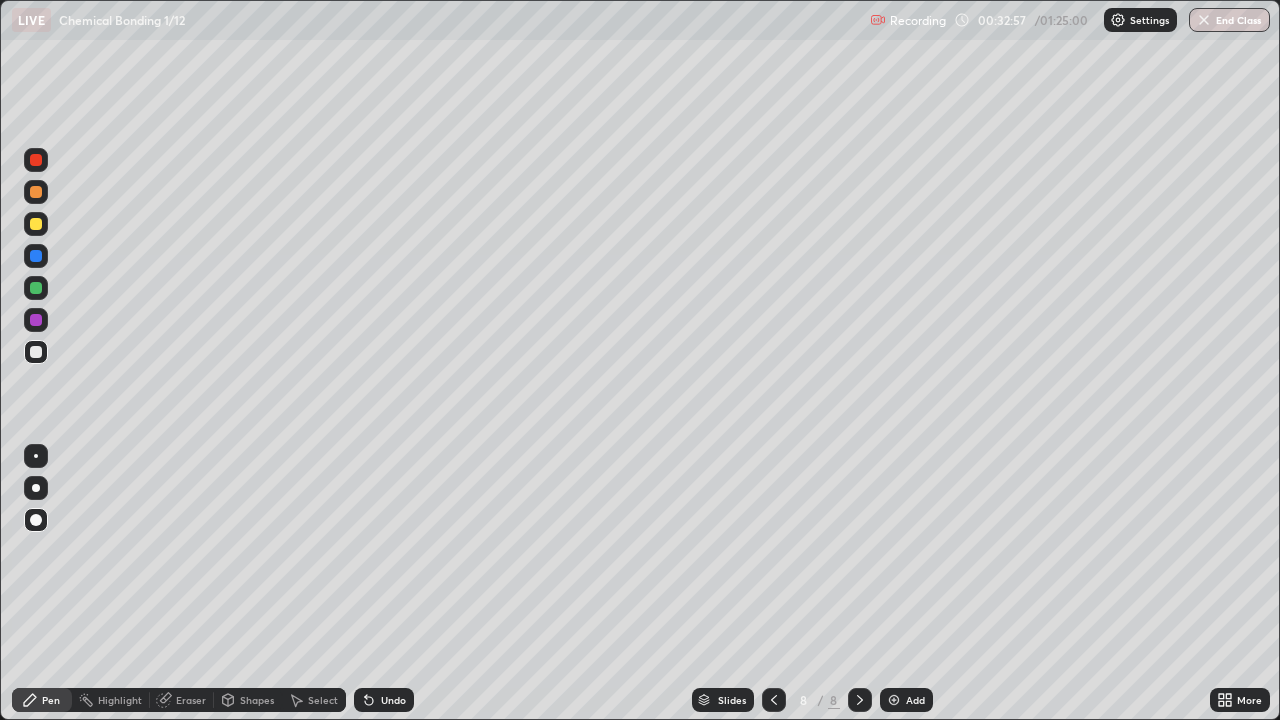 click at bounding box center [36, 320] 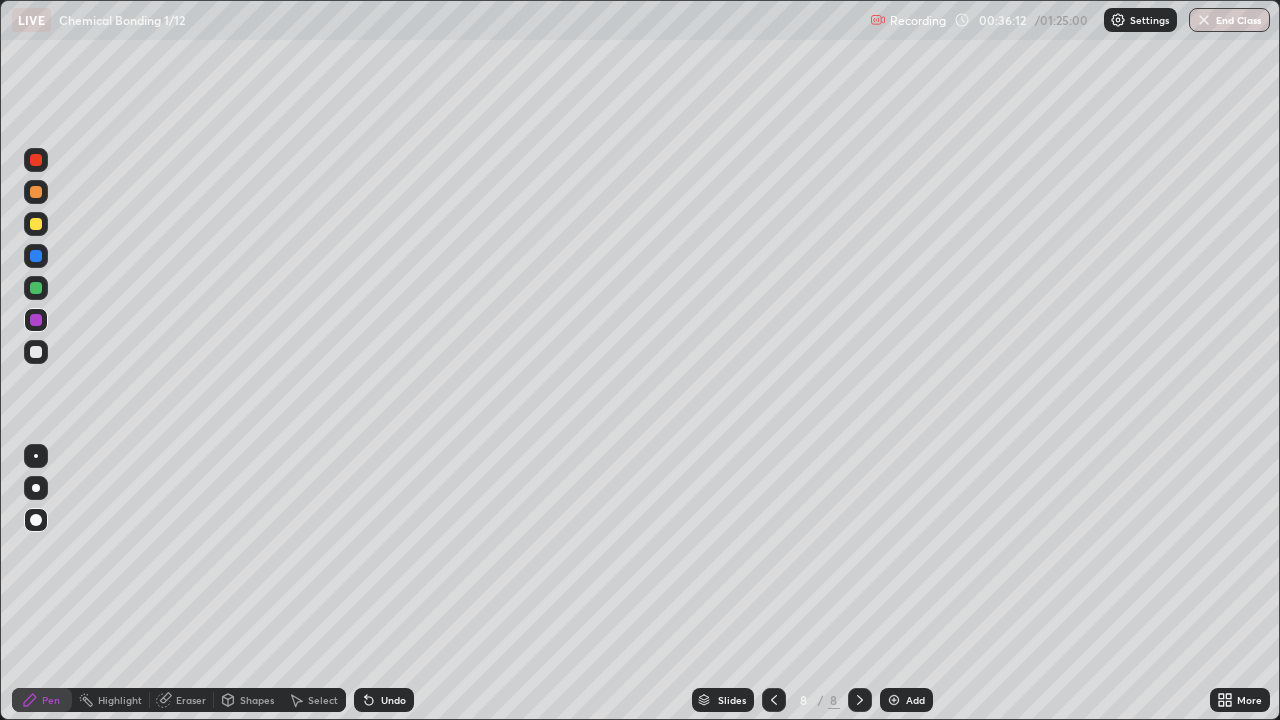 click on "Add" at bounding box center (906, 700) 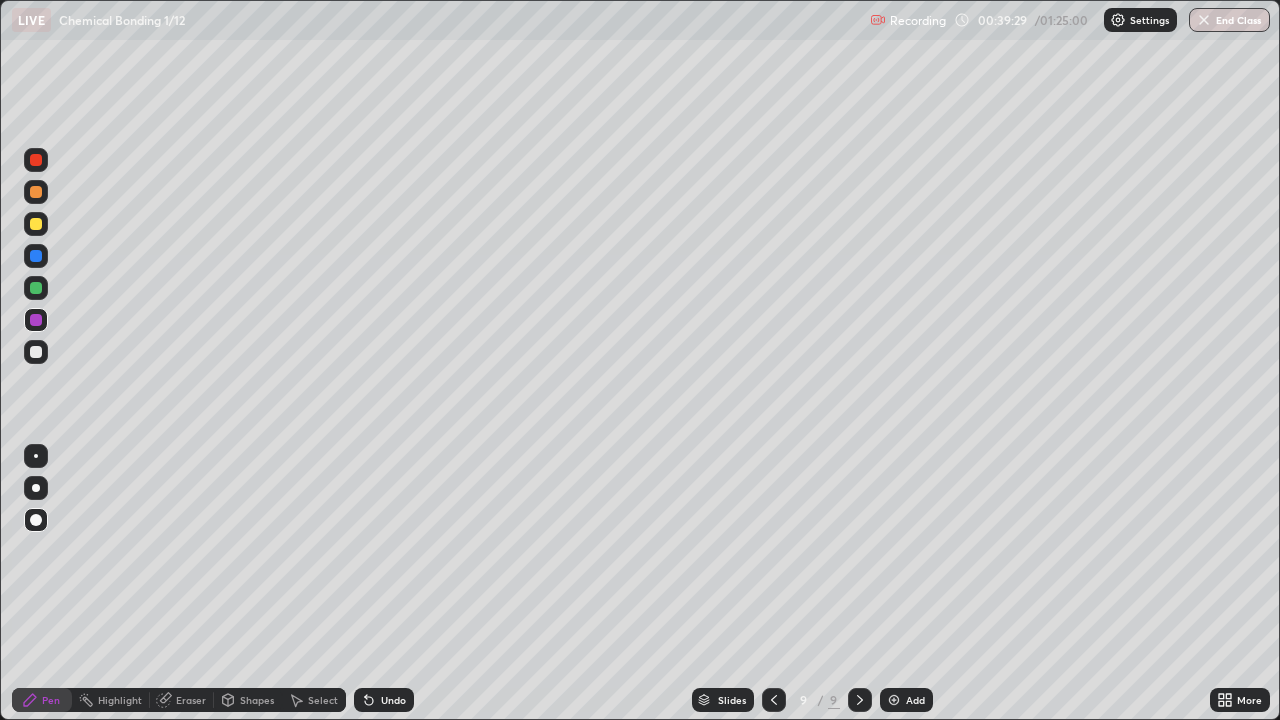 click at bounding box center [36, 224] 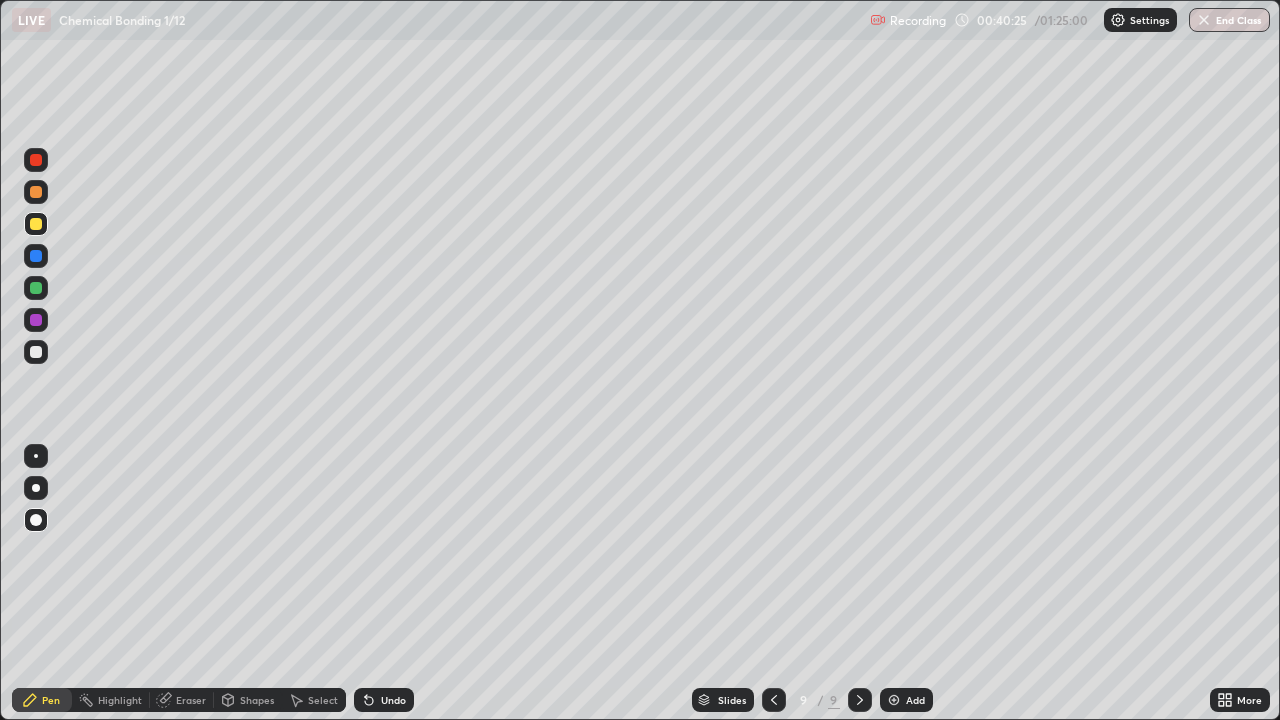 click at bounding box center (36, 320) 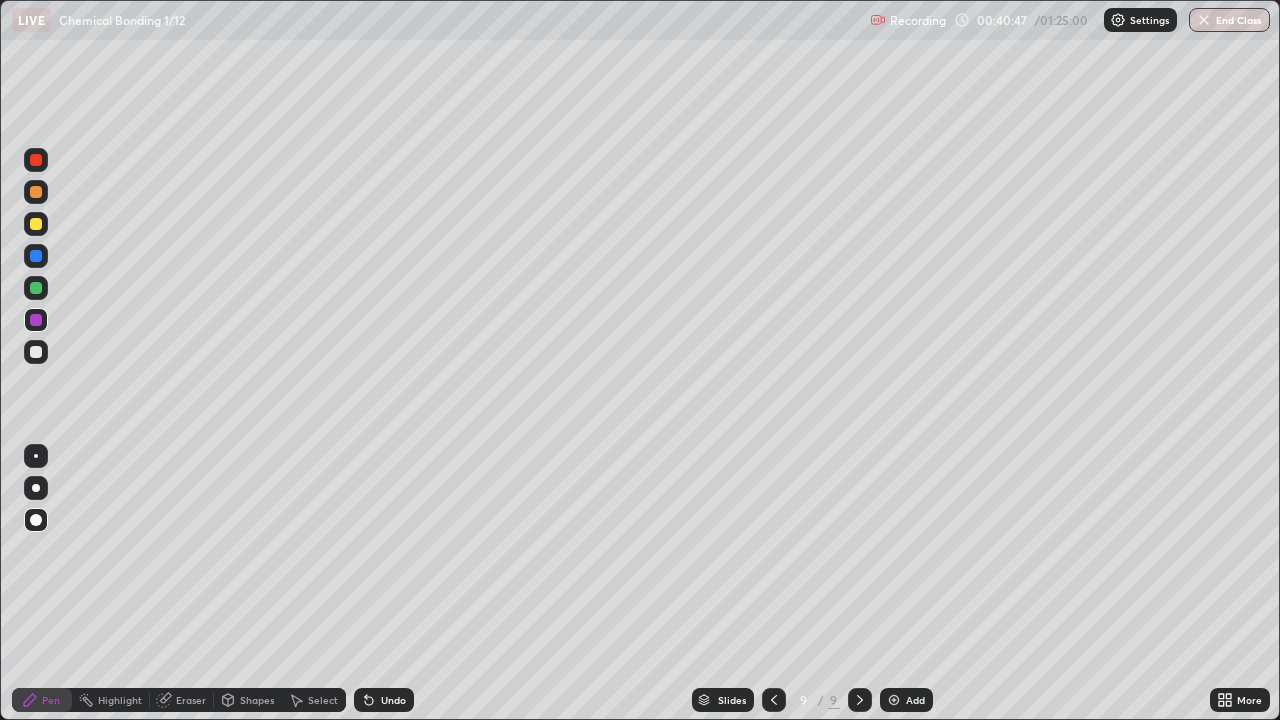 click at bounding box center [36, 224] 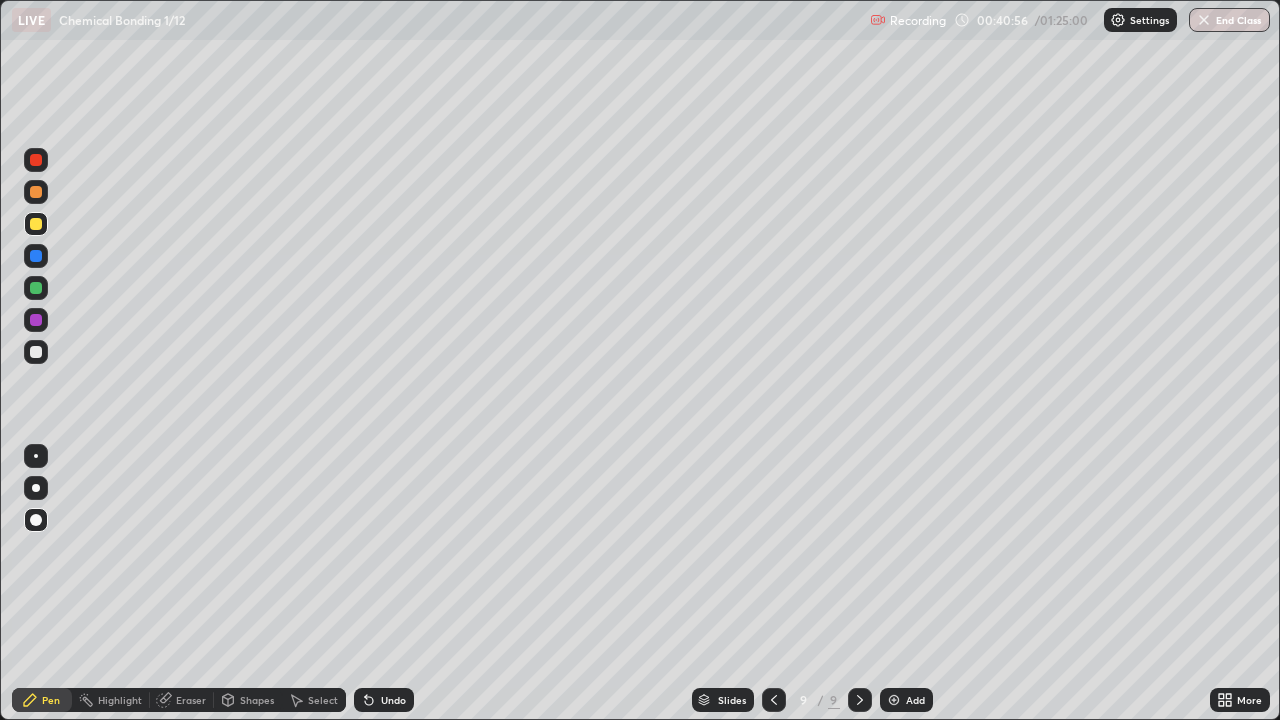 click on "Undo" at bounding box center [384, 700] 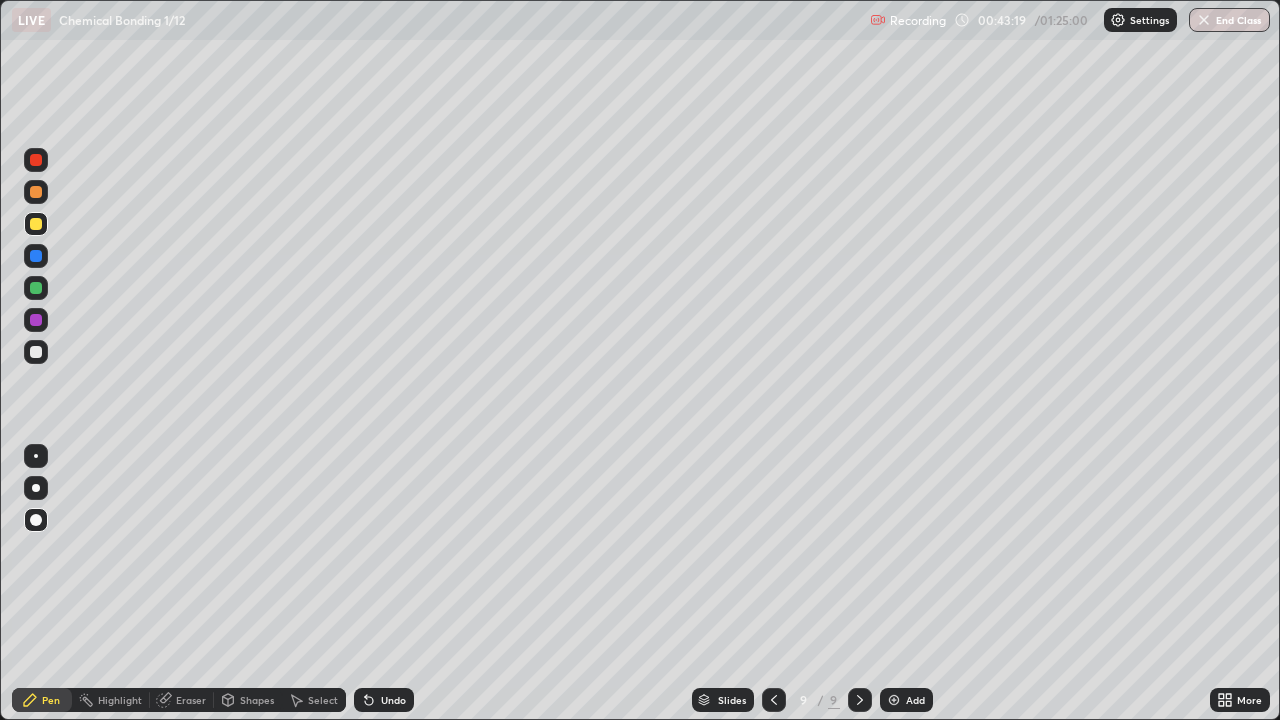 click on "Add" at bounding box center (906, 700) 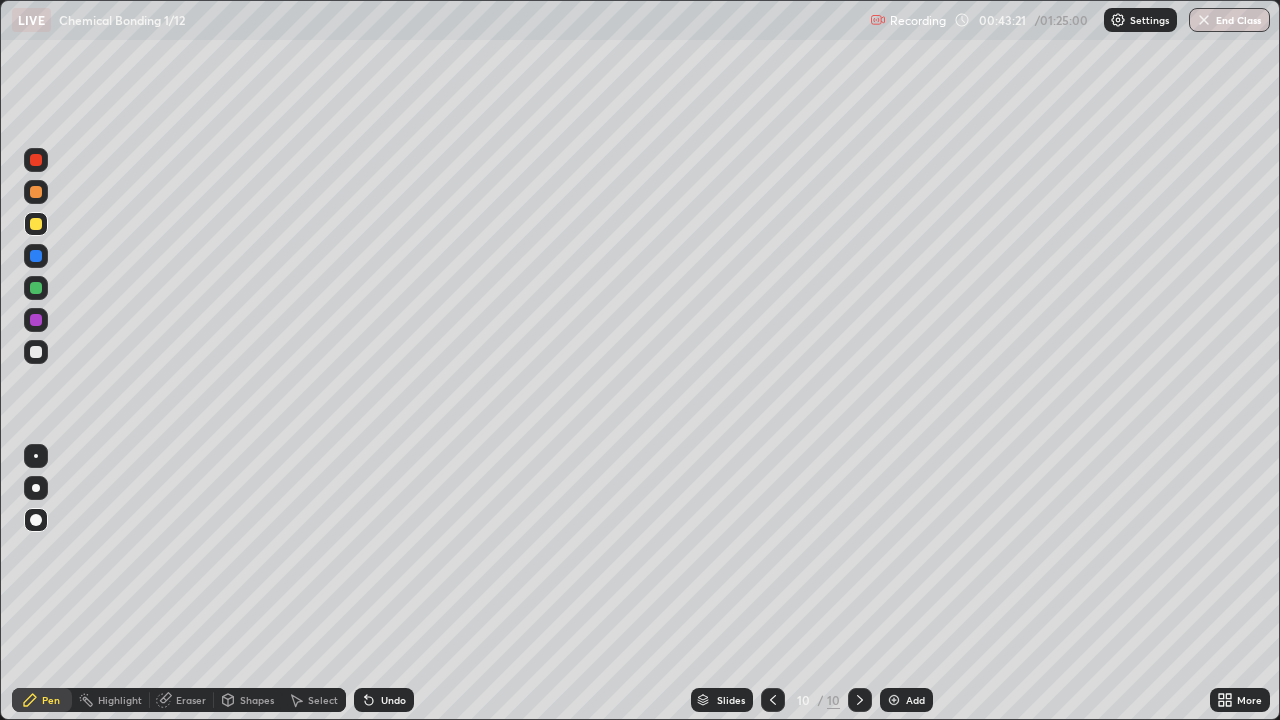 click on "Slides" at bounding box center (731, 700) 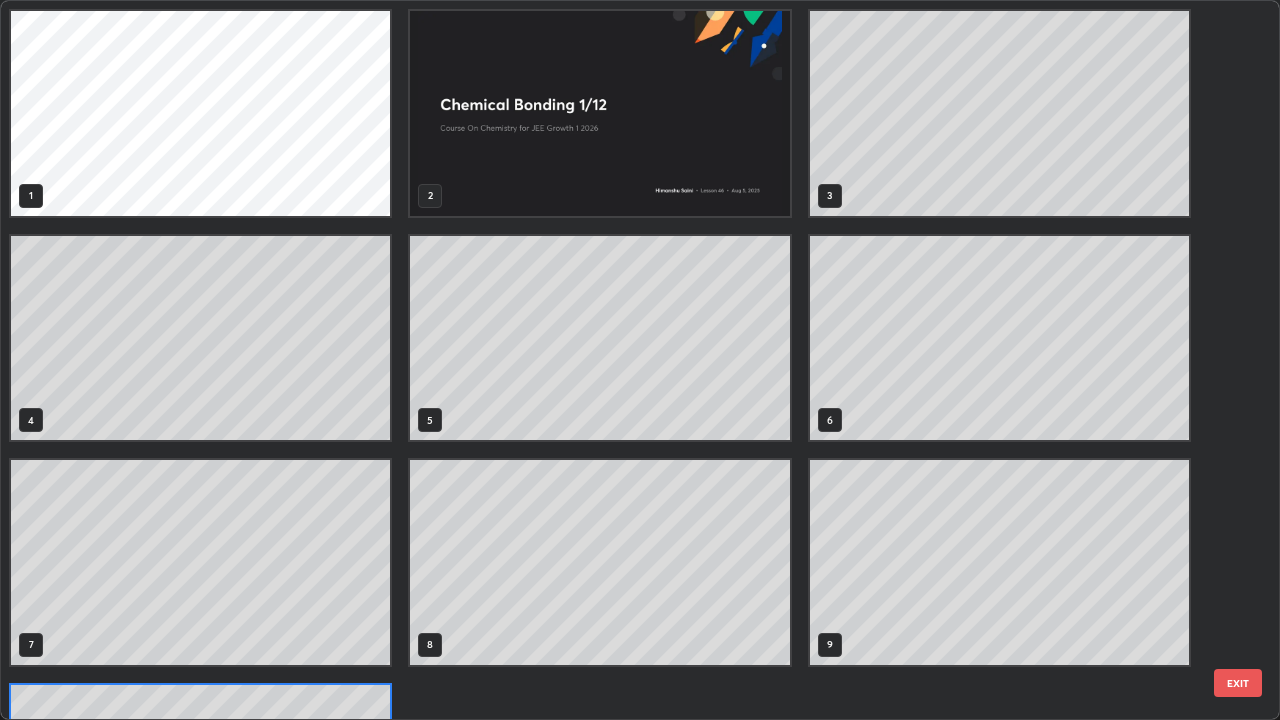 scroll, scrollTop: 180, scrollLeft: 0, axis: vertical 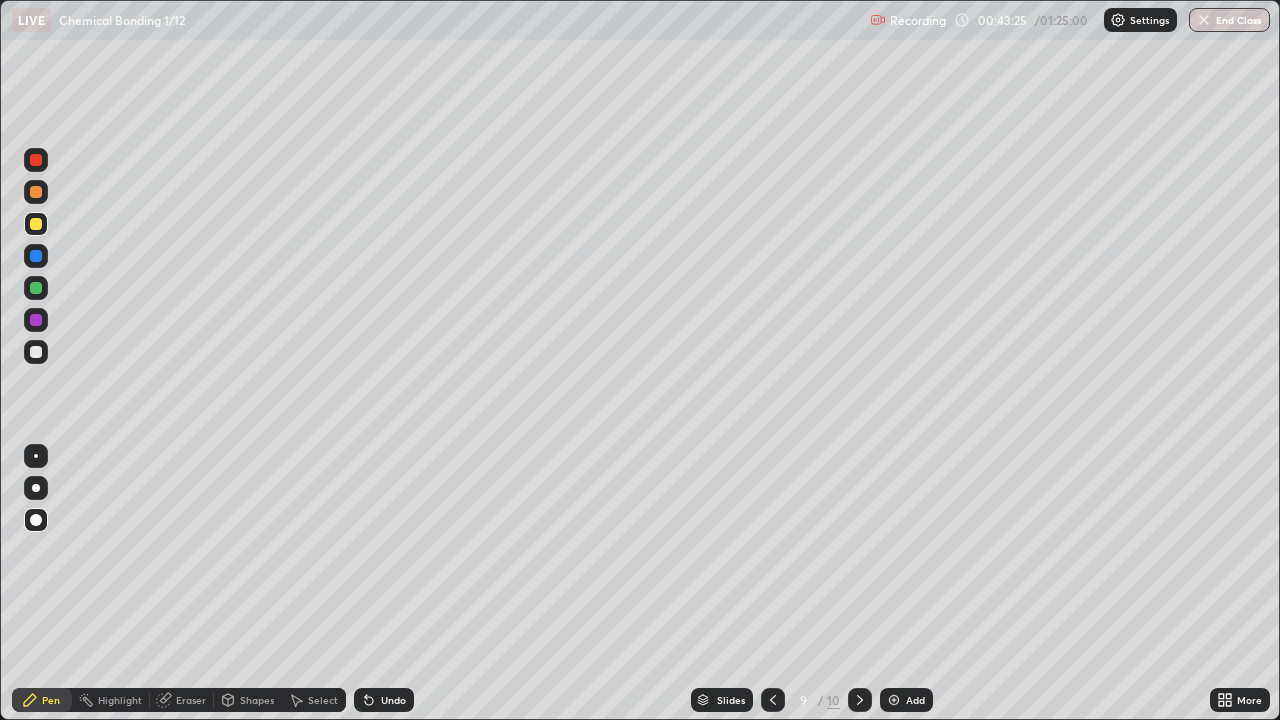click 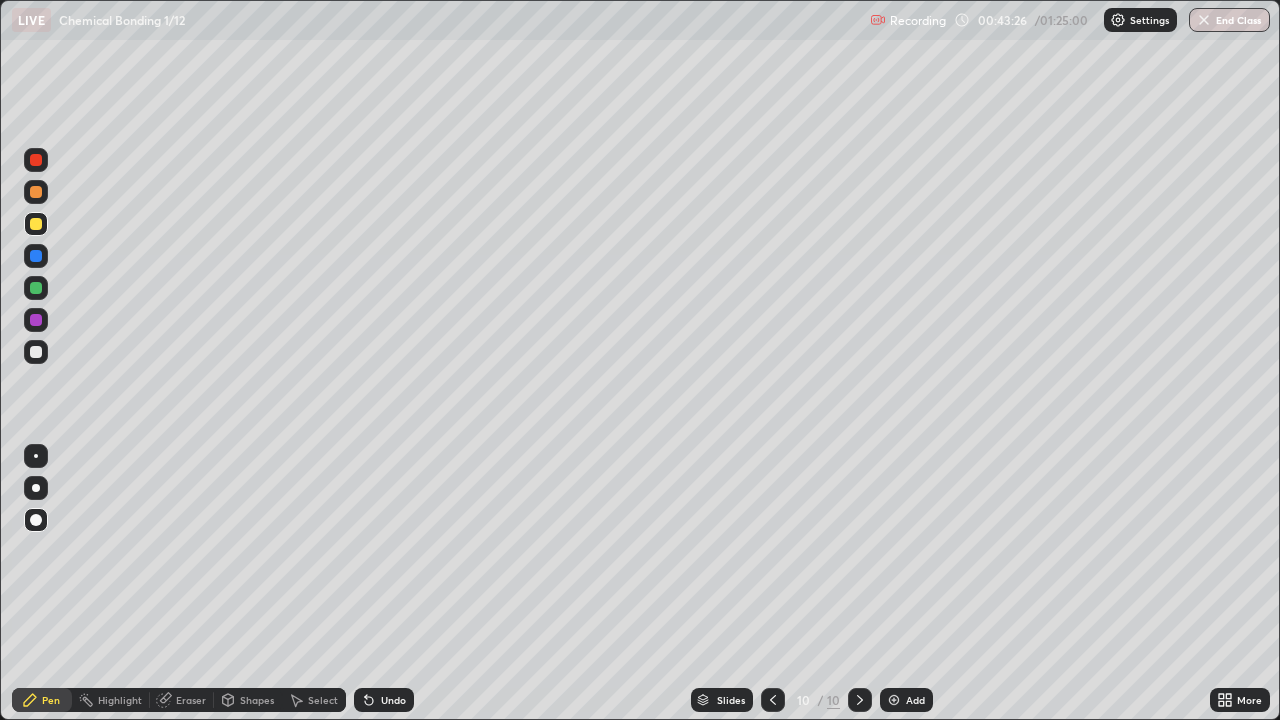 click at bounding box center [36, 192] 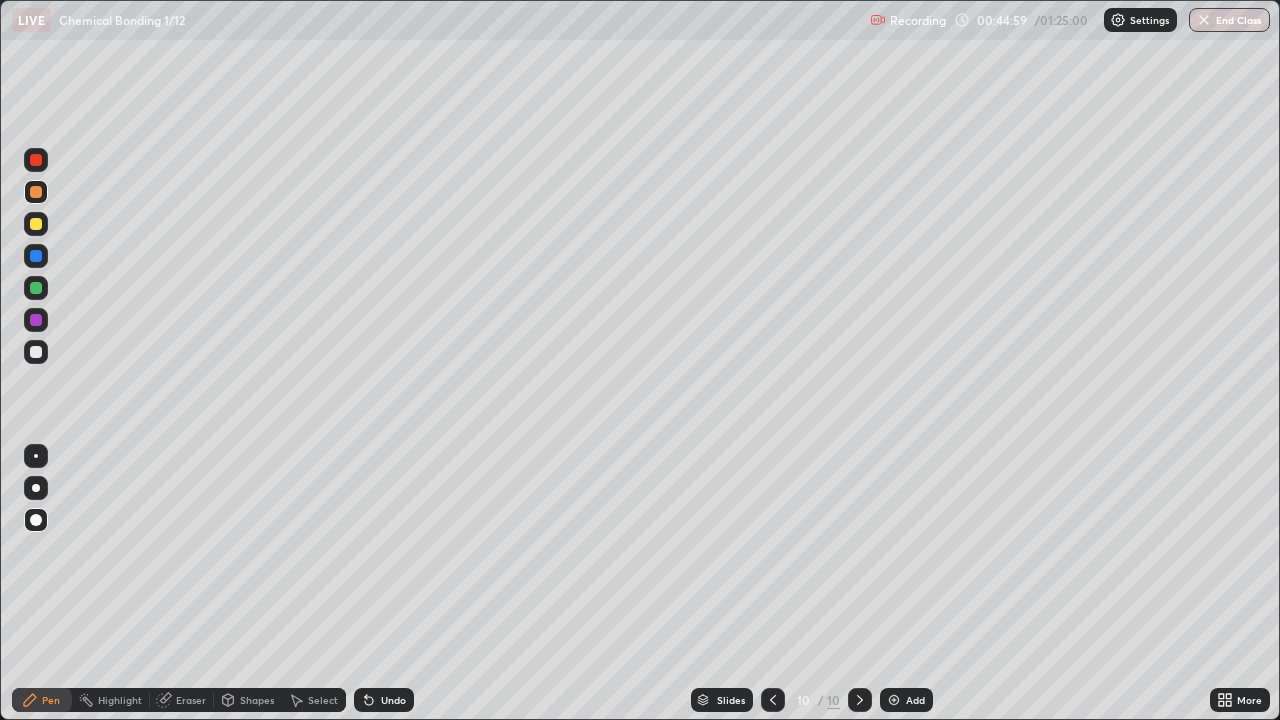 click on "Pen" at bounding box center [51, 700] 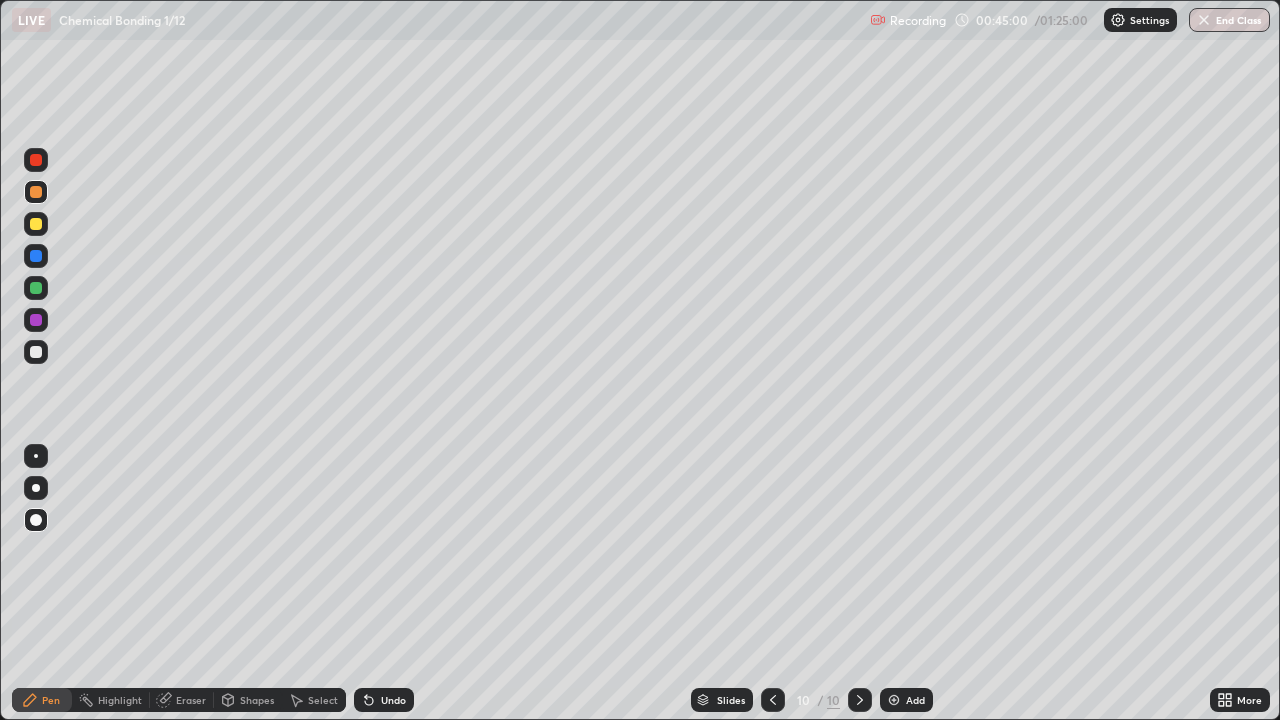 click at bounding box center [36, 352] 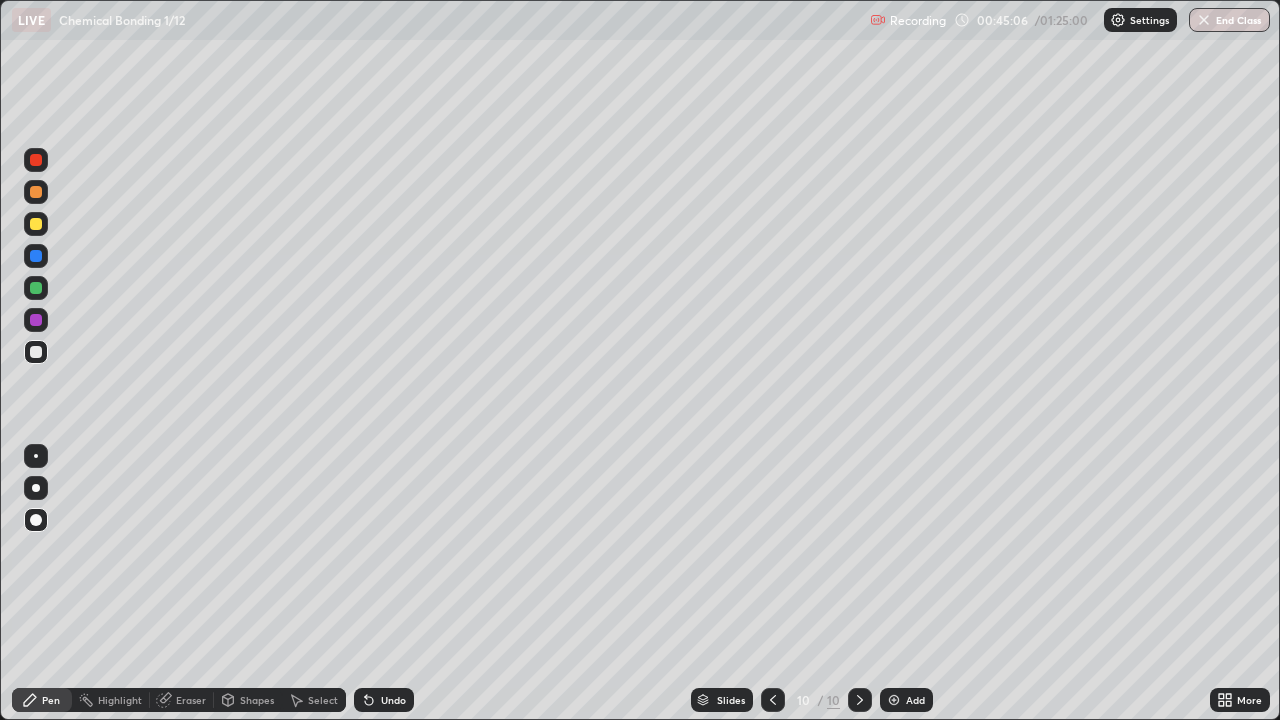 click on "Undo" at bounding box center [393, 700] 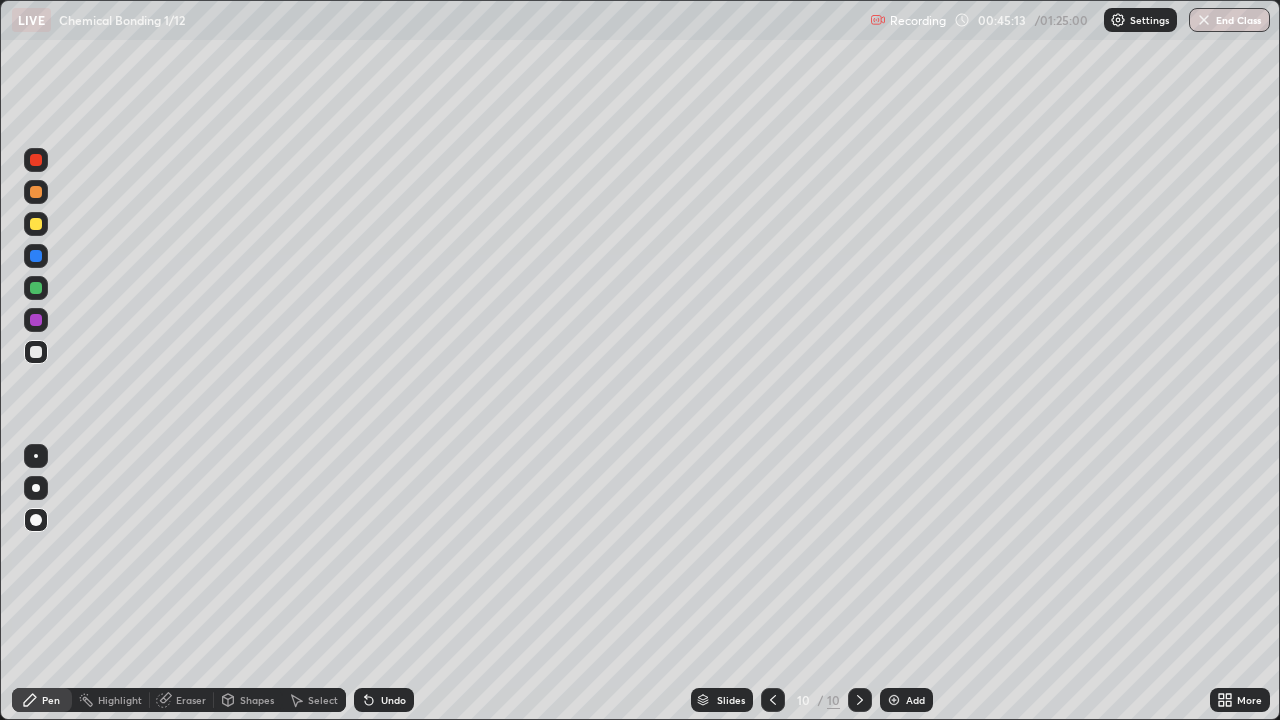 click at bounding box center [36, 256] 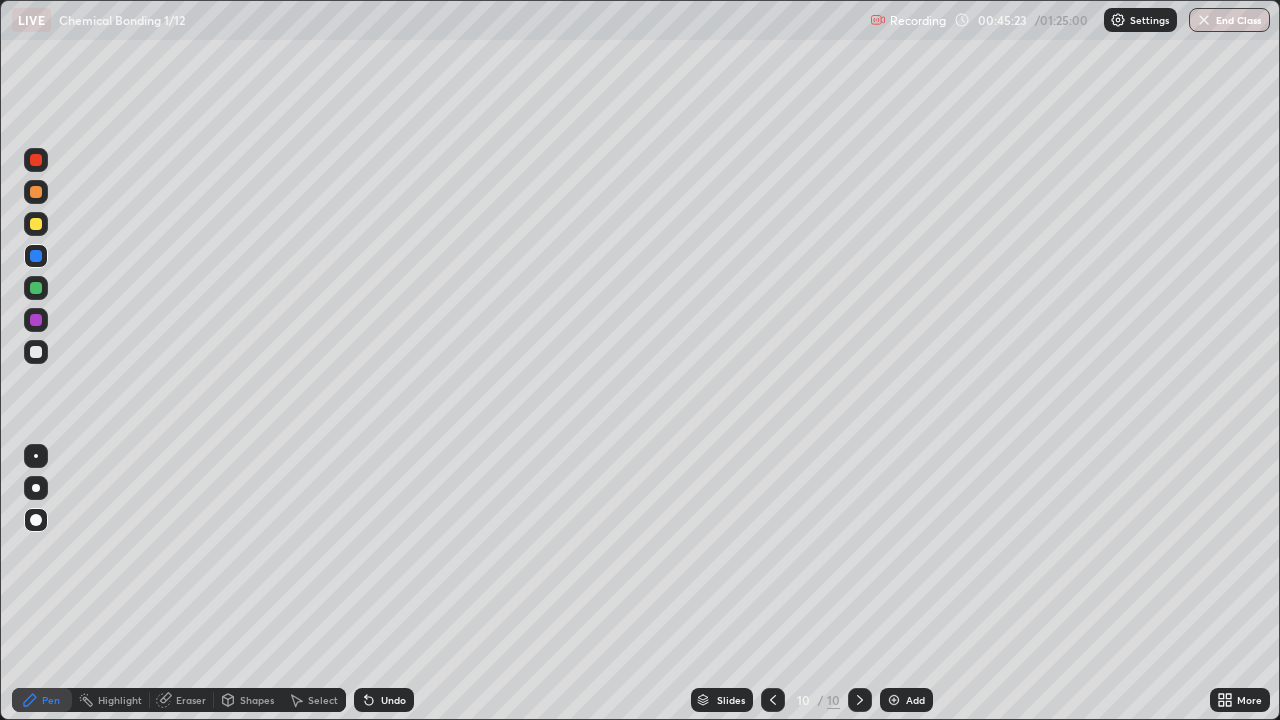 click on "Undo" at bounding box center (380, 700) 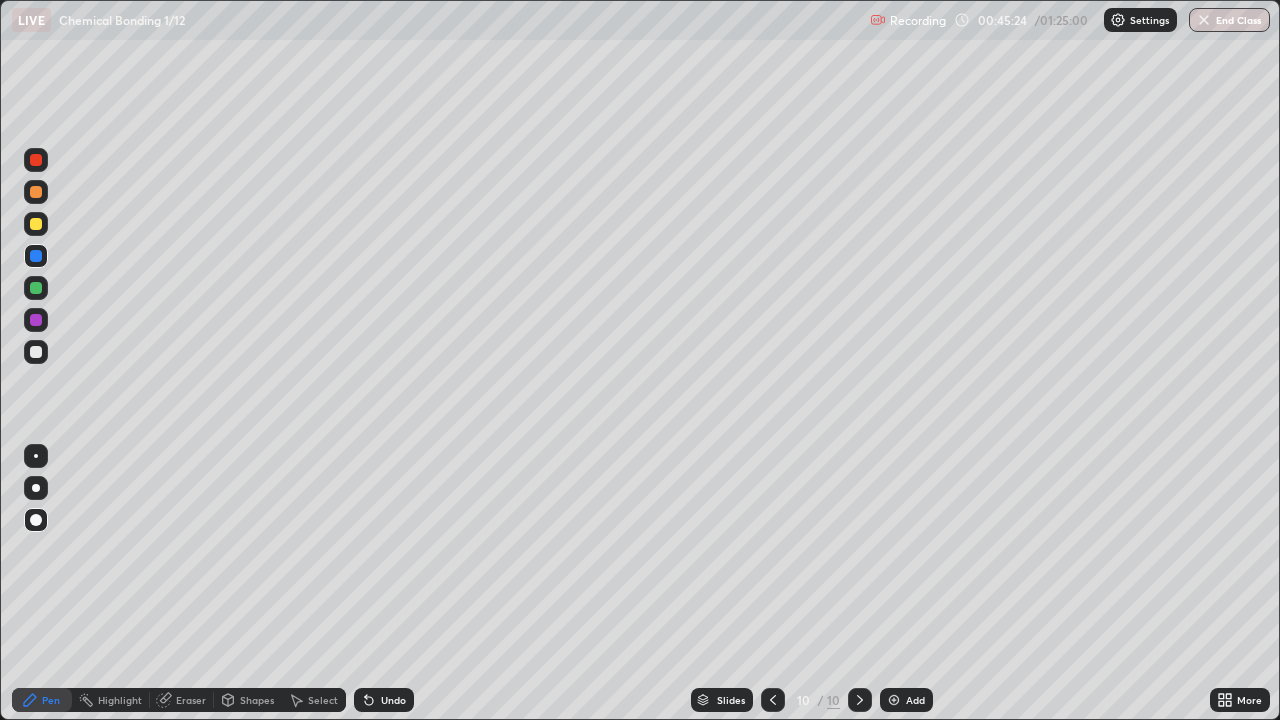 click on "Shapes" at bounding box center [257, 700] 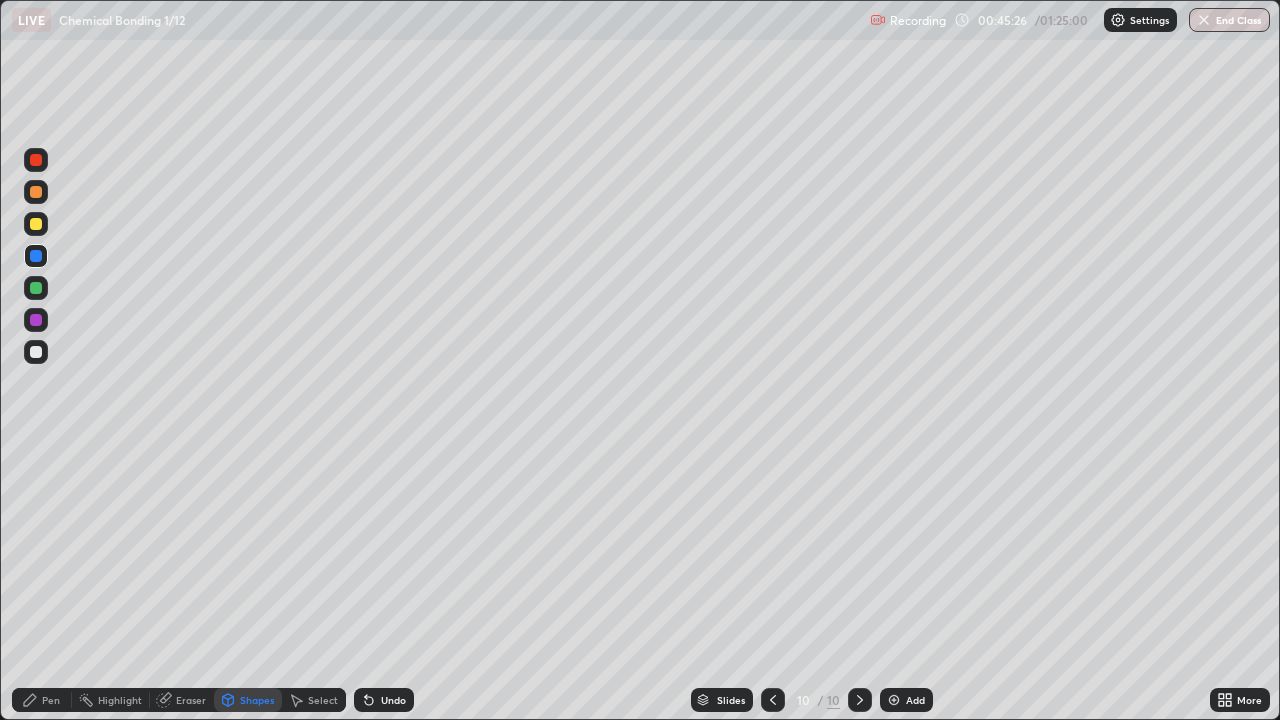 click on "Pen" at bounding box center [42, 700] 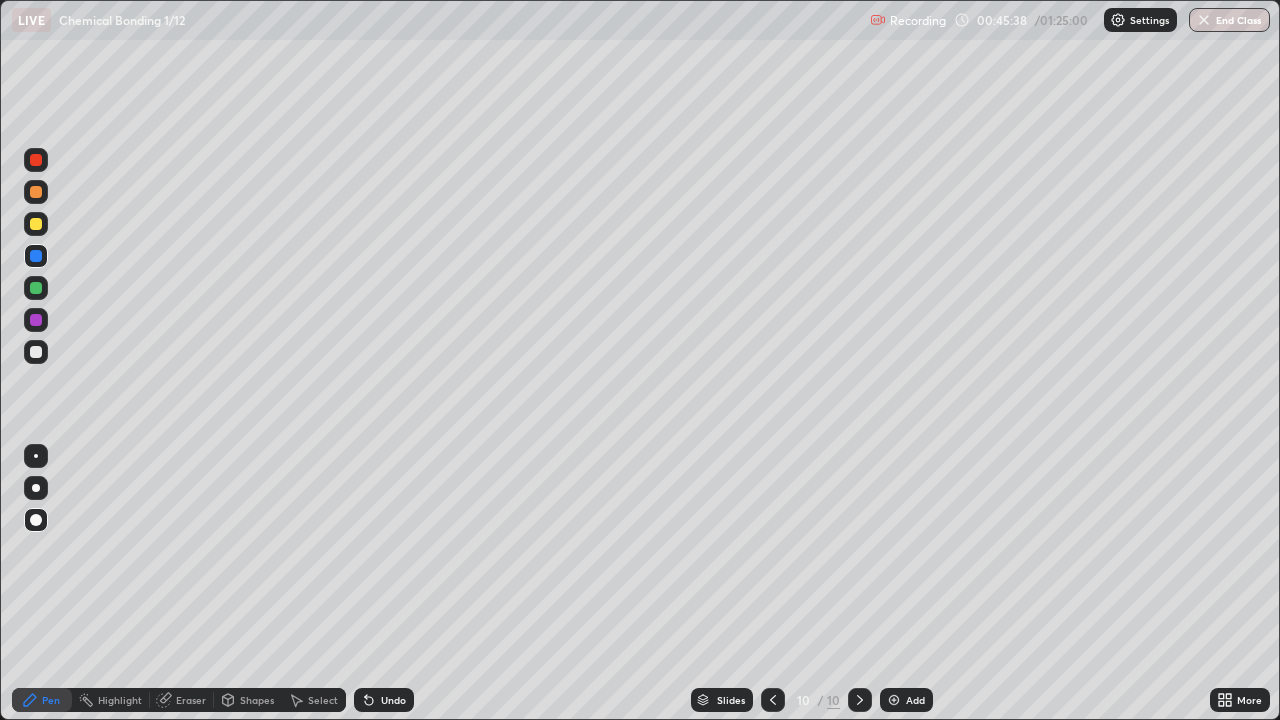 click at bounding box center [36, 224] 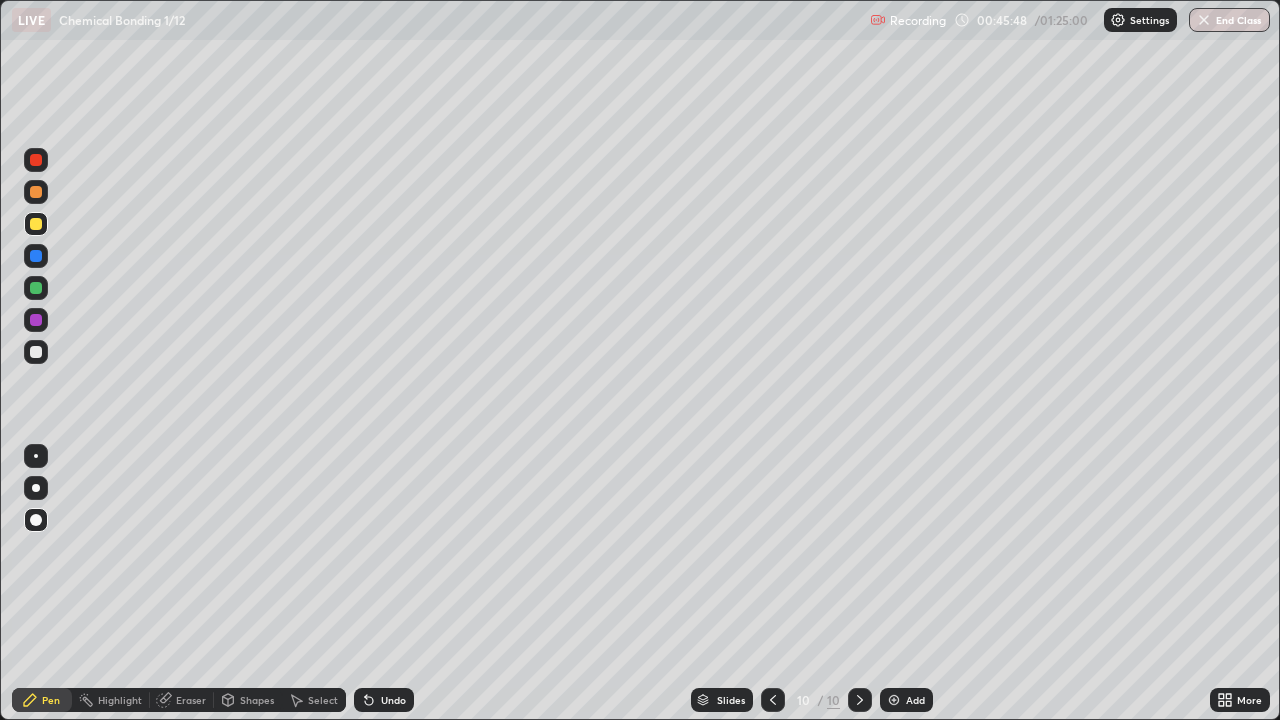 click at bounding box center [36, 256] 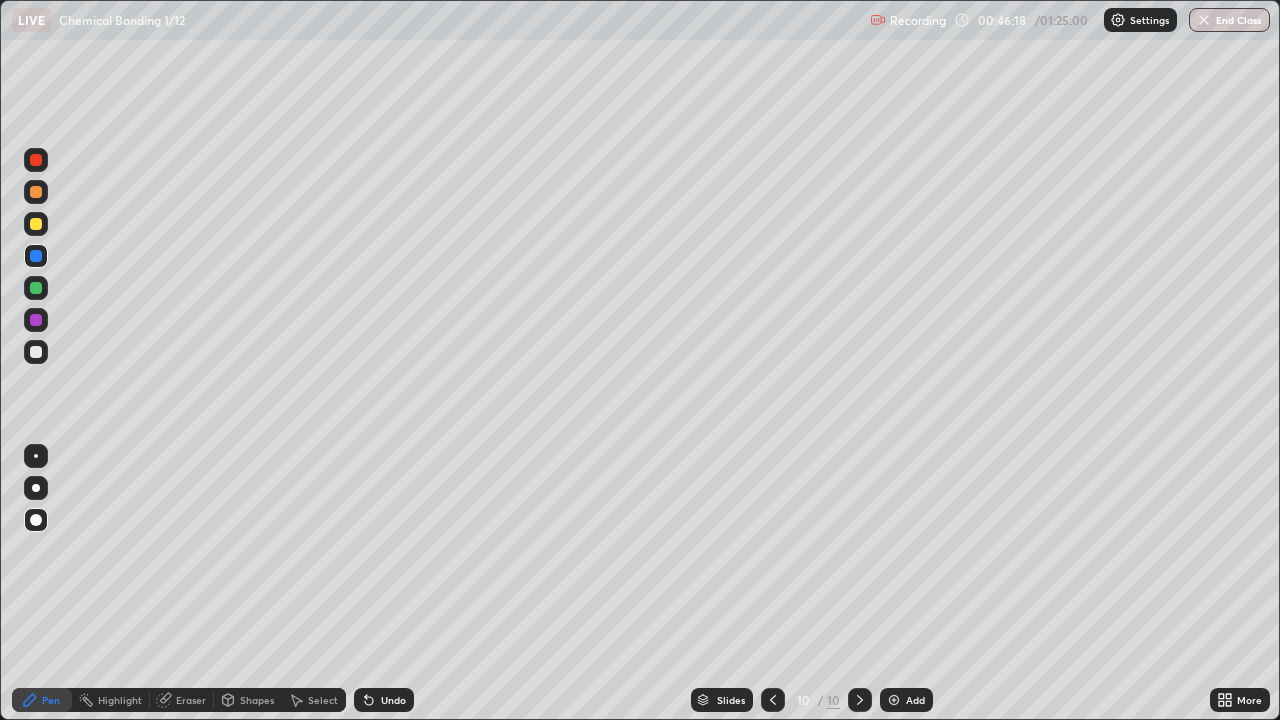 click at bounding box center [36, 352] 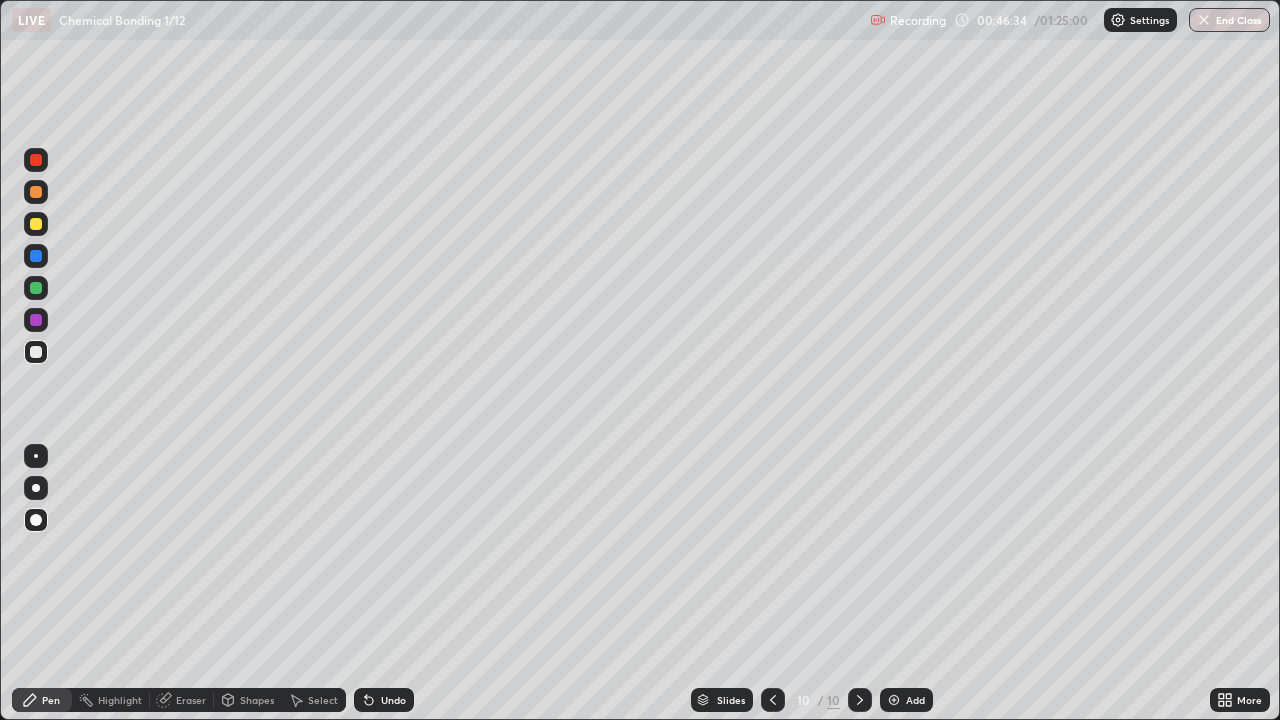 click on "Undo" at bounding box center [393, 700] 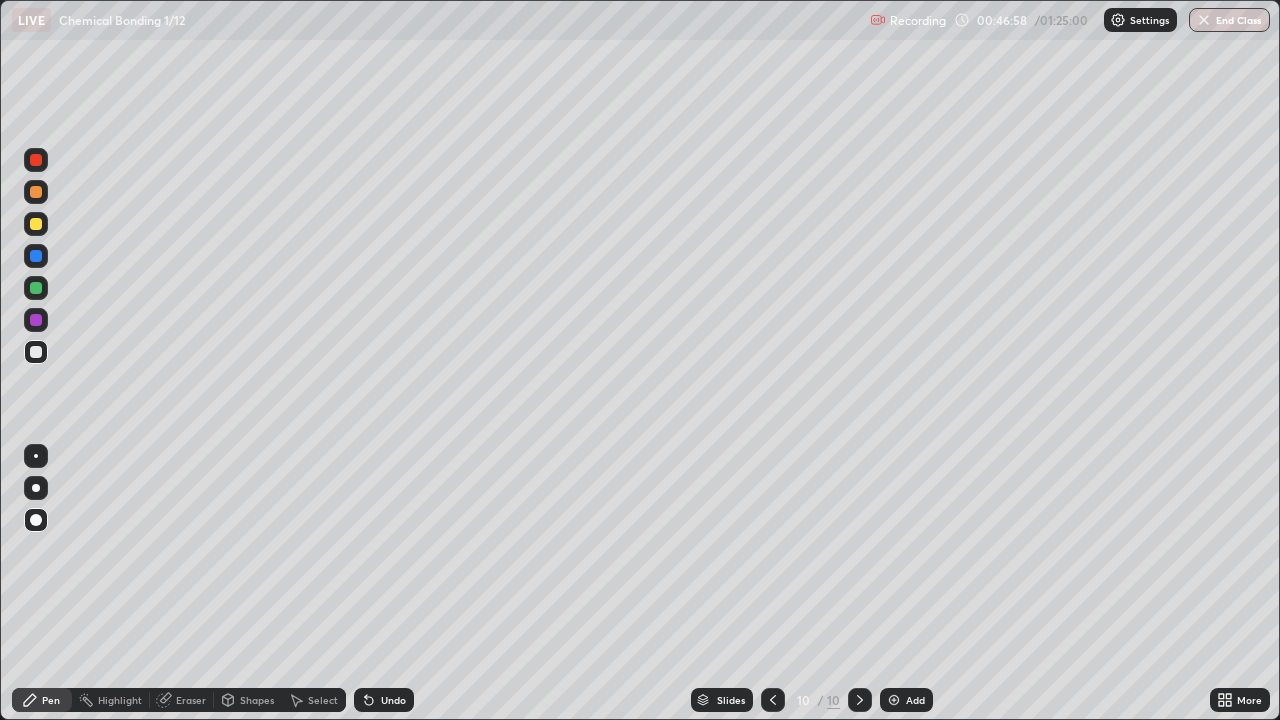 click at bounding box center [36, 224] 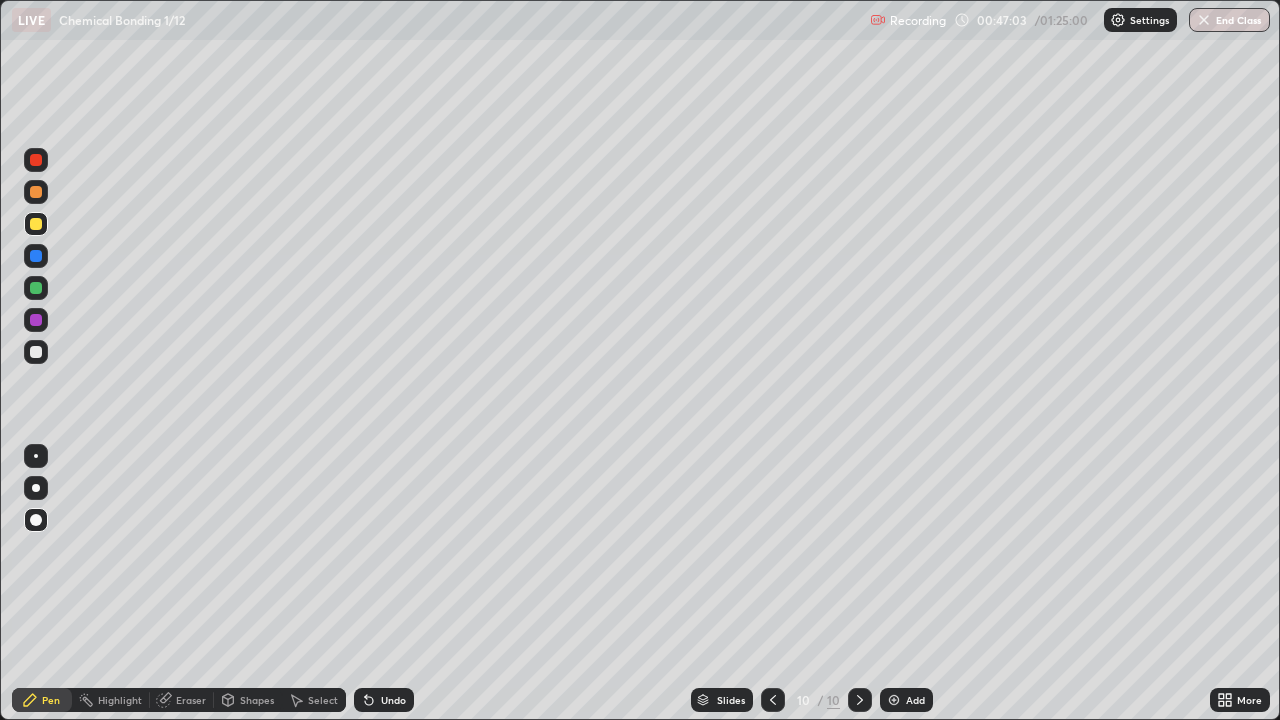 click on "Undo" at bounding box center (384, 700) 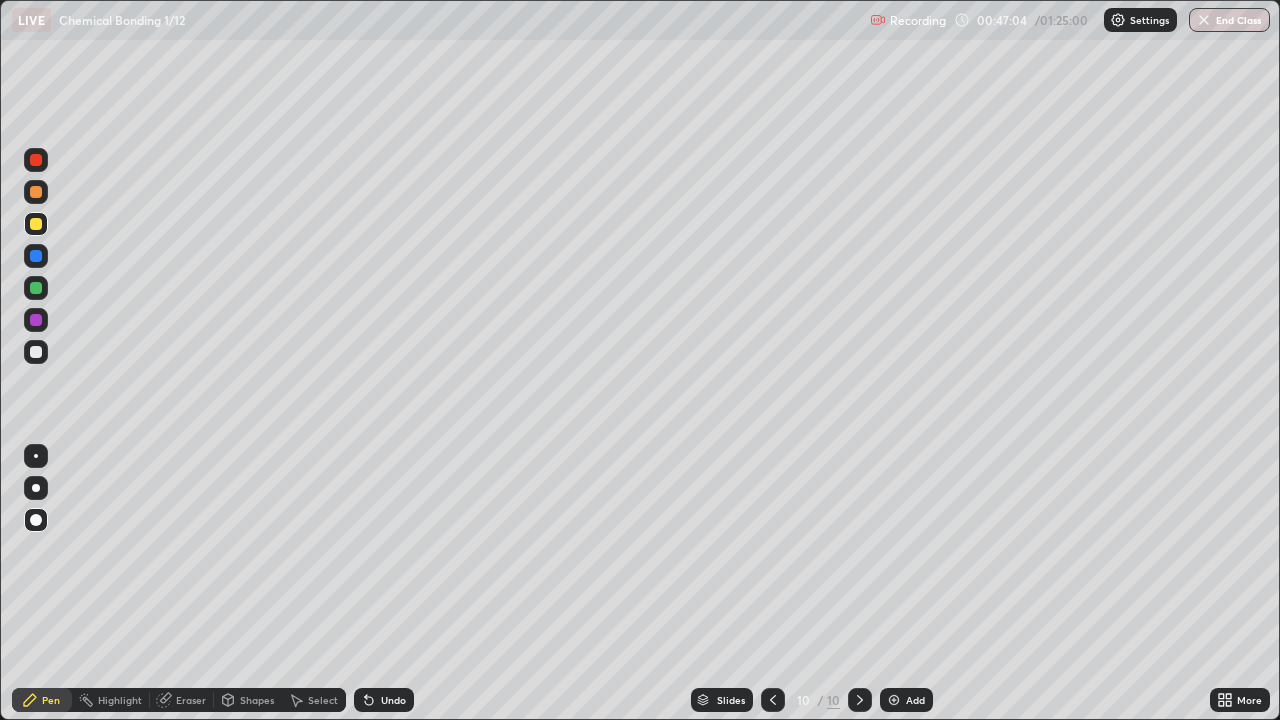 click 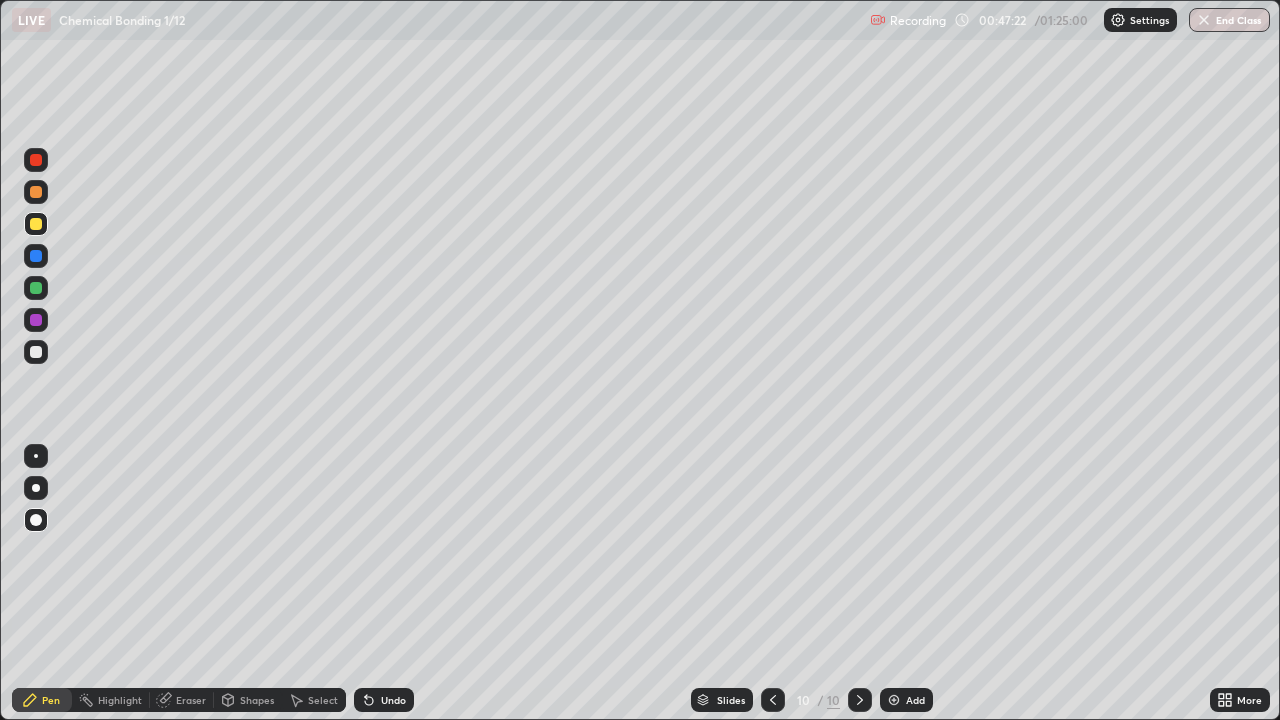 click at bounding box center (36, 352) 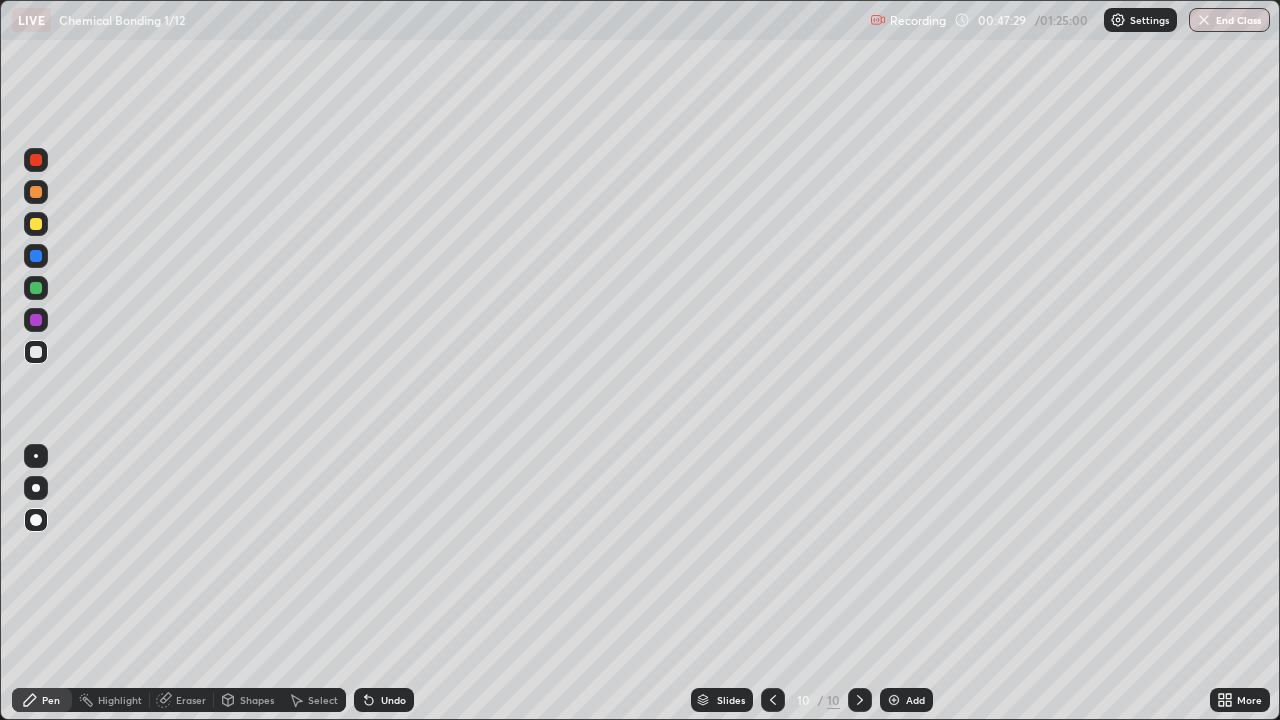 click at bounding box center [36, 320] 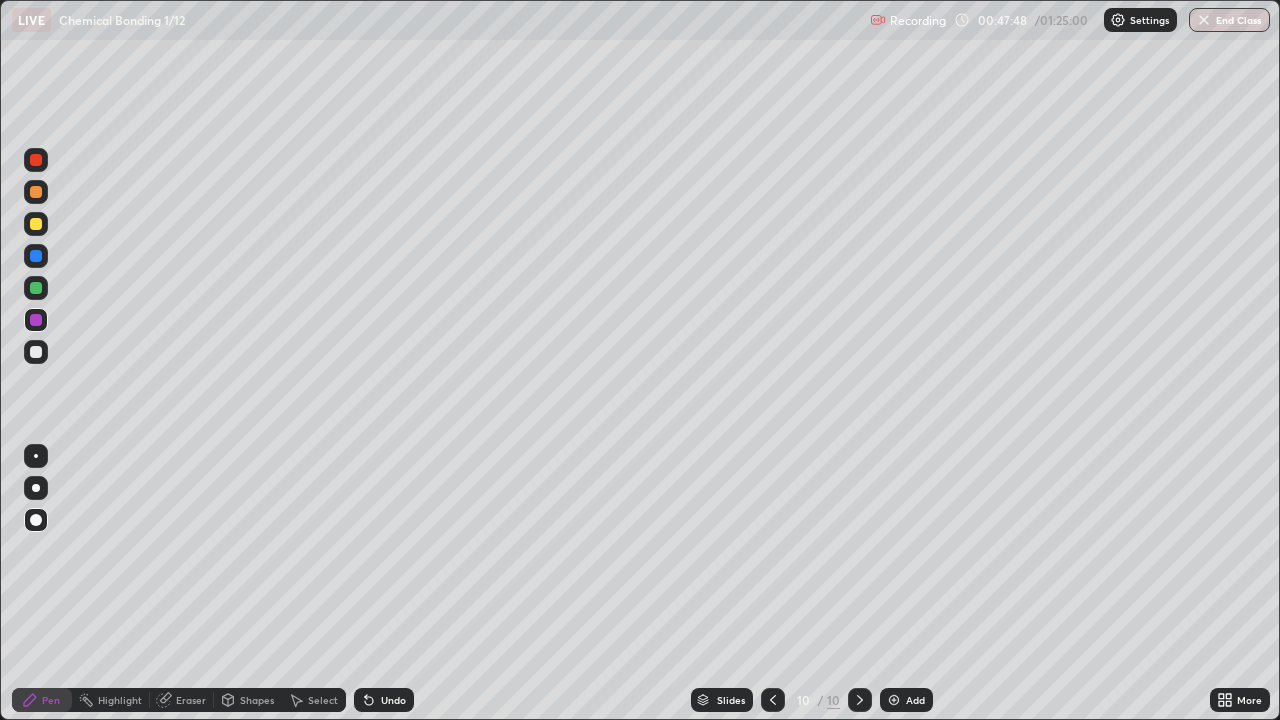 click on "Add" at bounding box center [915, 700] 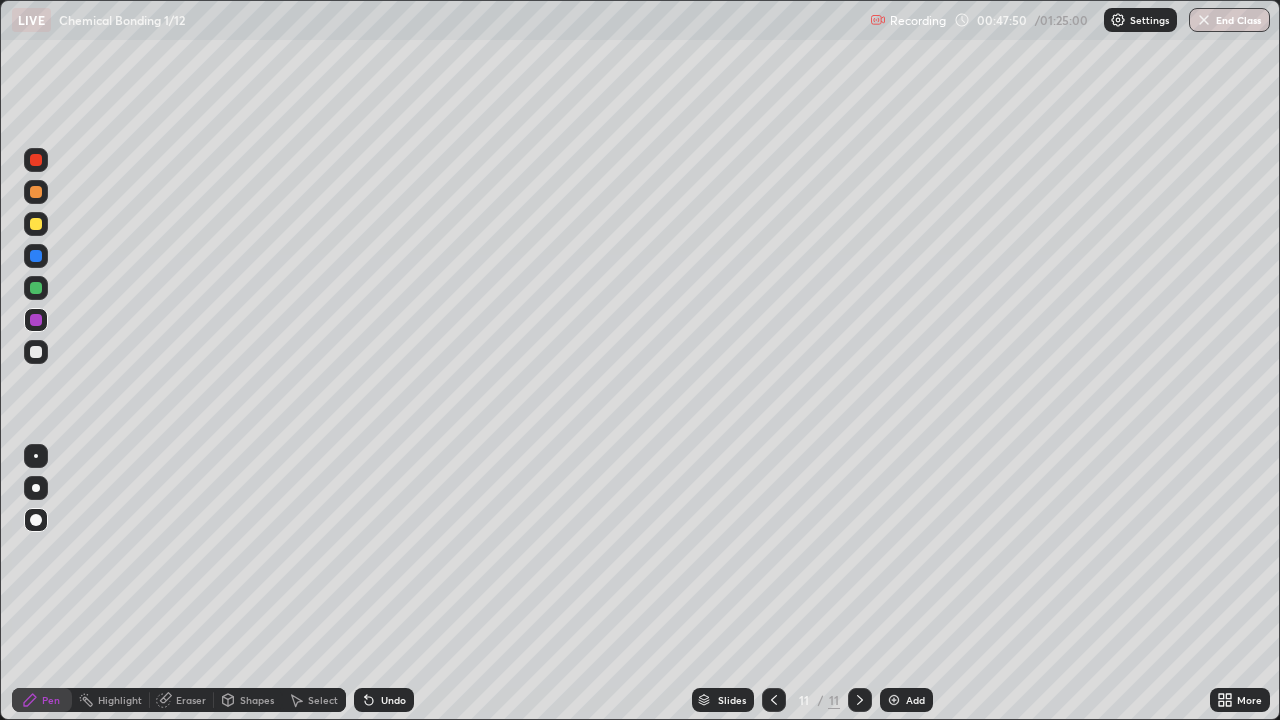 click at bounding box center [36, 352] 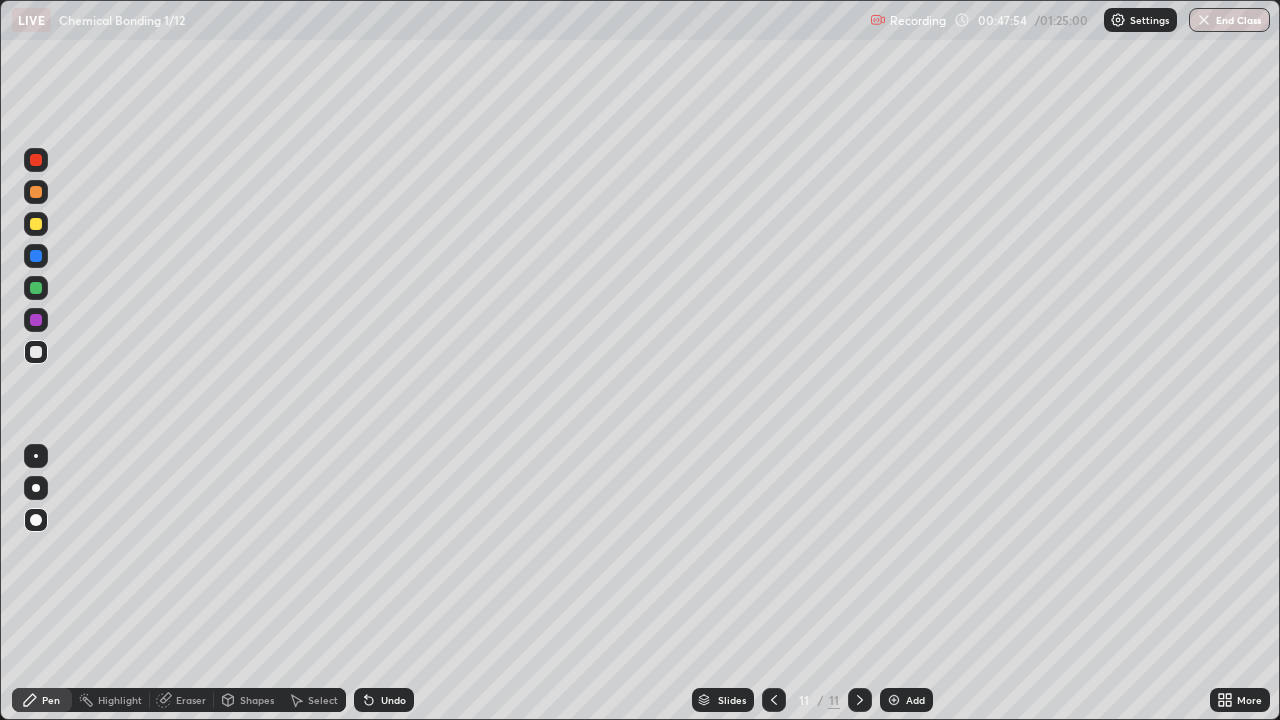 click at bounding box center (36, 224) 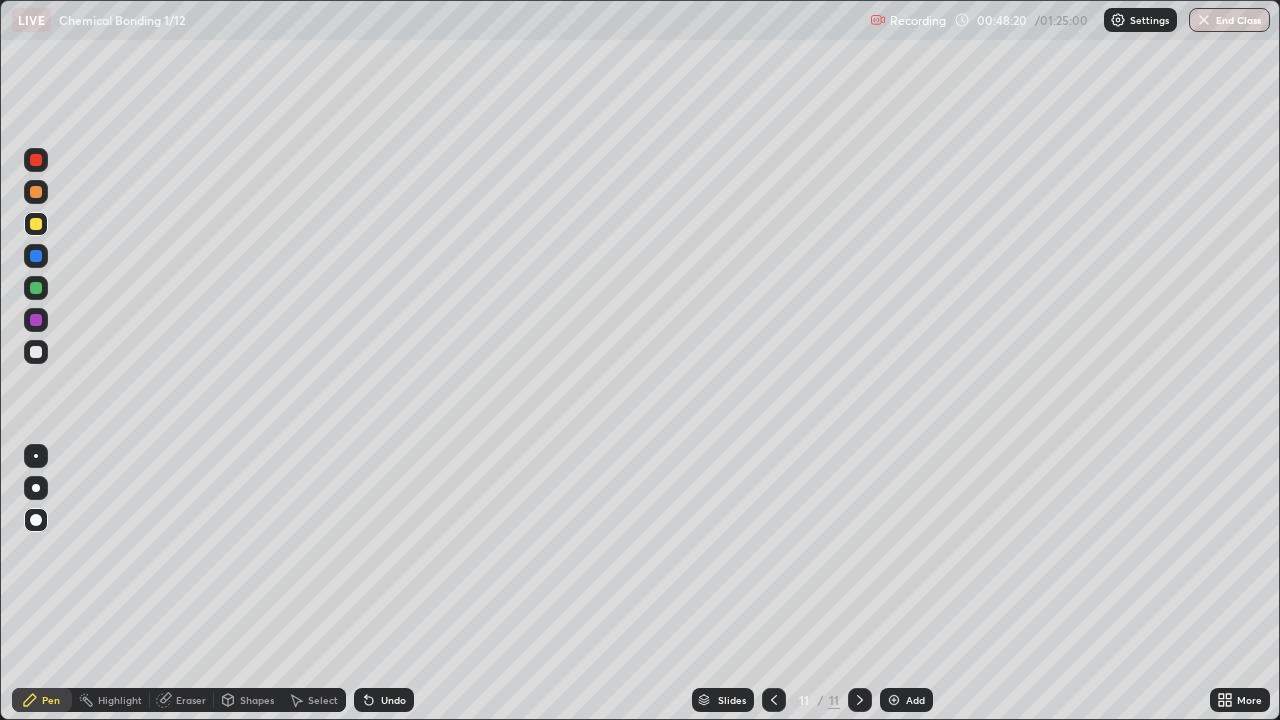 click on "Undo" at bounding box center (393, 700) 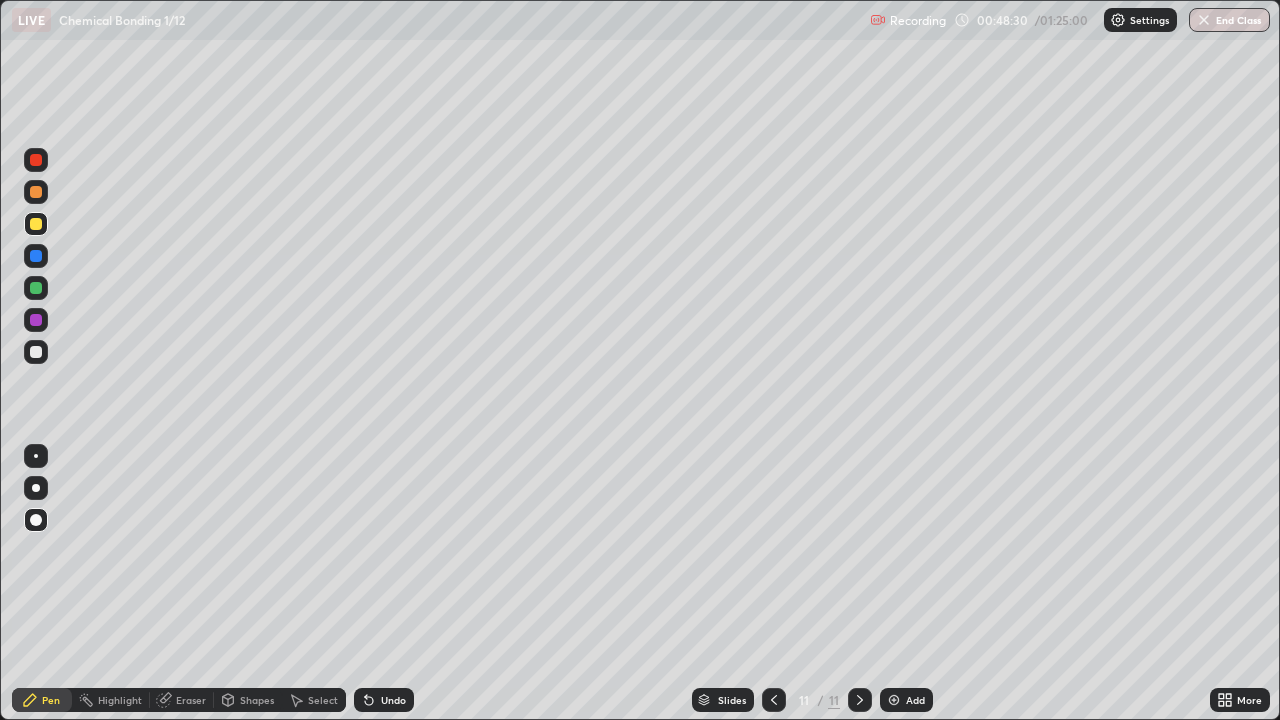 click at bounding box center (36, 352) 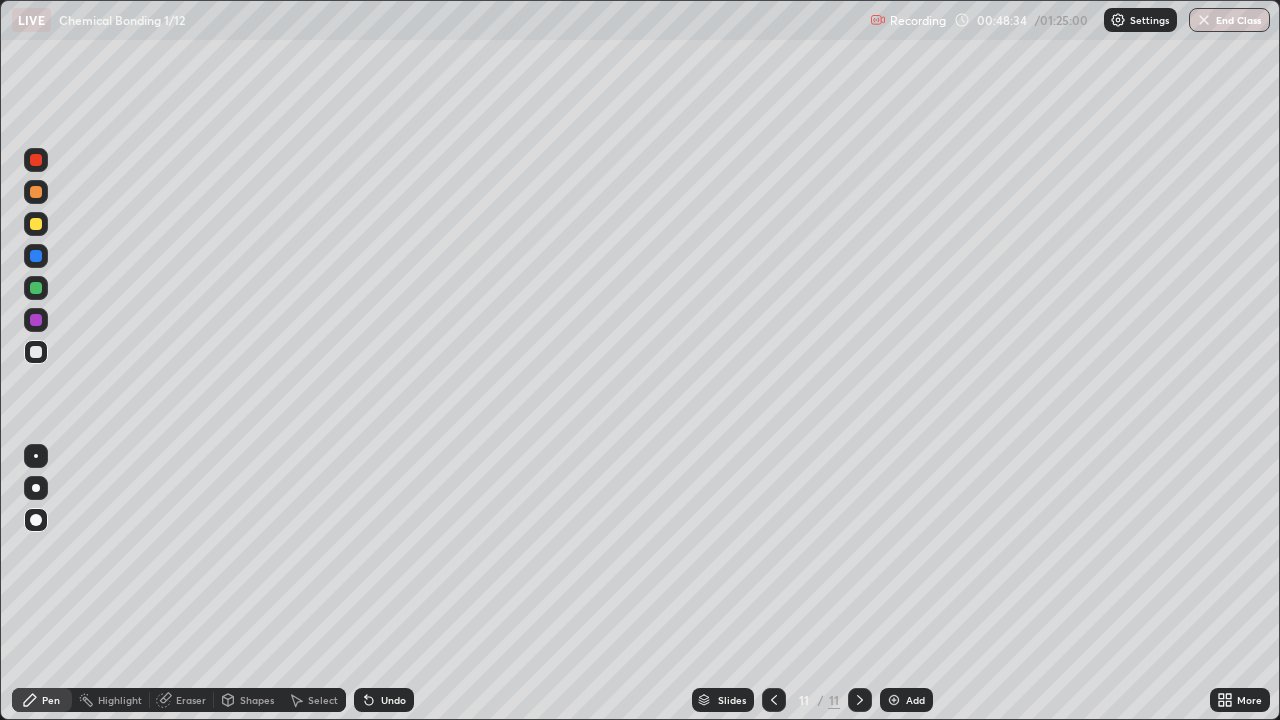click on "Undo" at bounding box center [393, 700] 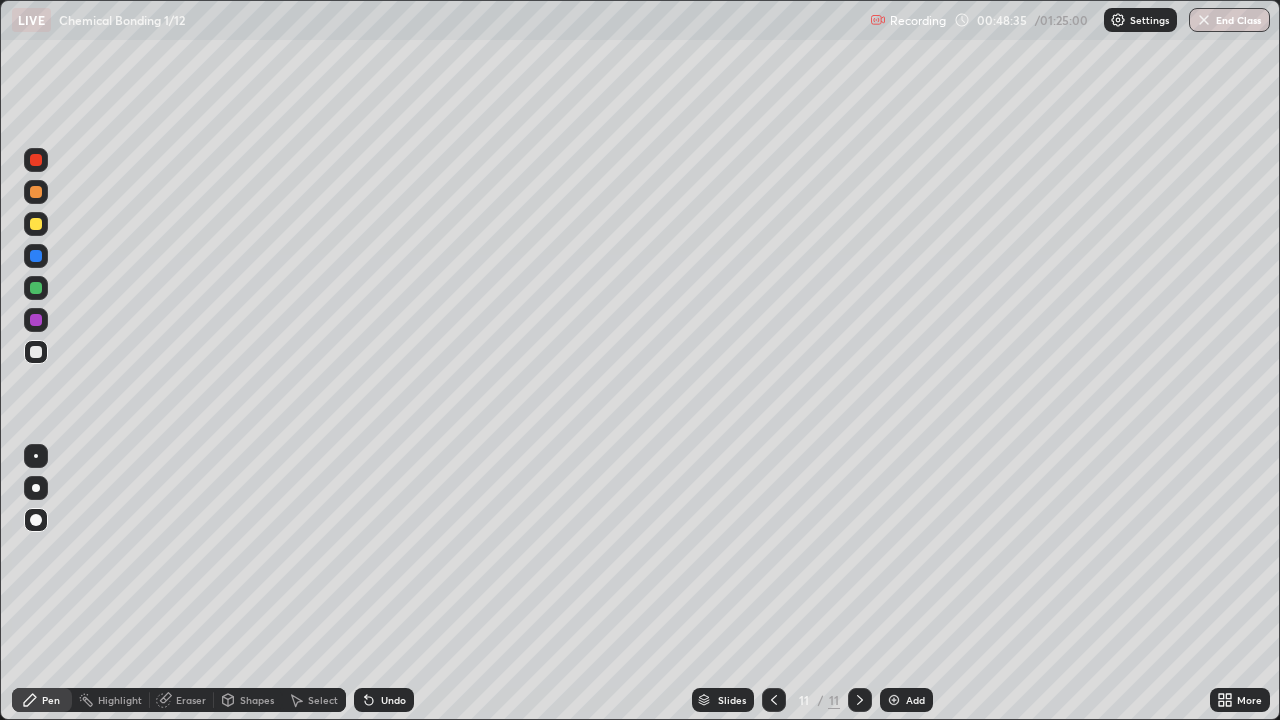 click on "Undo" at bounding box center [393, 700] 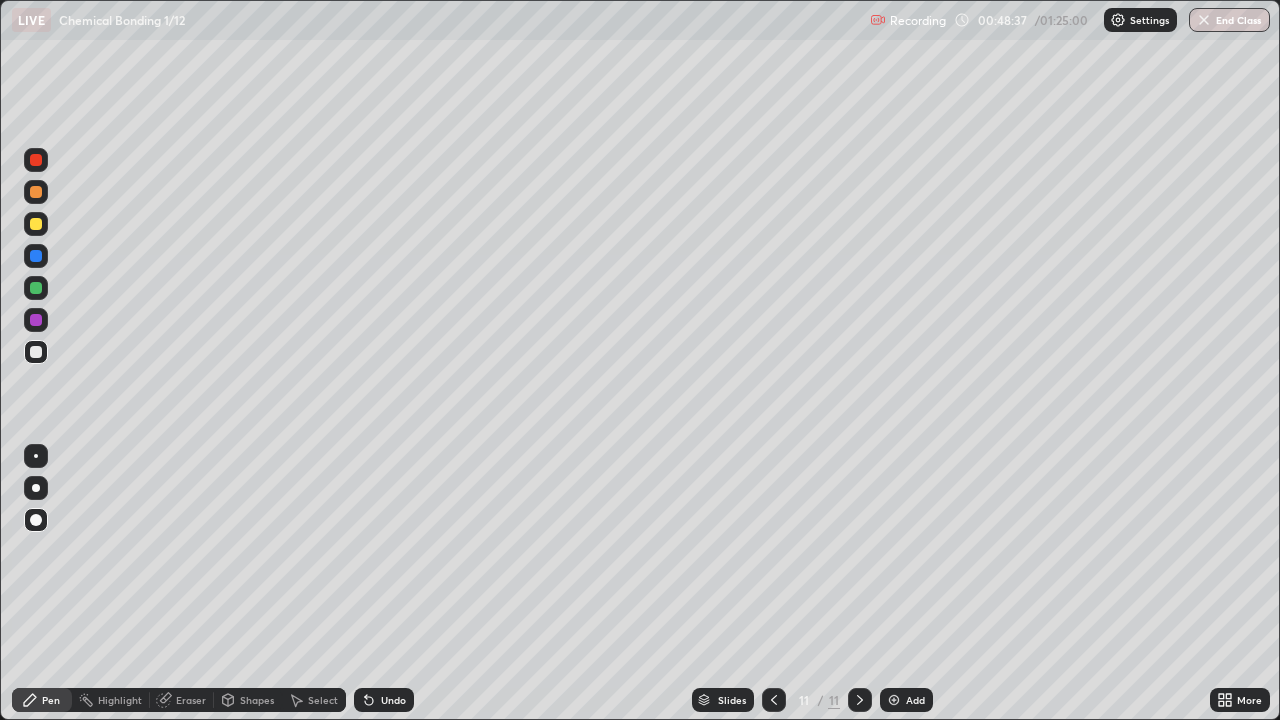click at bounding box center [36, 320] 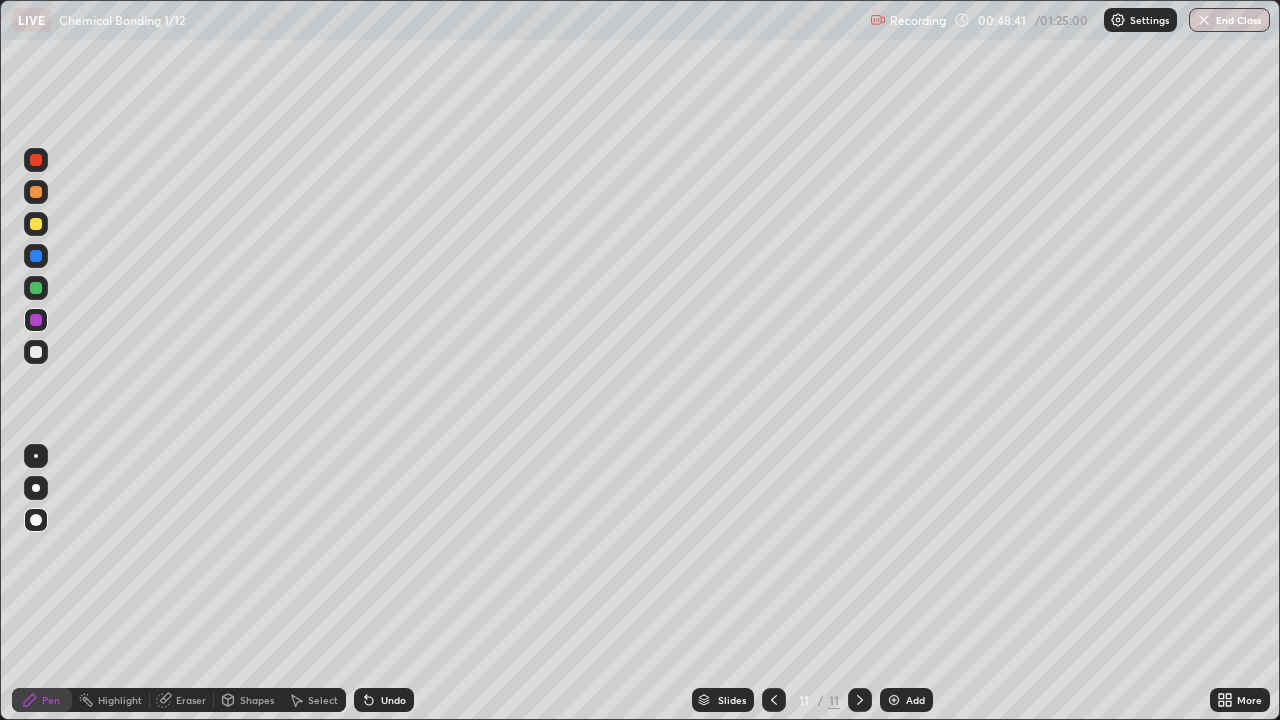 click on "Undo" at bounding box center [393, 700] 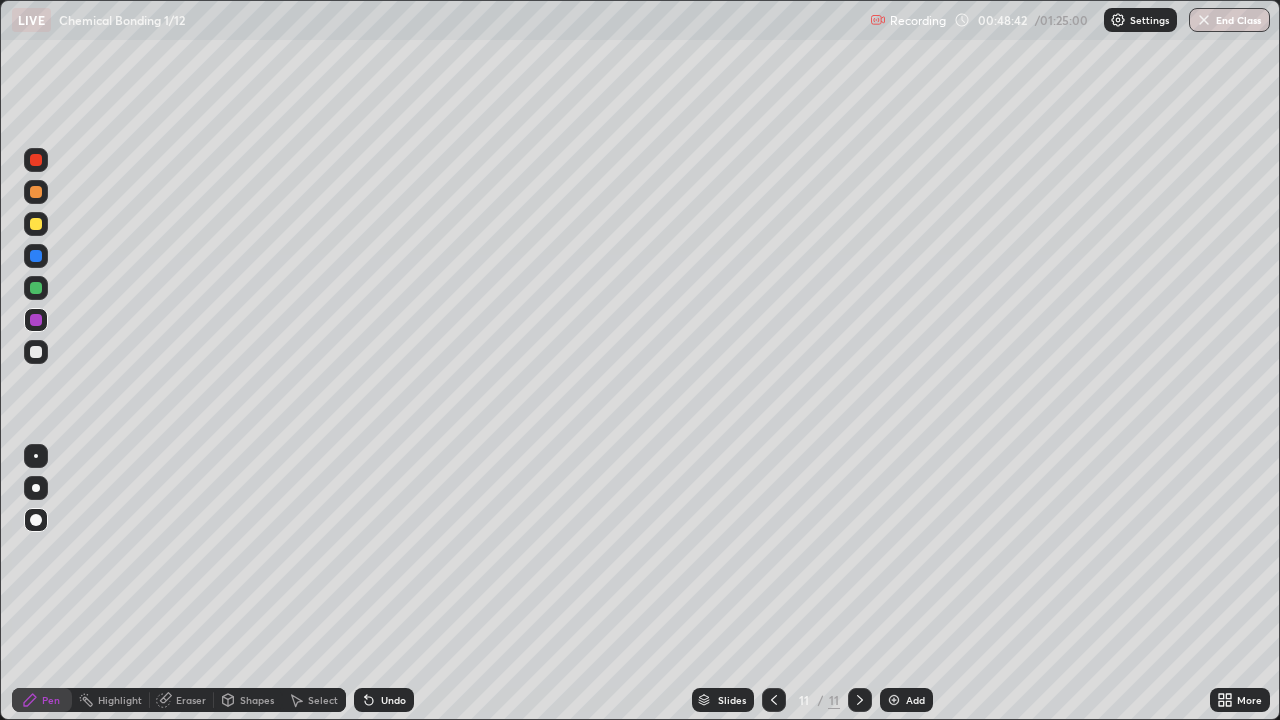 click on "Undo" at bounding box center [384, 700] 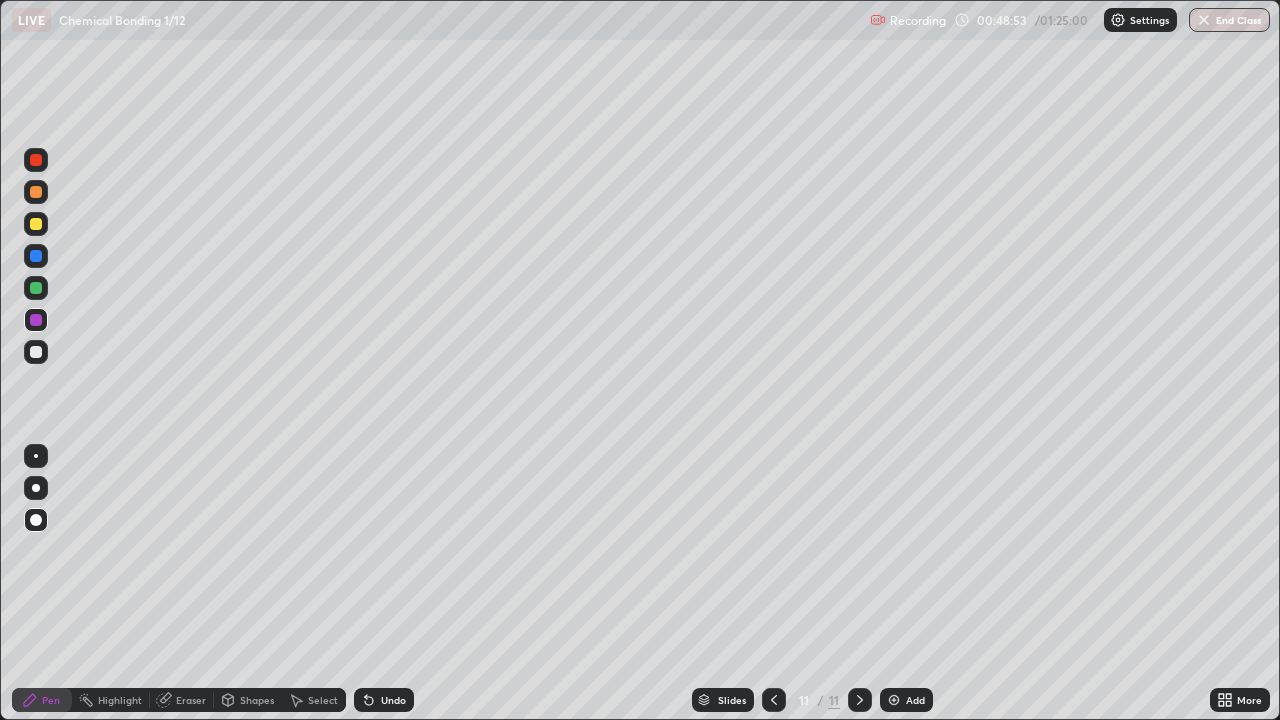 click at bounding box center (36, 288) 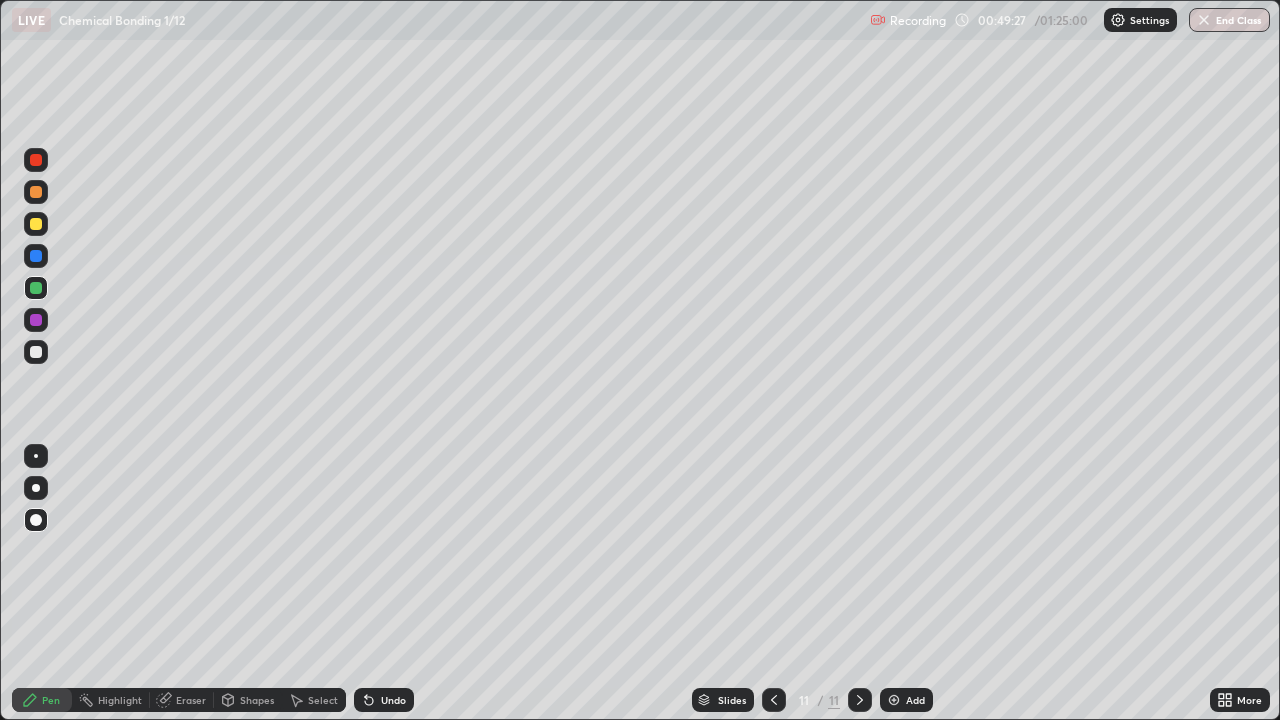 click on "Add" at bounding box center [906, 700] 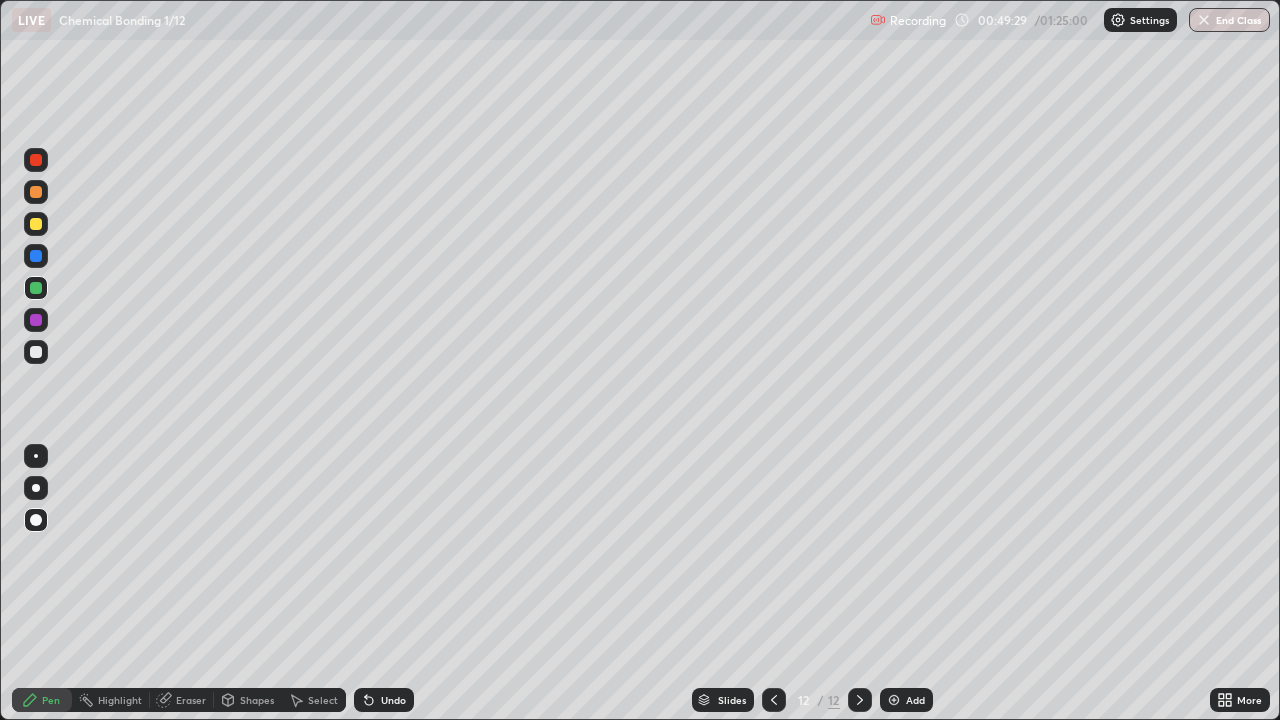 click at bounding box center (36, 352) 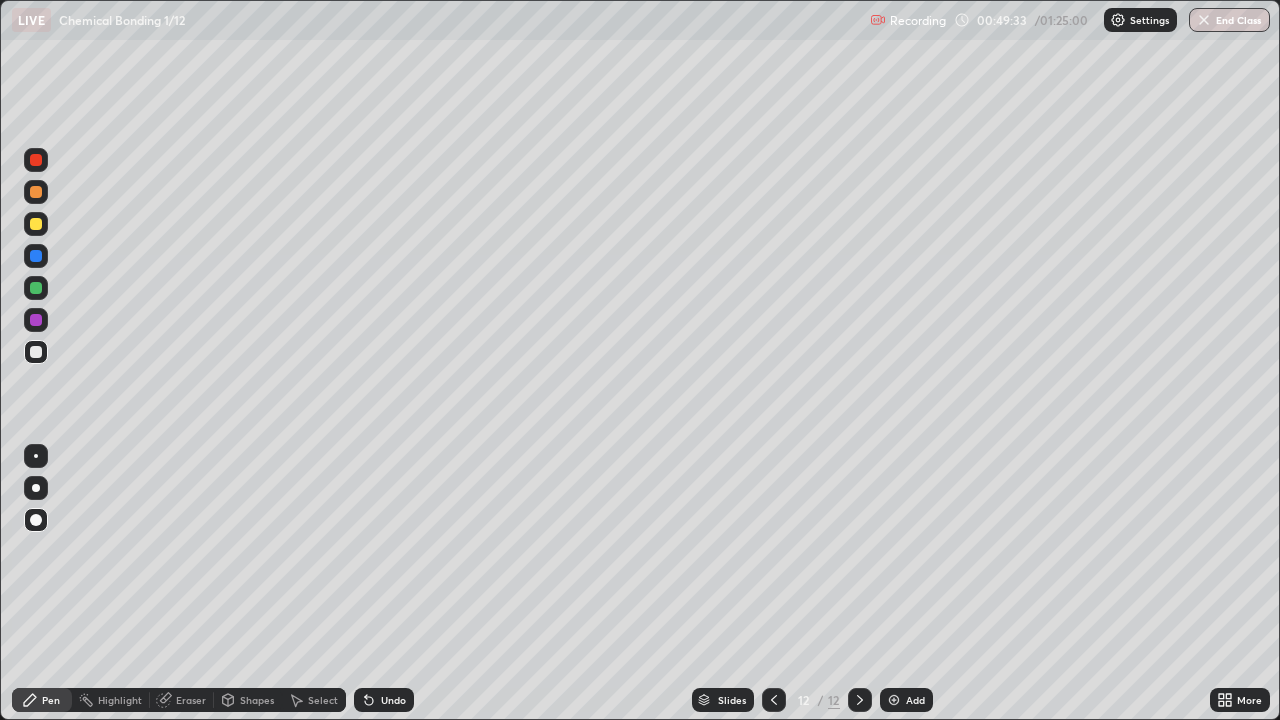 click at bounding box center (36, 256) 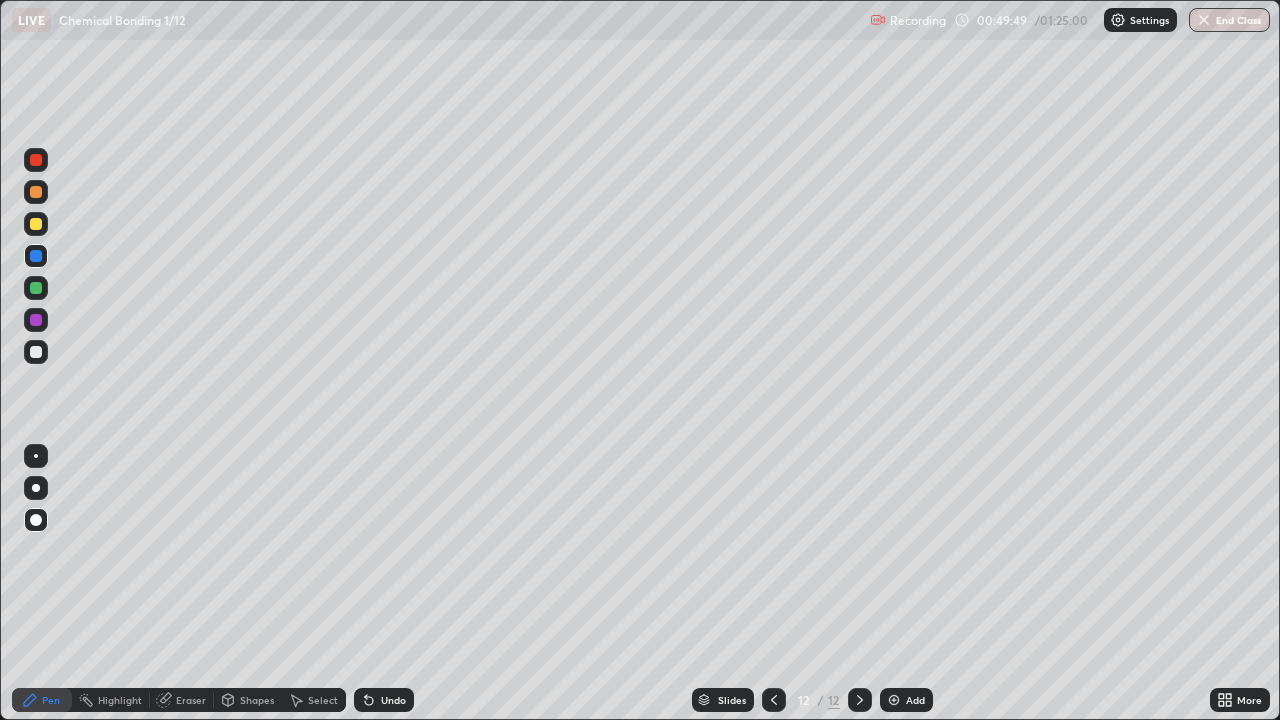 click 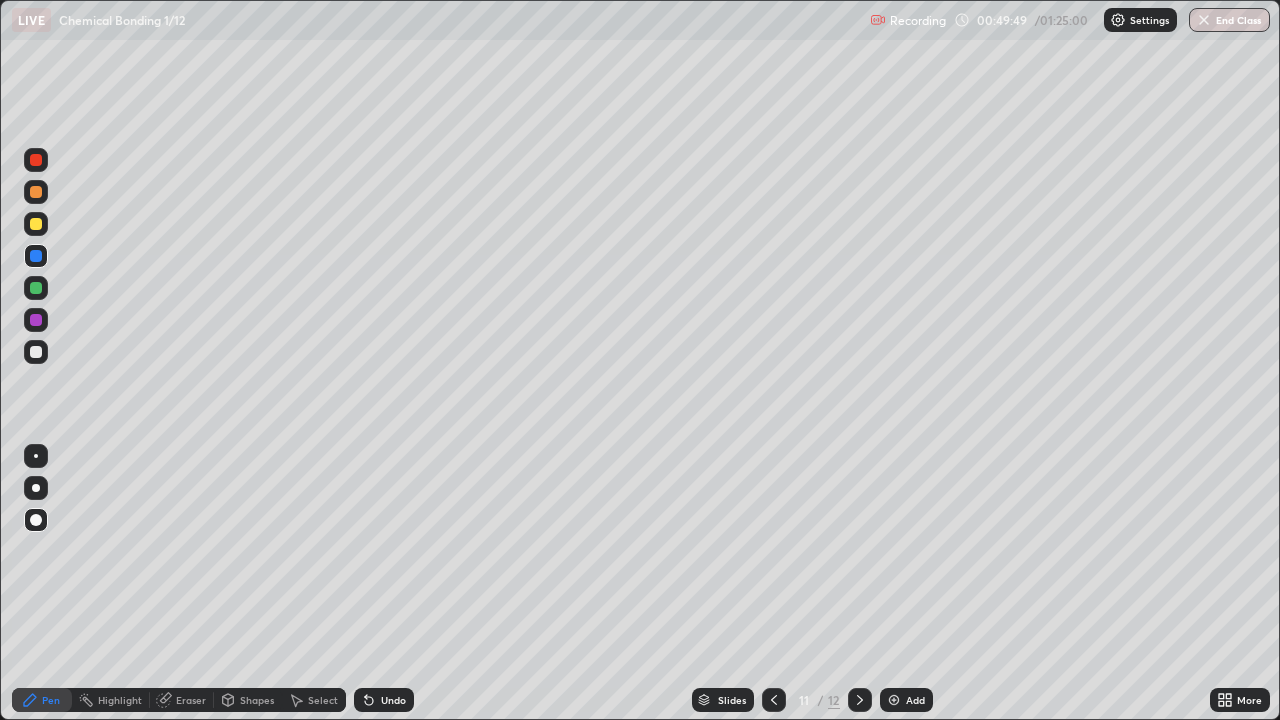 click at bounding box center [774, 700] 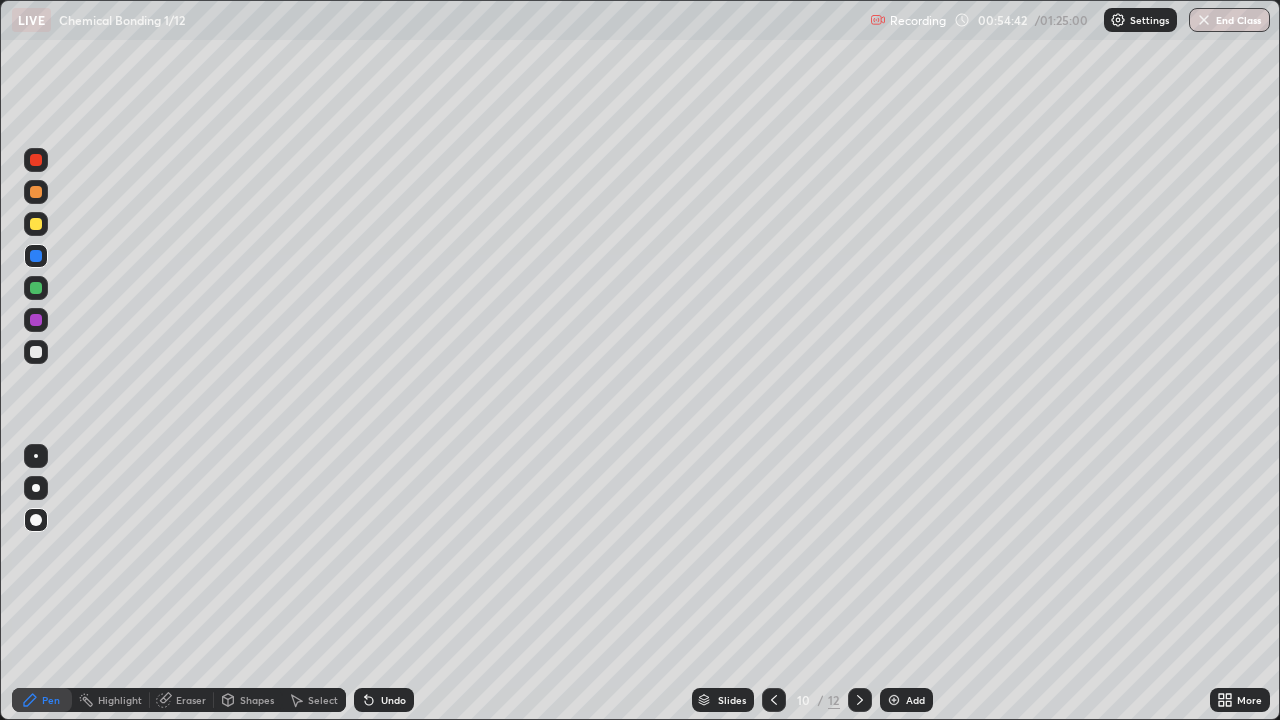 click 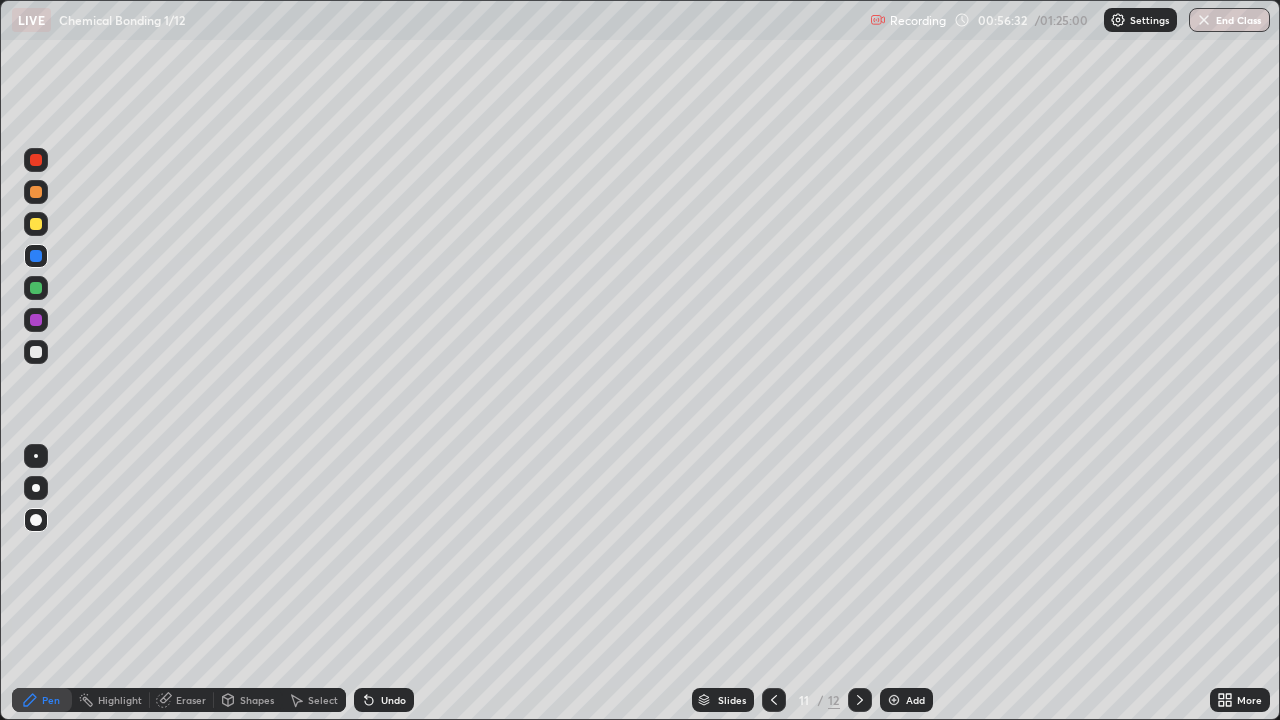 click 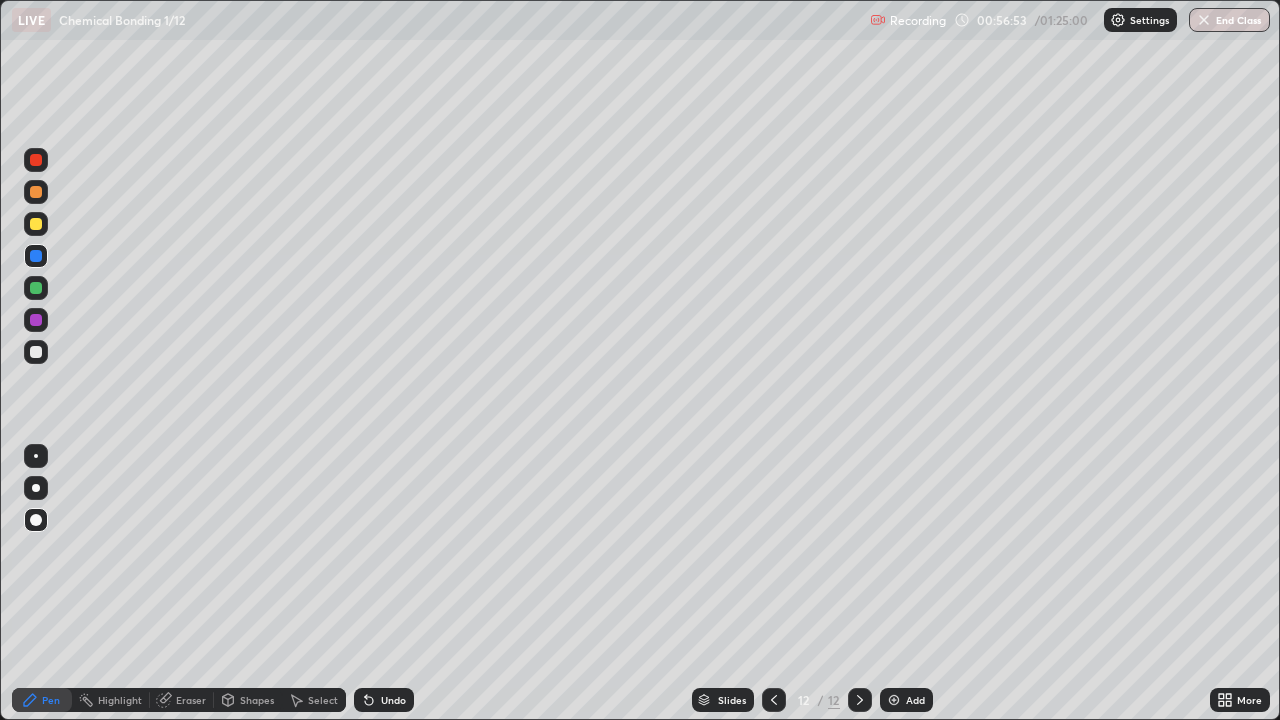 click on "Add" at bounding box center [906, 700] 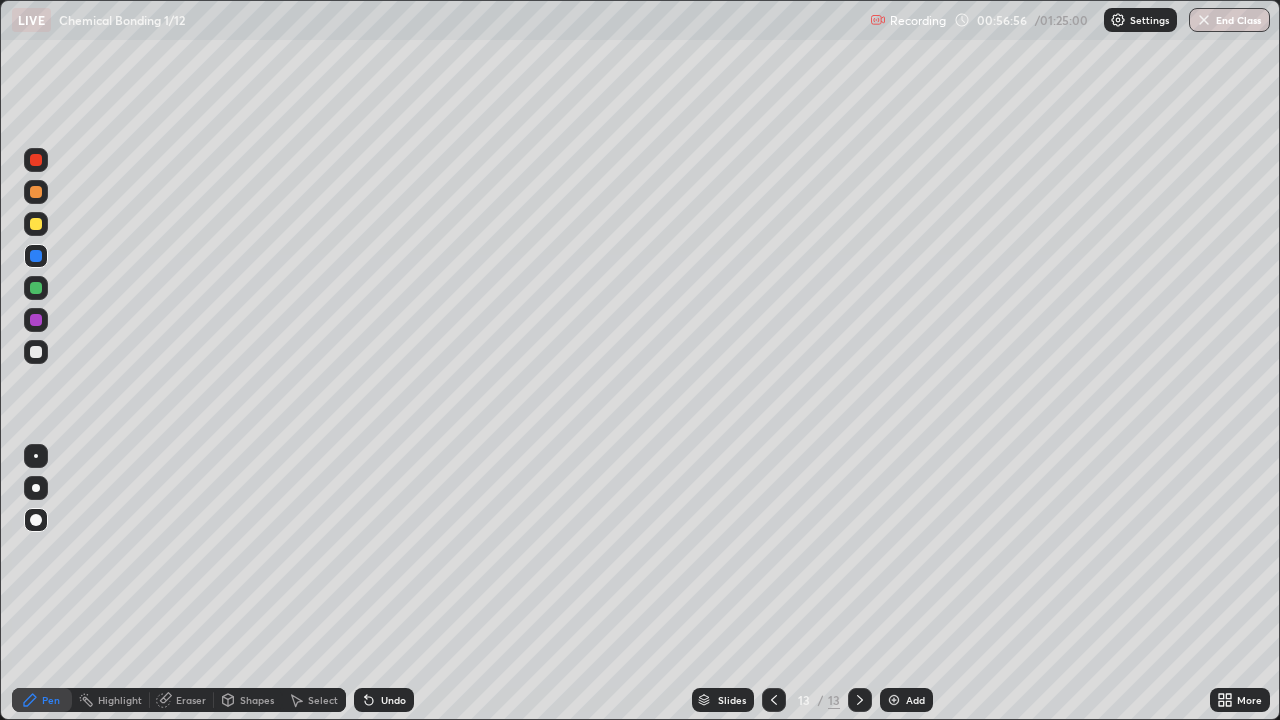click at bounding box center (36, 224) 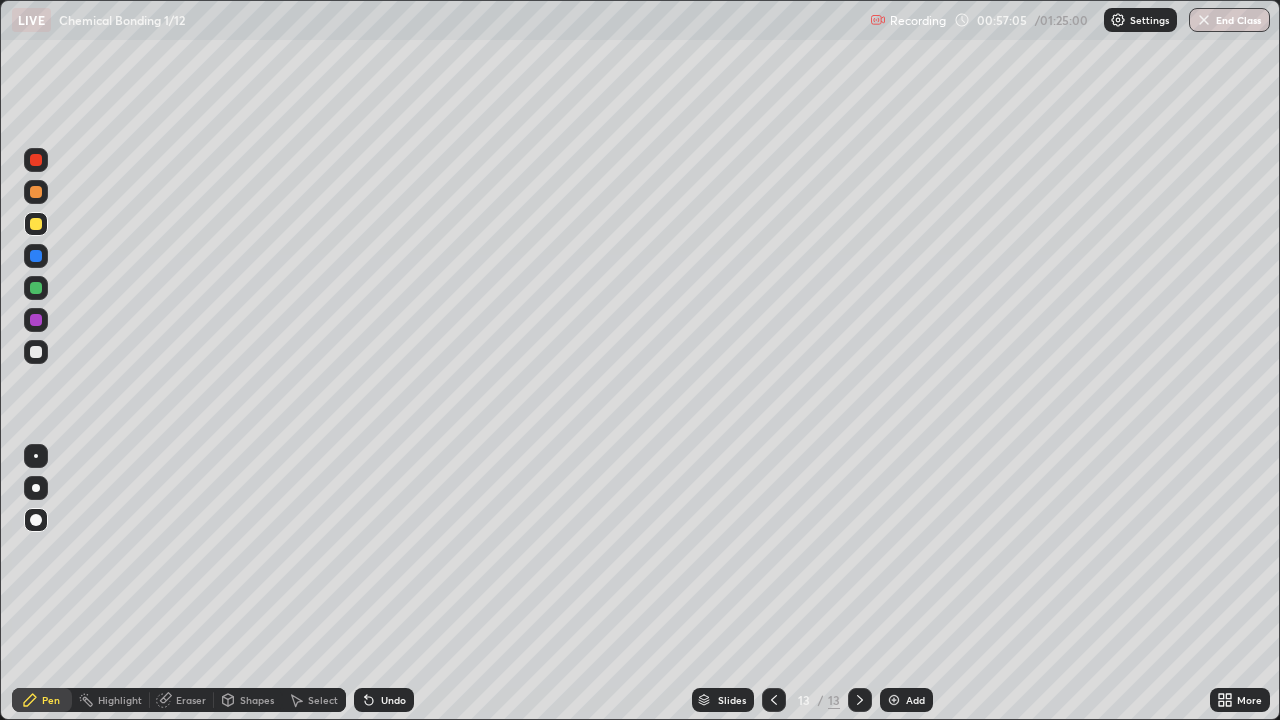 click on "Undo" at bounding box center (384, 700) 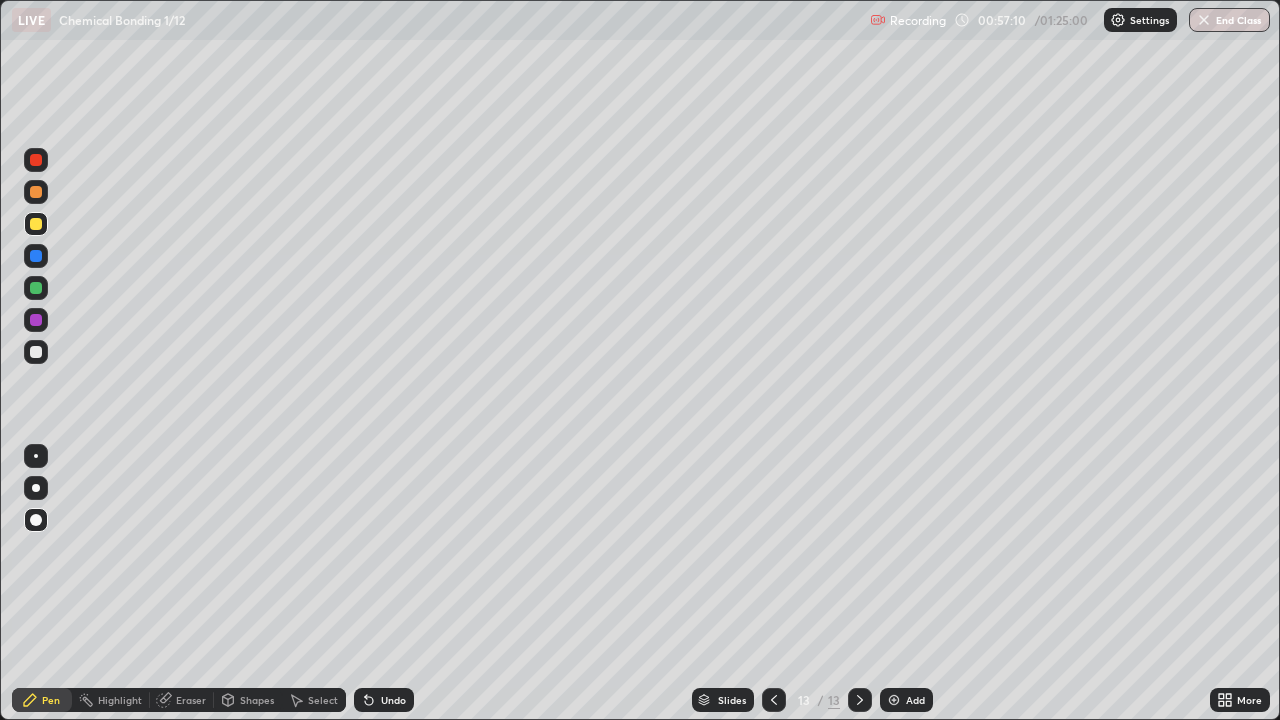 click on "Undo" at bounding box center (384, 700) 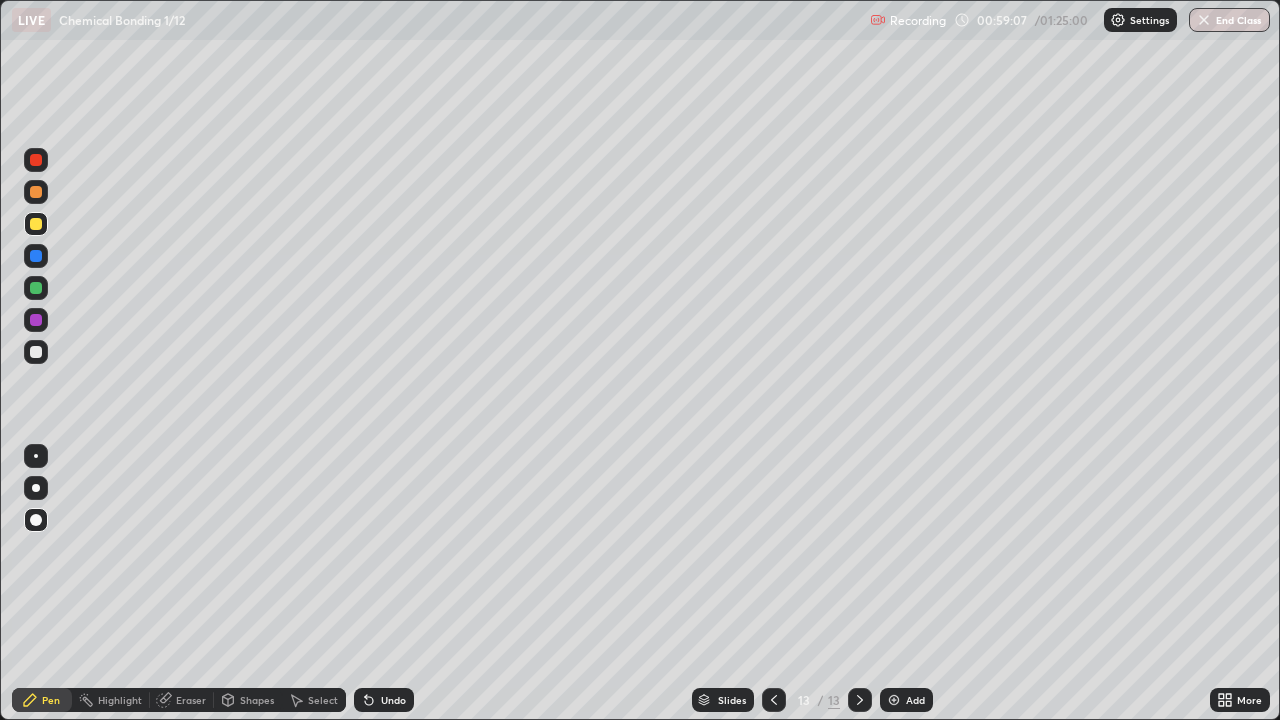 click at bounding box center (36, 352) 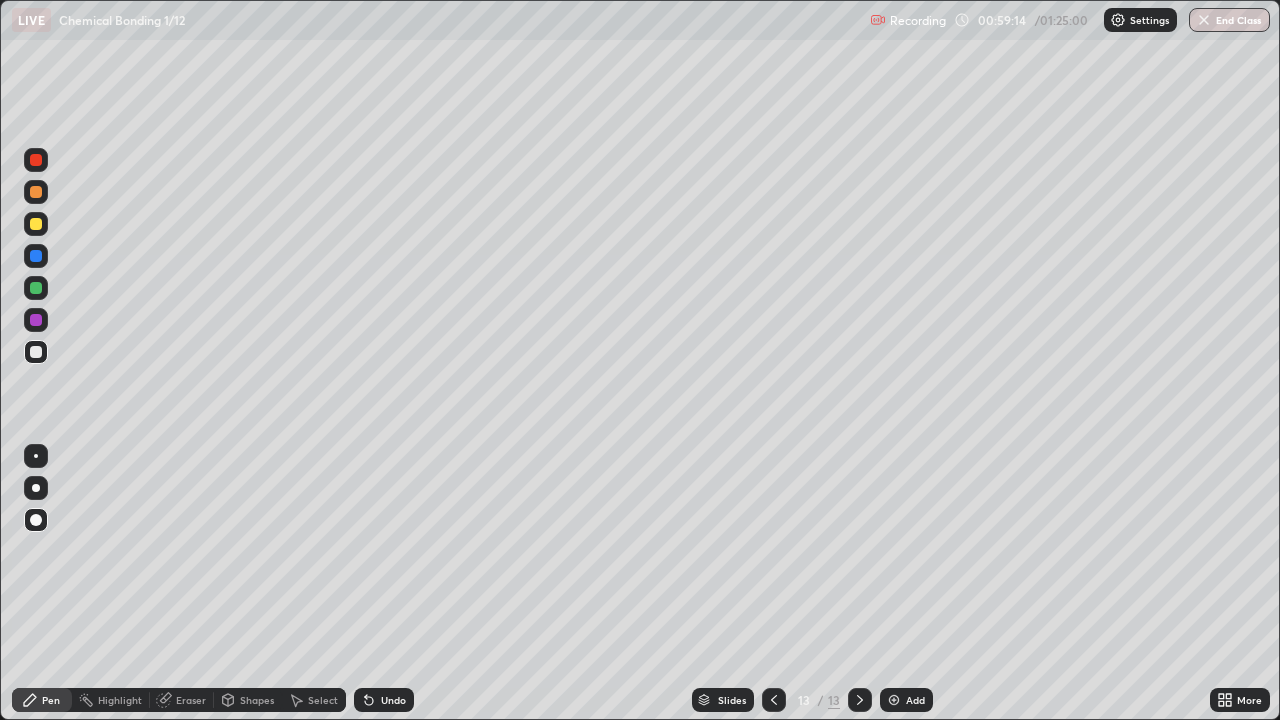 click at bounding box center [36, 320] 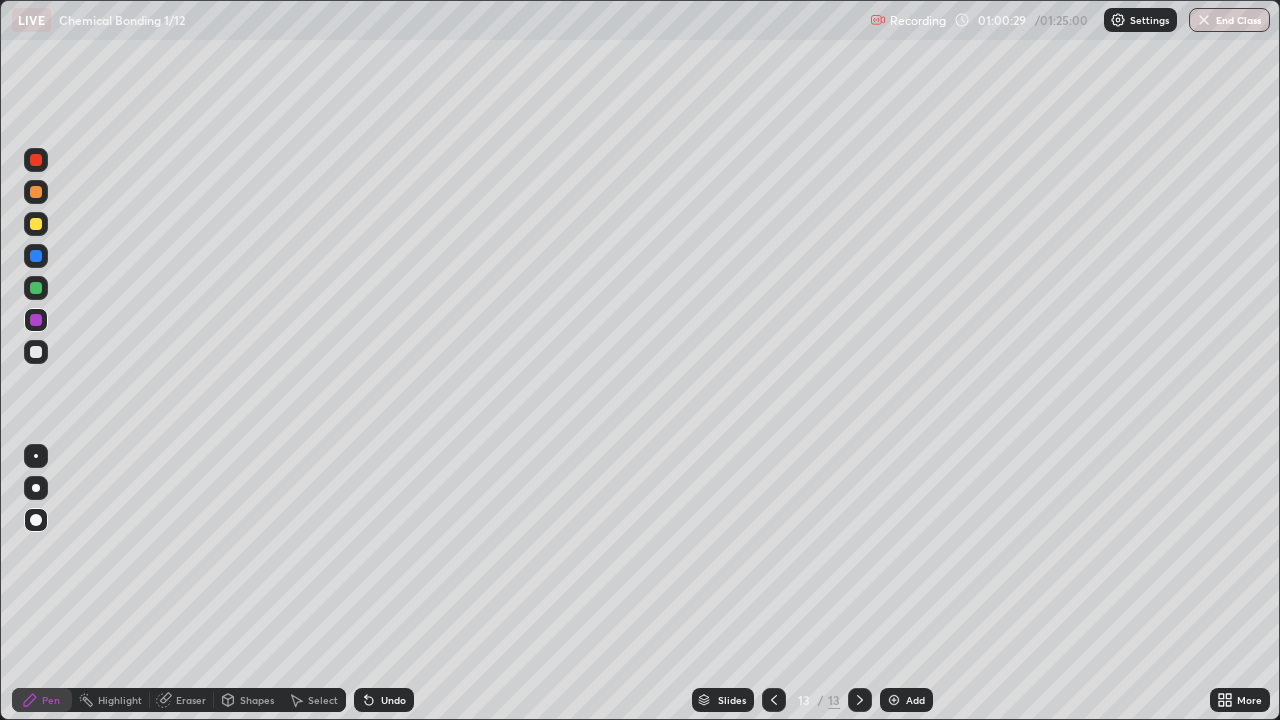 click on "Add" at bounding box center (915, 700) 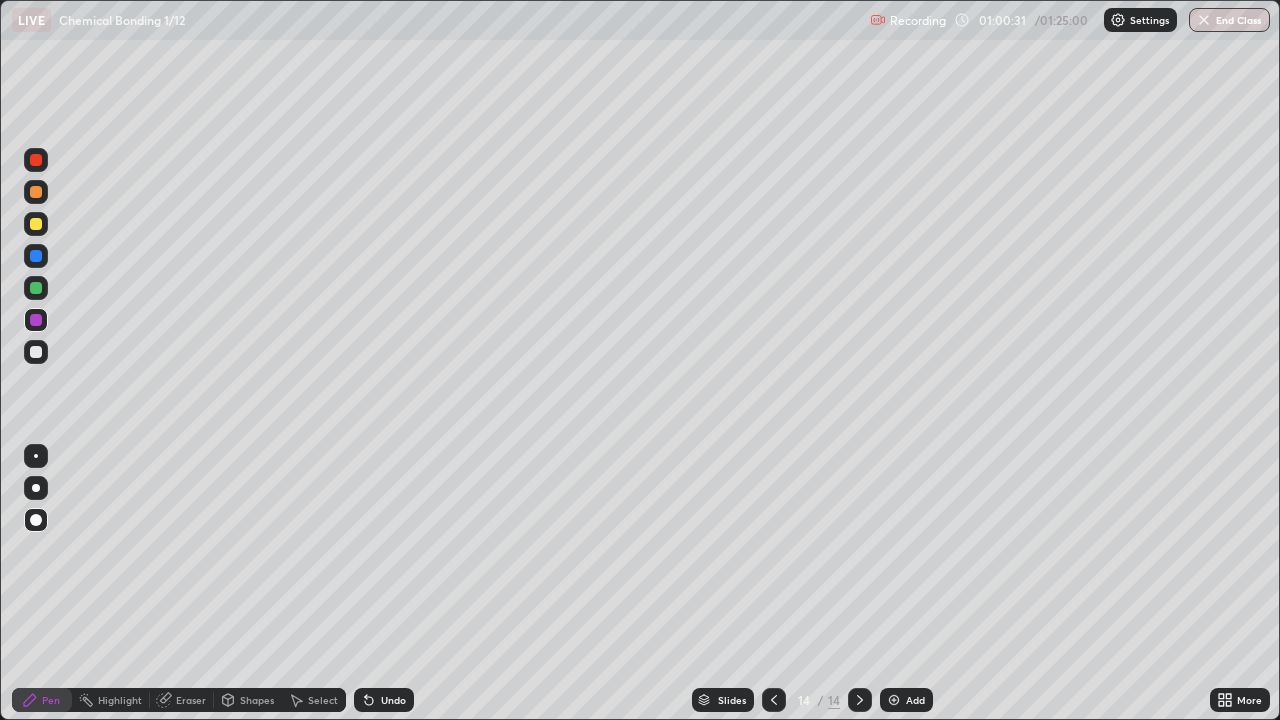 click at bounding box center [36, 224] 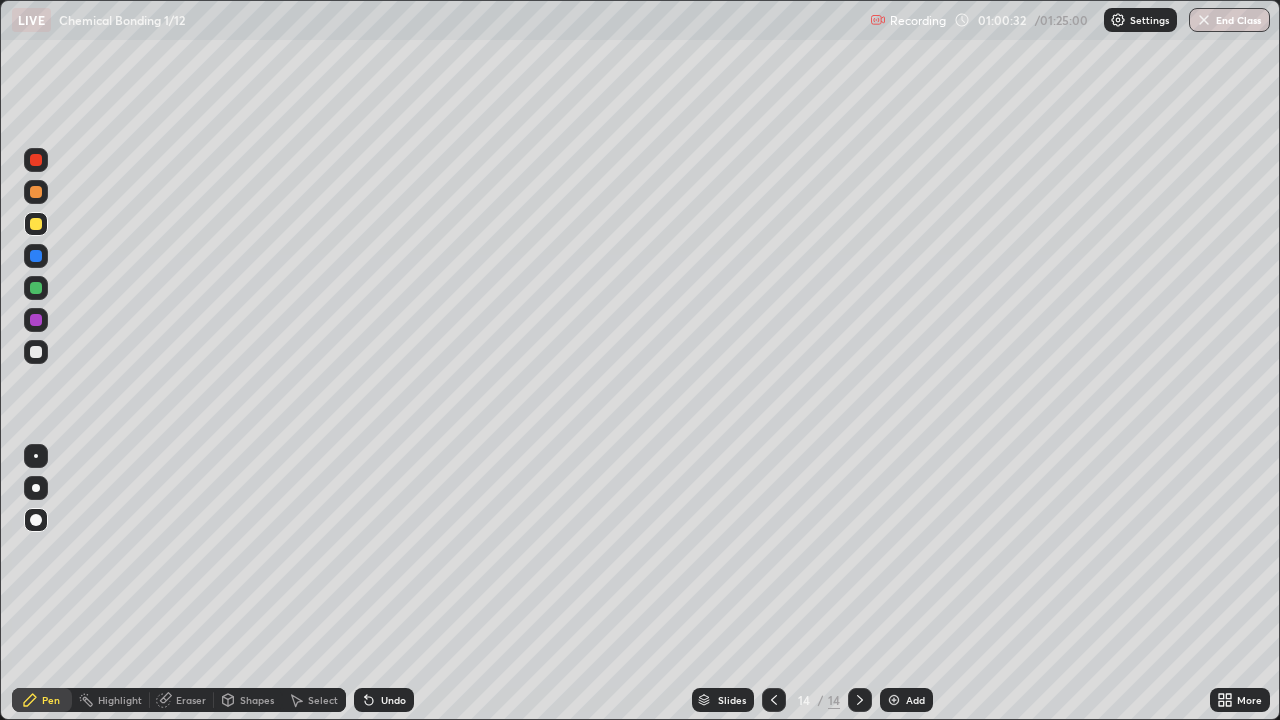 click at bounding box center [774, 700] 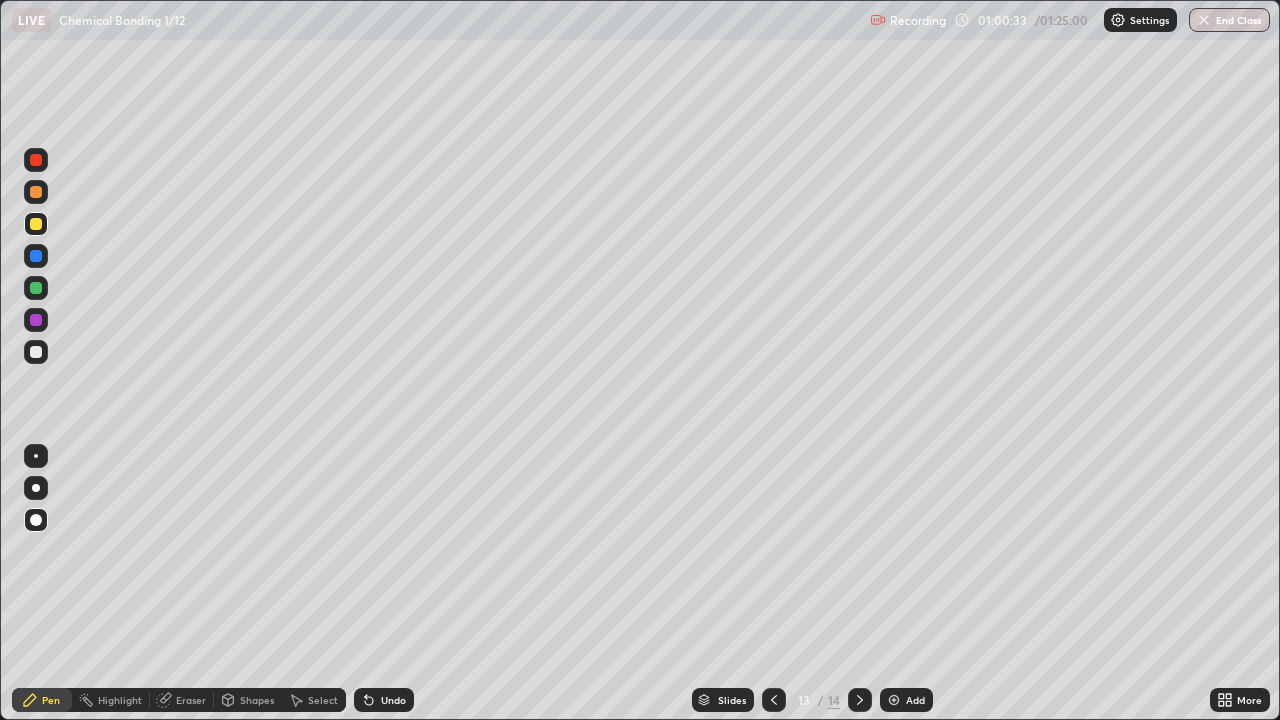 click 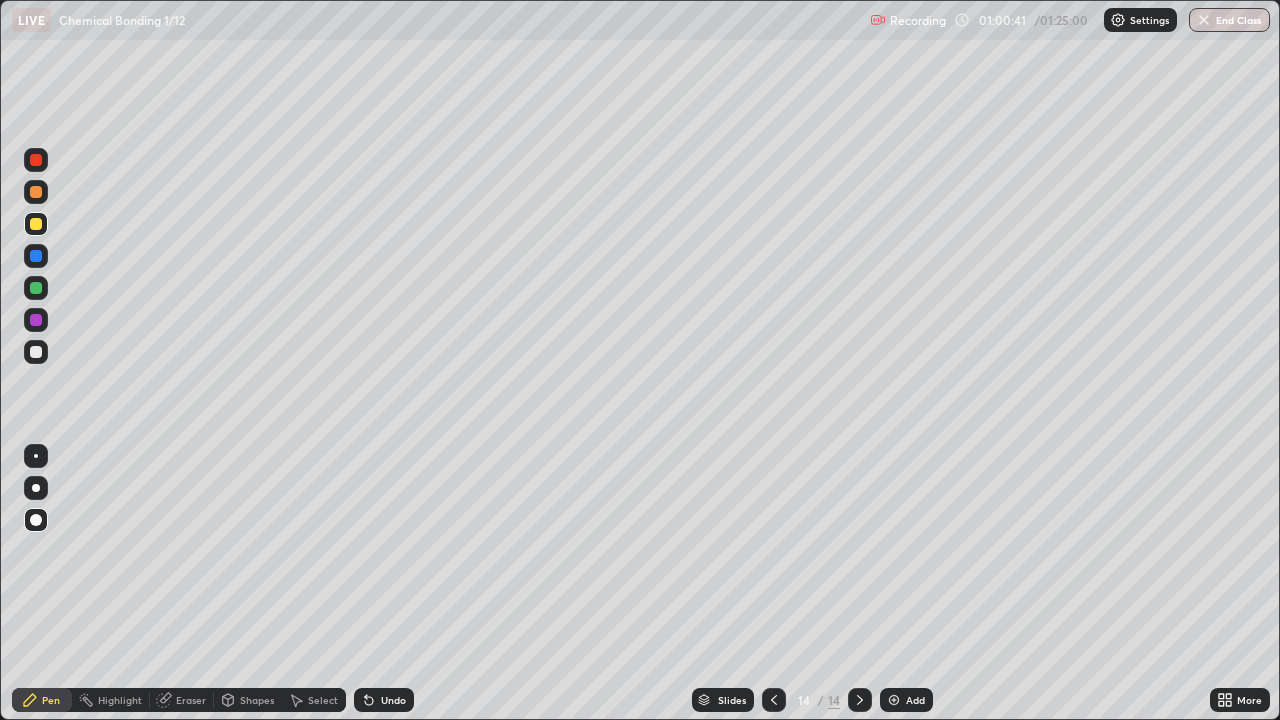 click on "Undo" at bounding box center (384, 700) 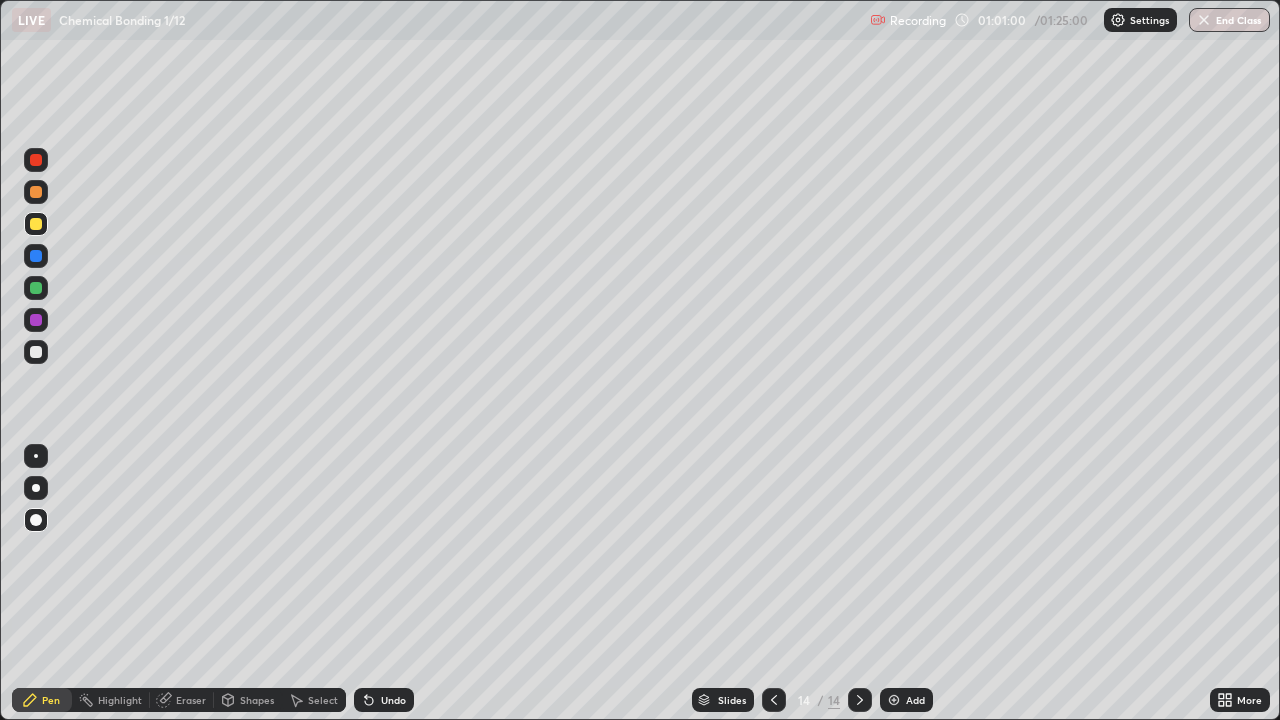 click at bounding box center [36, 352] 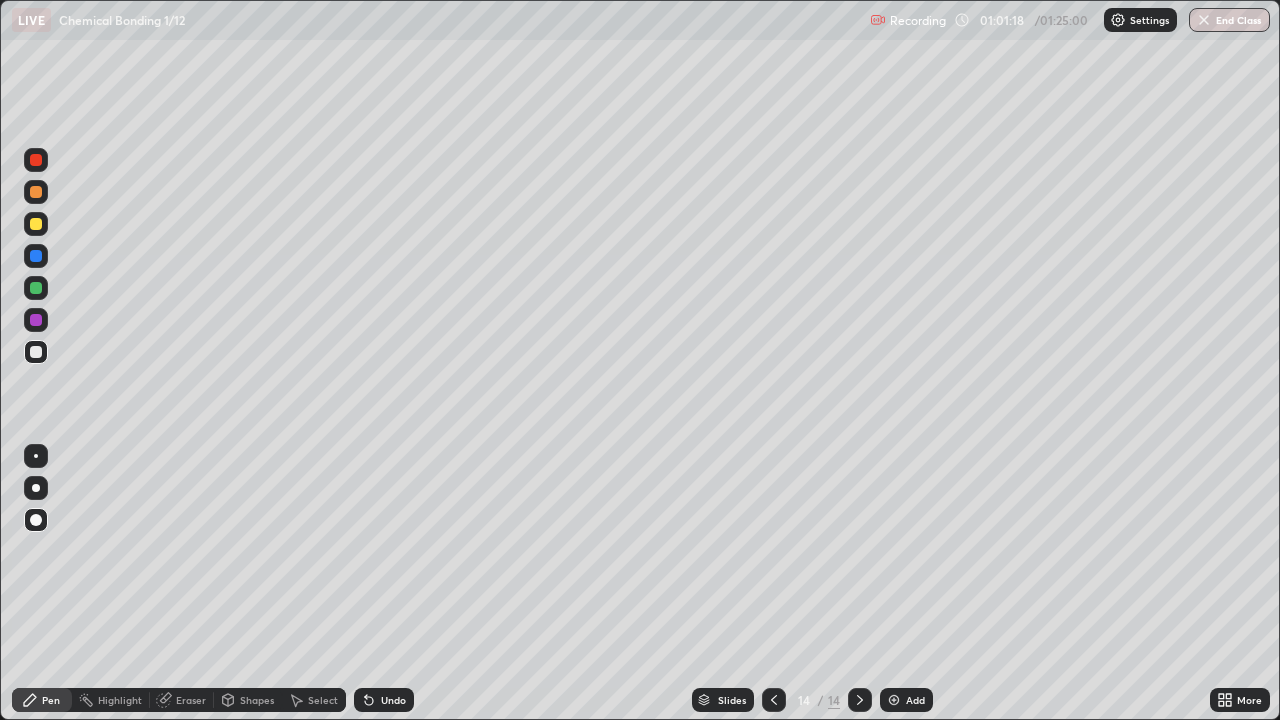 click on "Pen" at bounding box center [51, 700] 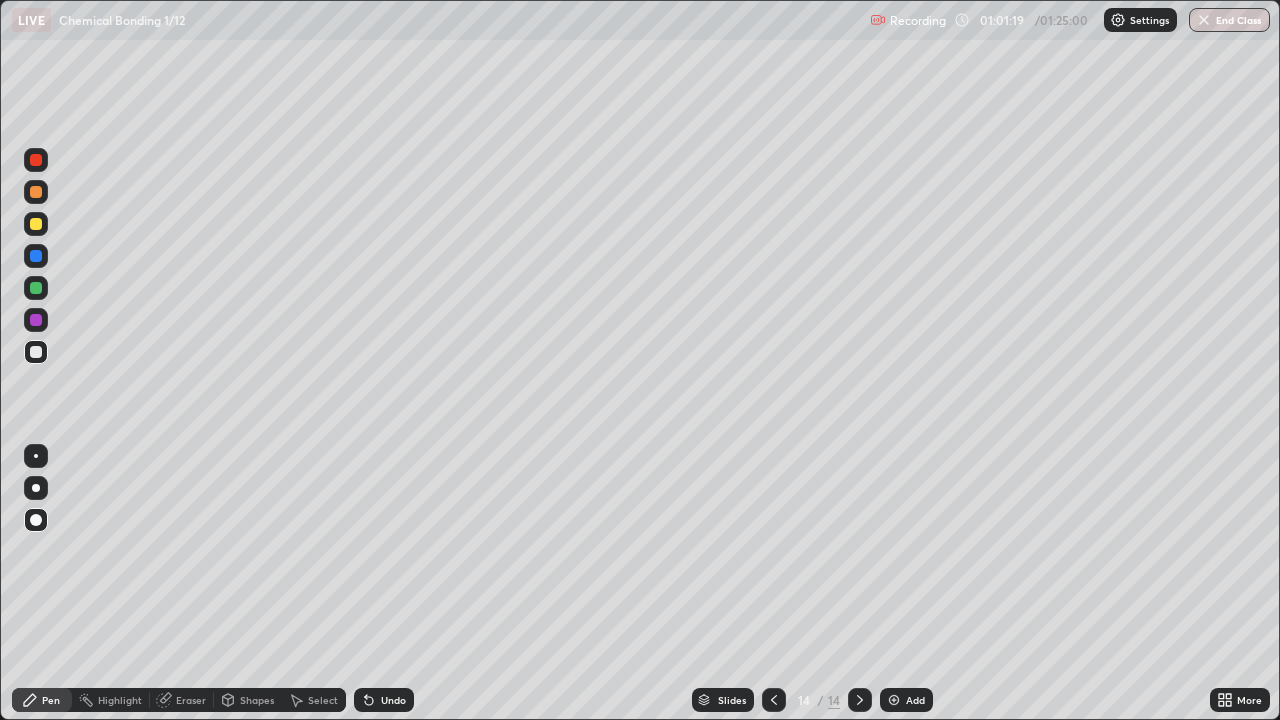 click at bounding box center (36, 352) 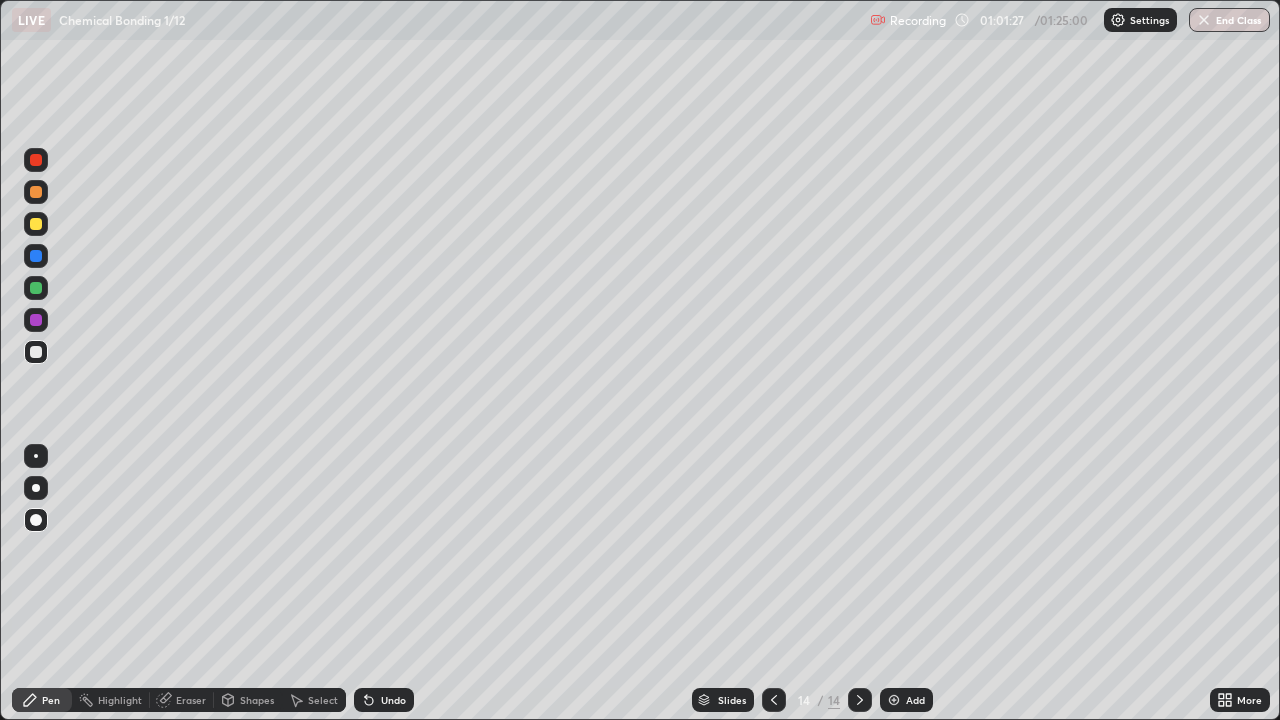 click at bounding box center [36, 288] 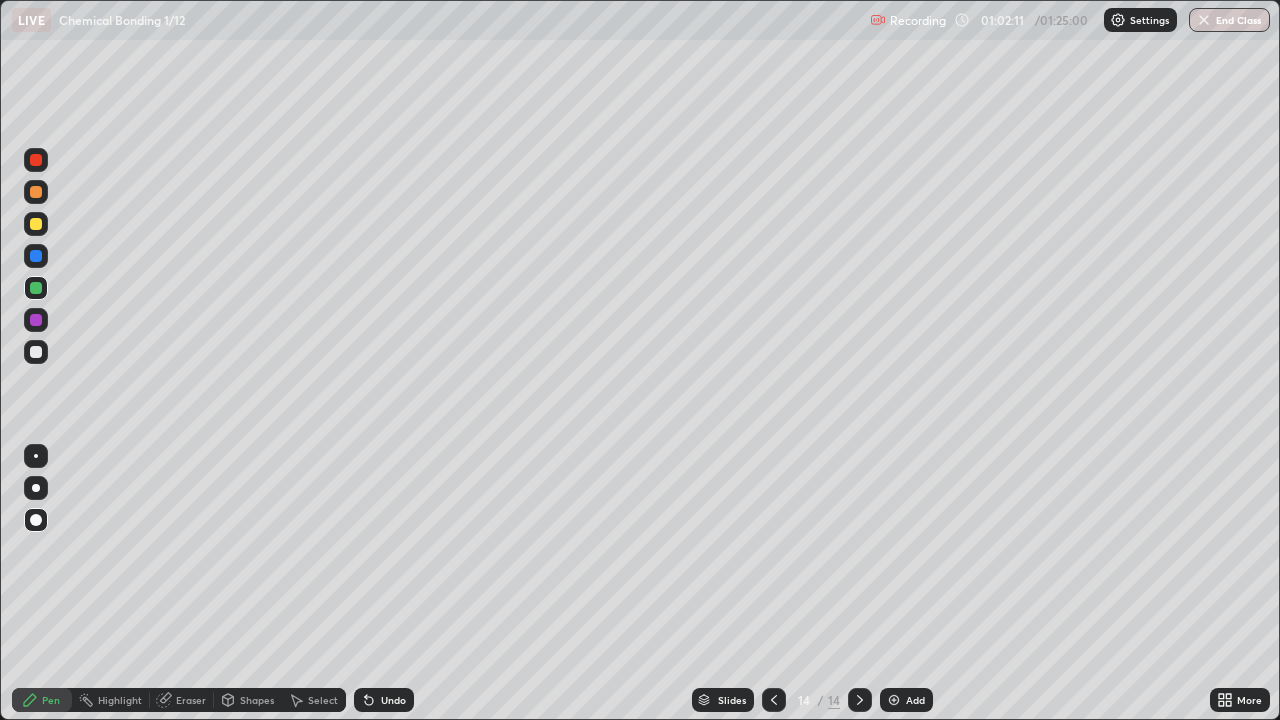 click at bounding box center (36, 224) 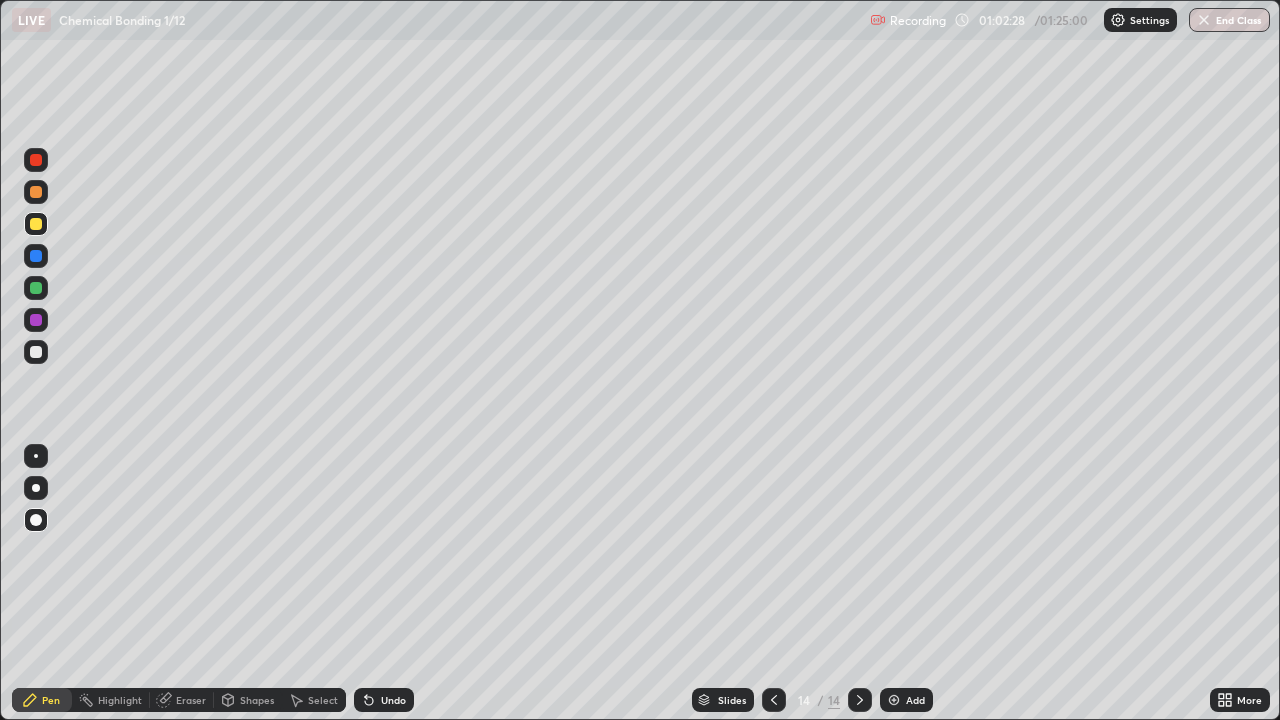 click on "Undo" at bounding box center (384, 700) 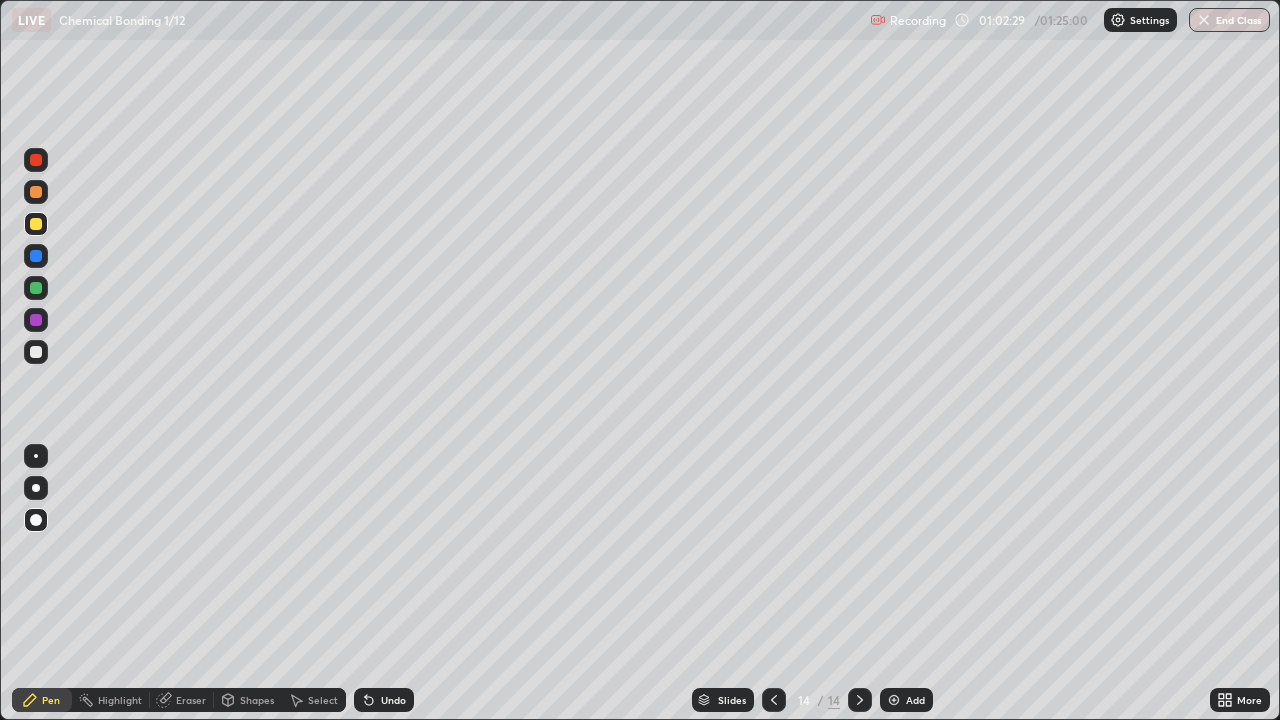 click on "Undo" at bounding box center (384, 700) 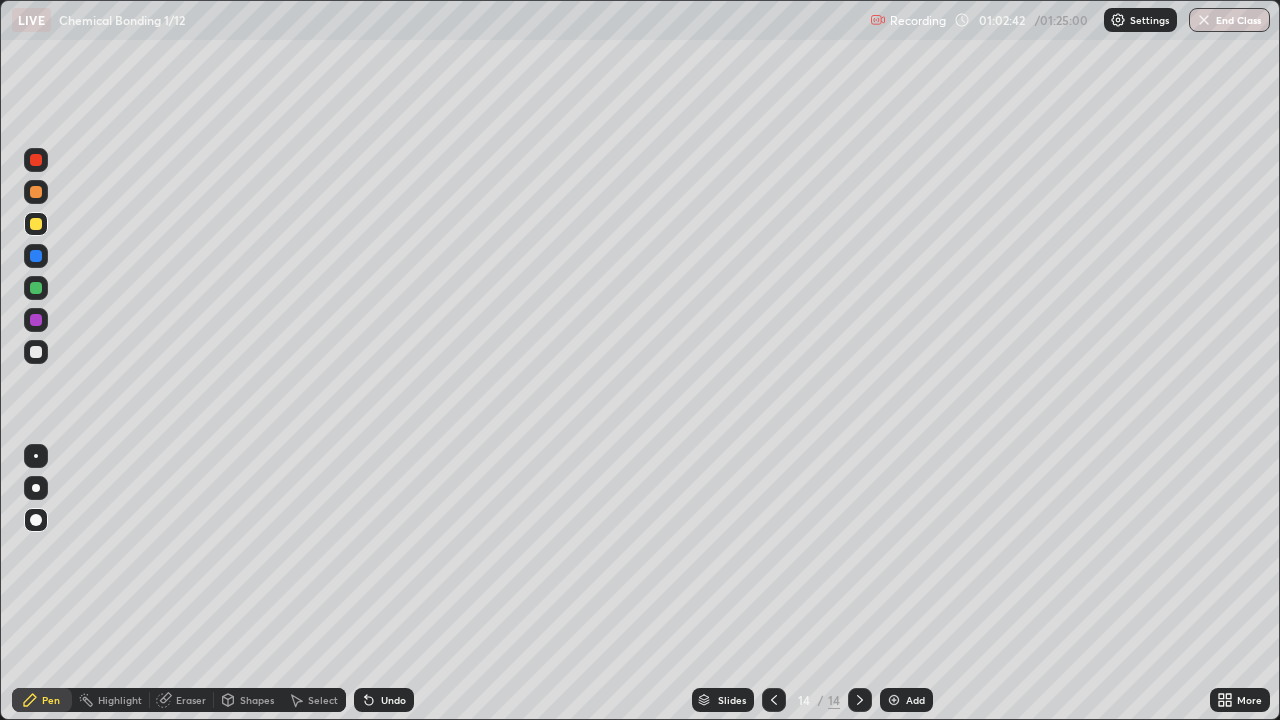 click on "Undo" at bounding box center (393, 700) 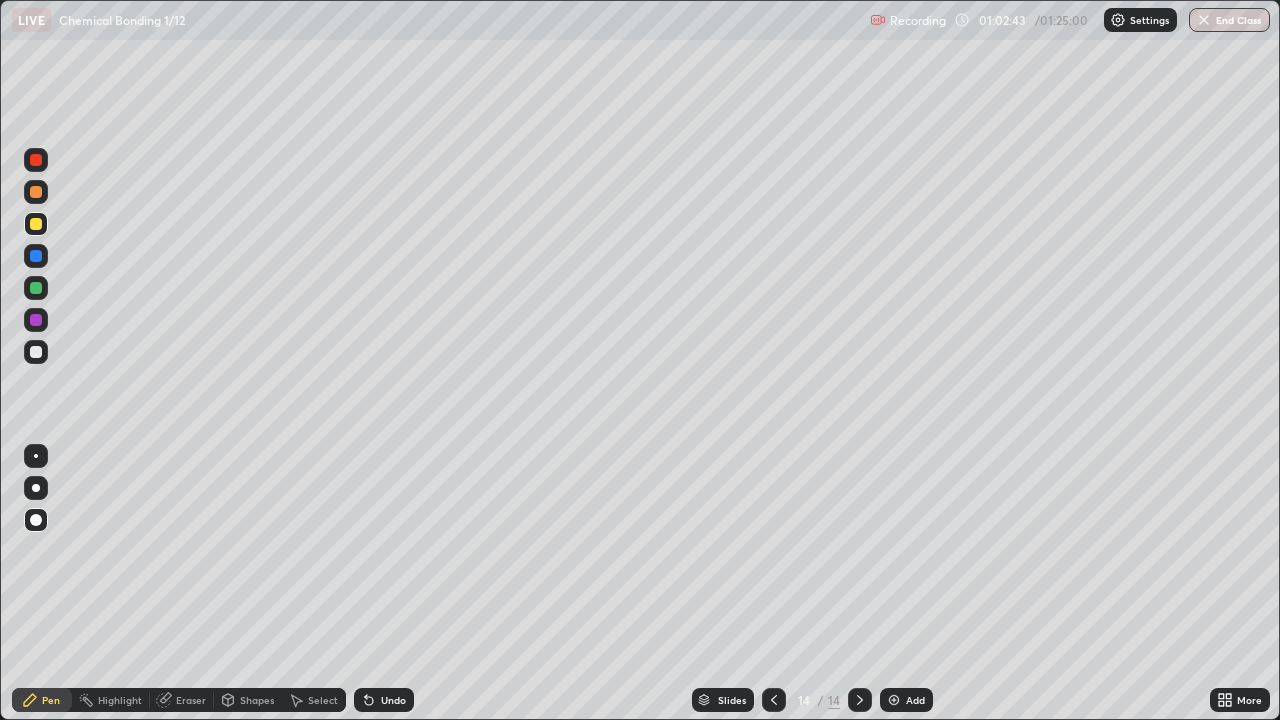 click on "Undo" at bounding box center [393, 700] 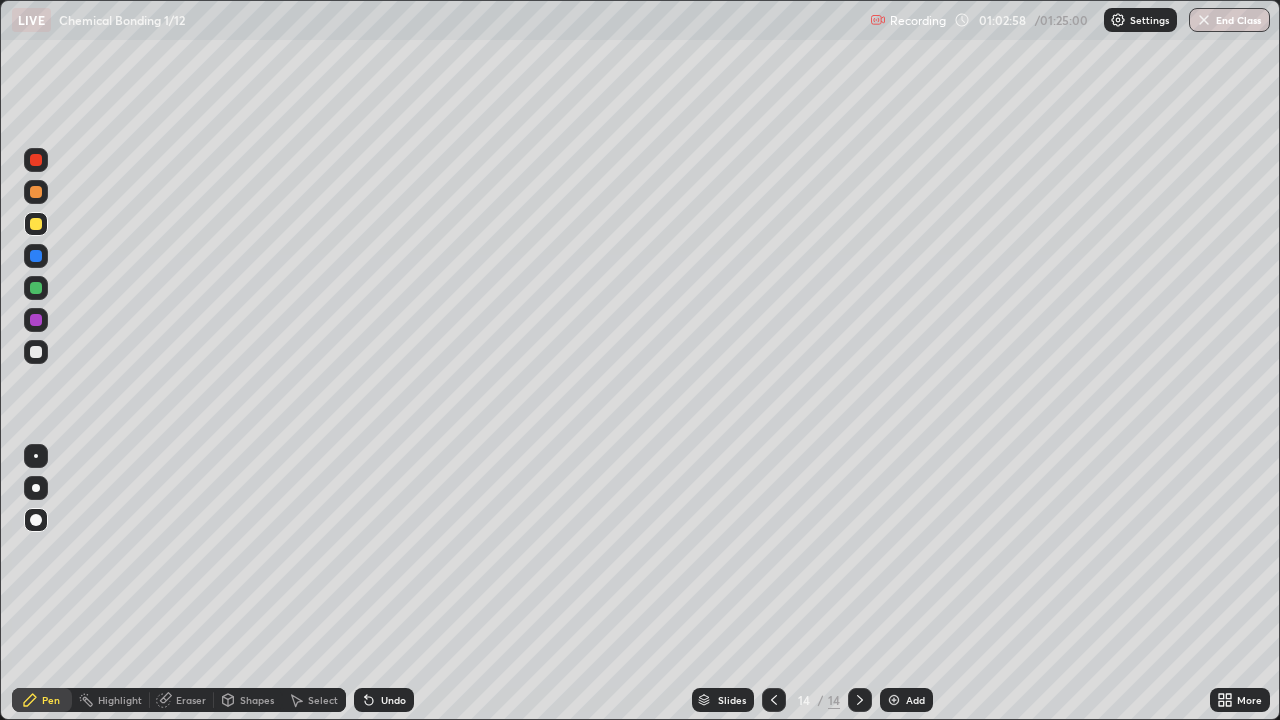 click at bounding box center (36, 352) 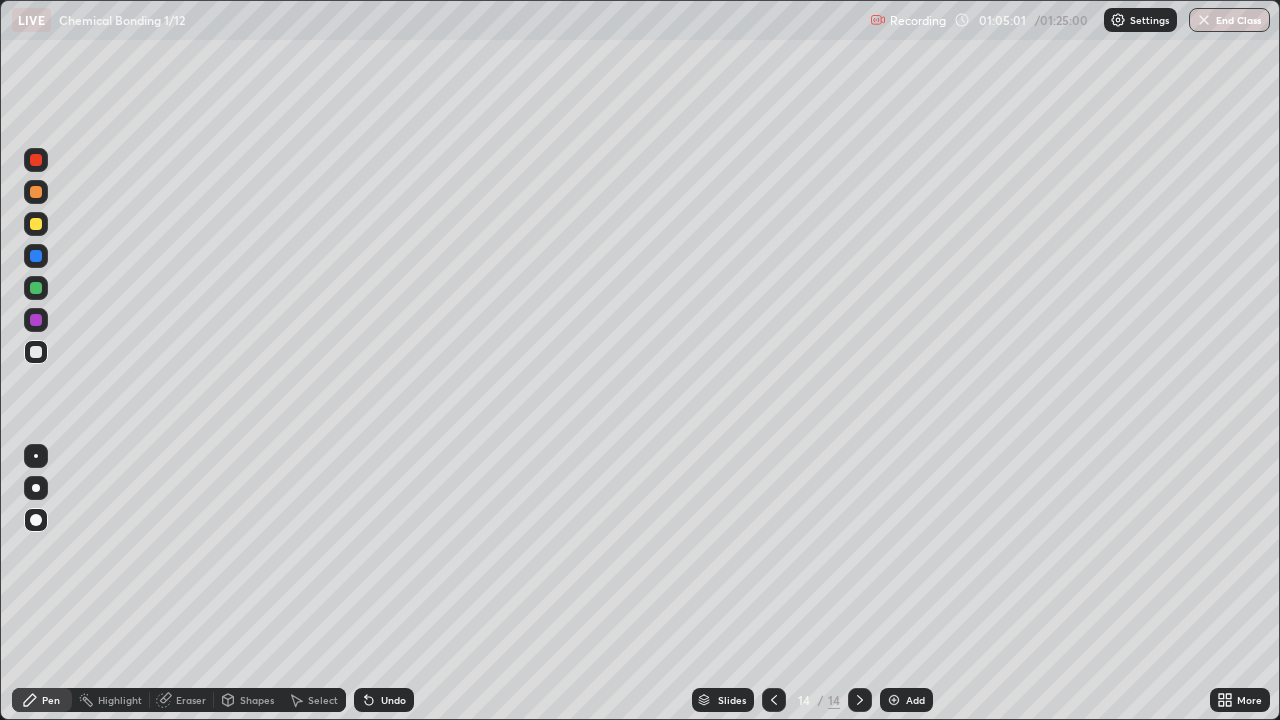 click on "Add" at bounding box center (915, 700) 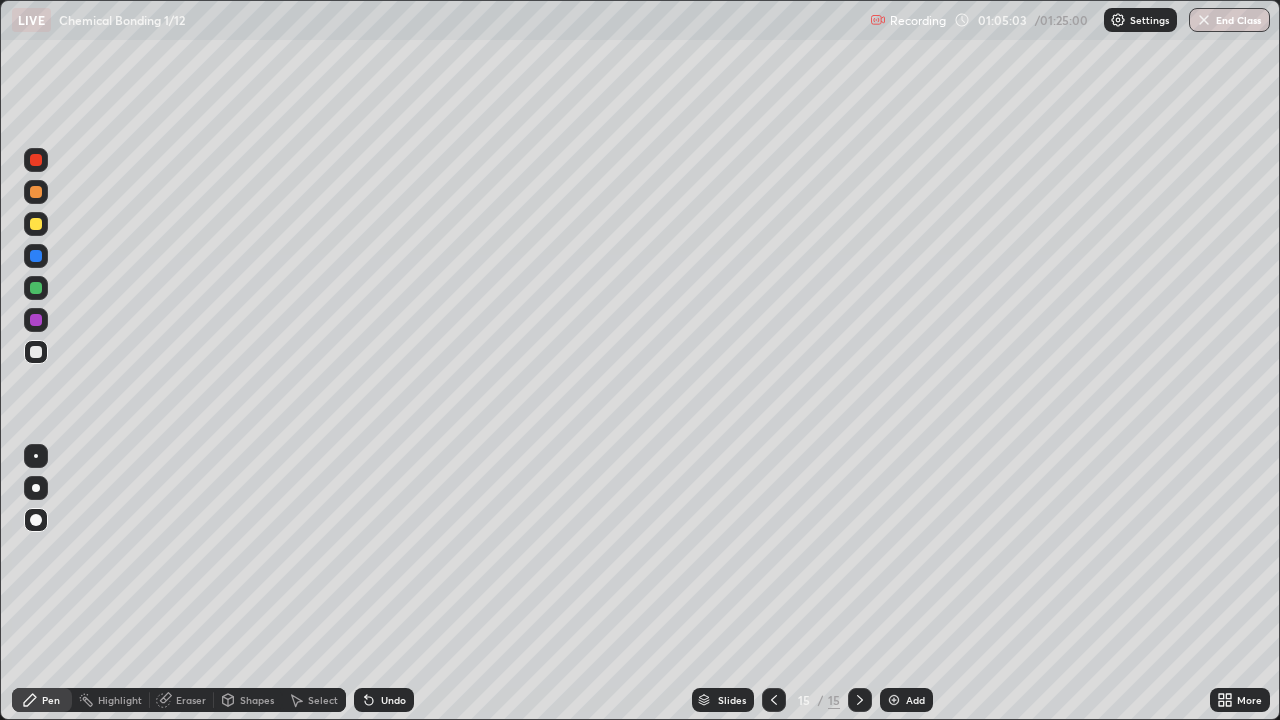 click at bounding box center (36, 224) 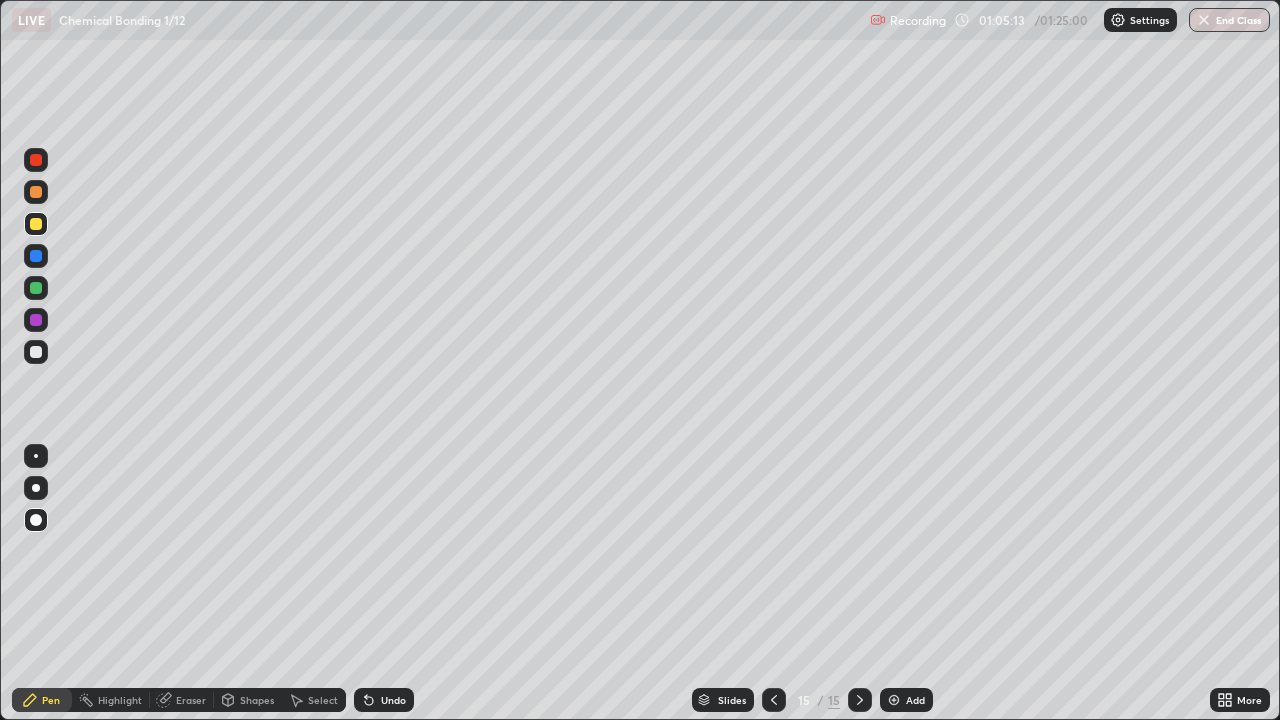 click on "Undo" at bounding box center (393, 700) 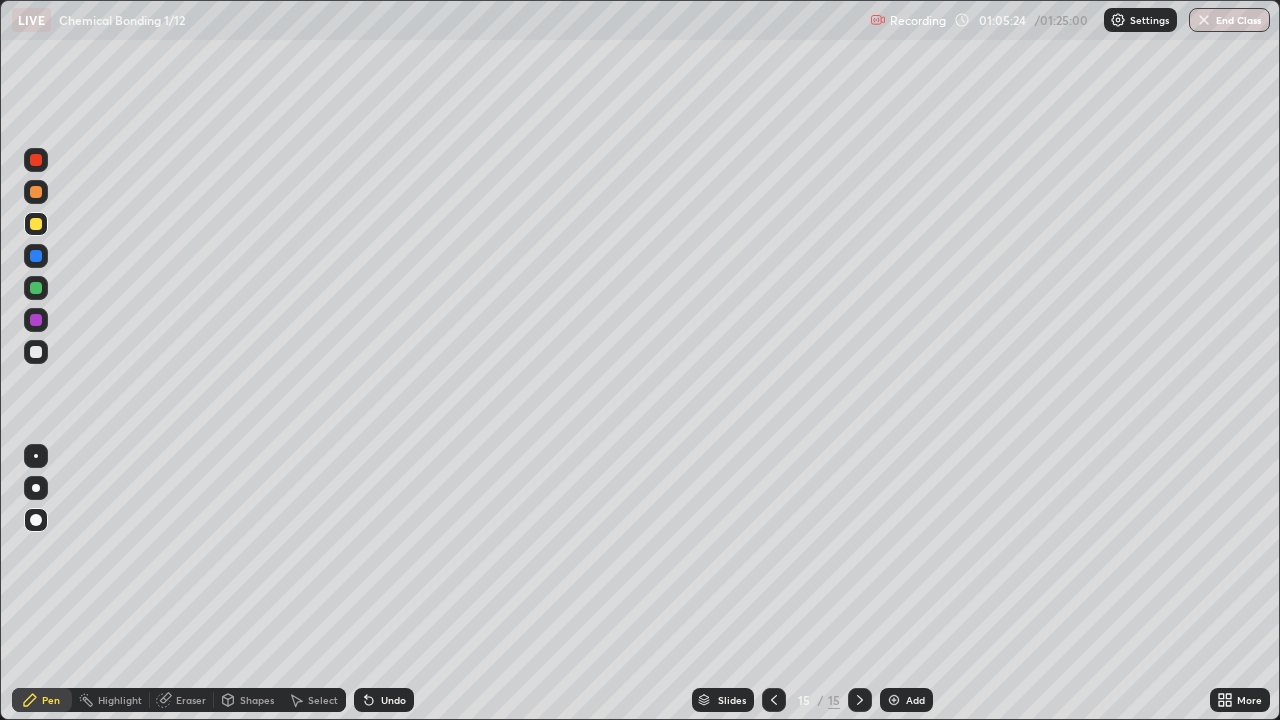 click at bounding box center (36, 224) 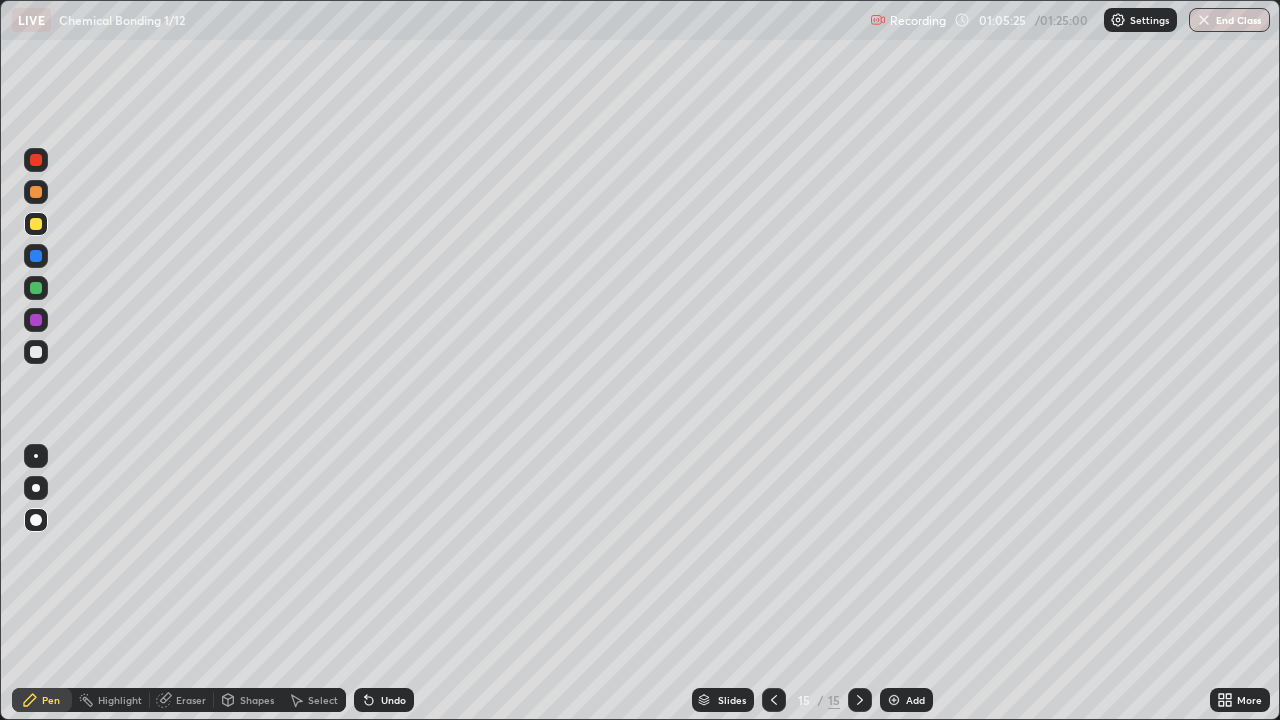 click at bounding box center (36, 192) 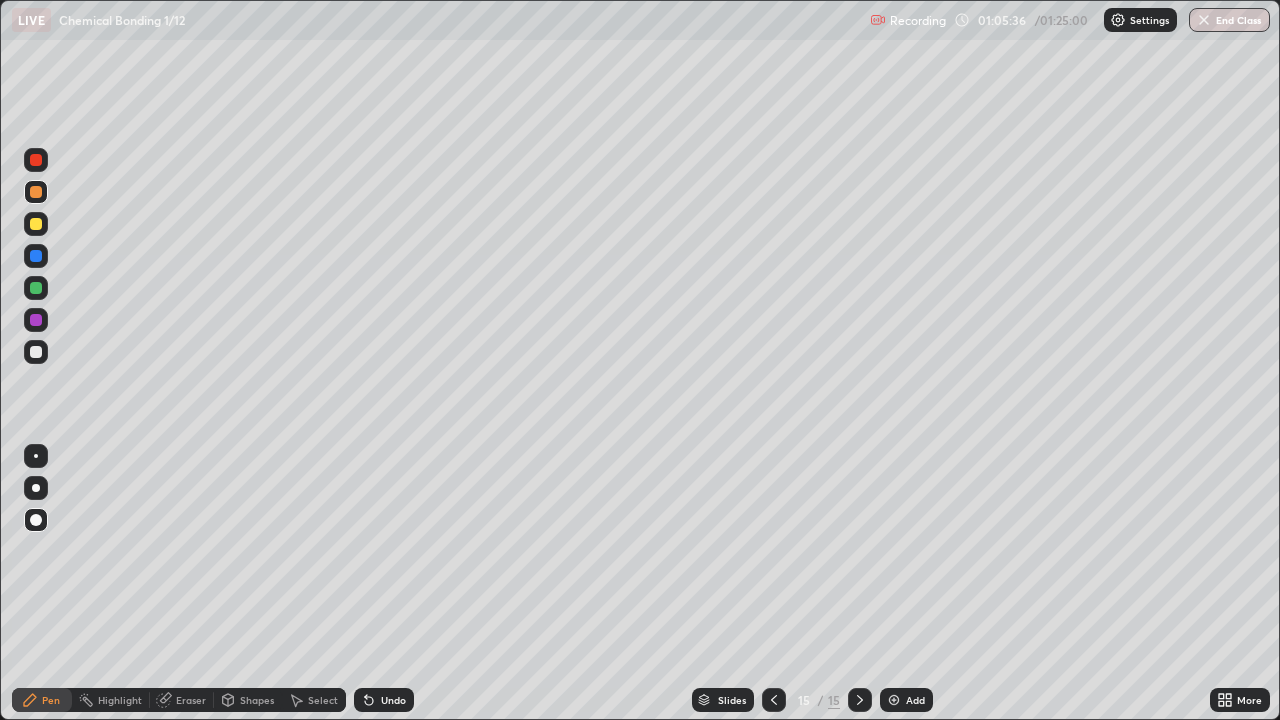 click at bounding box center (36, 352) 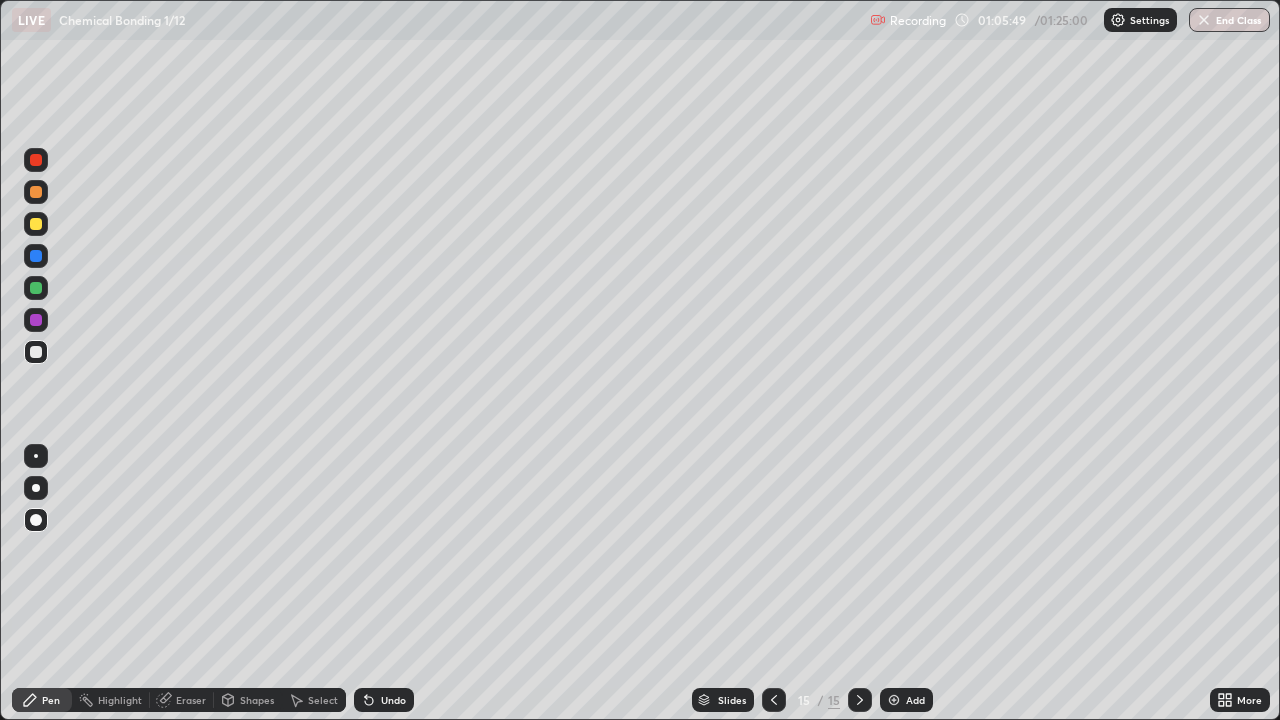click on "Select" at bounding box center (323, 700) 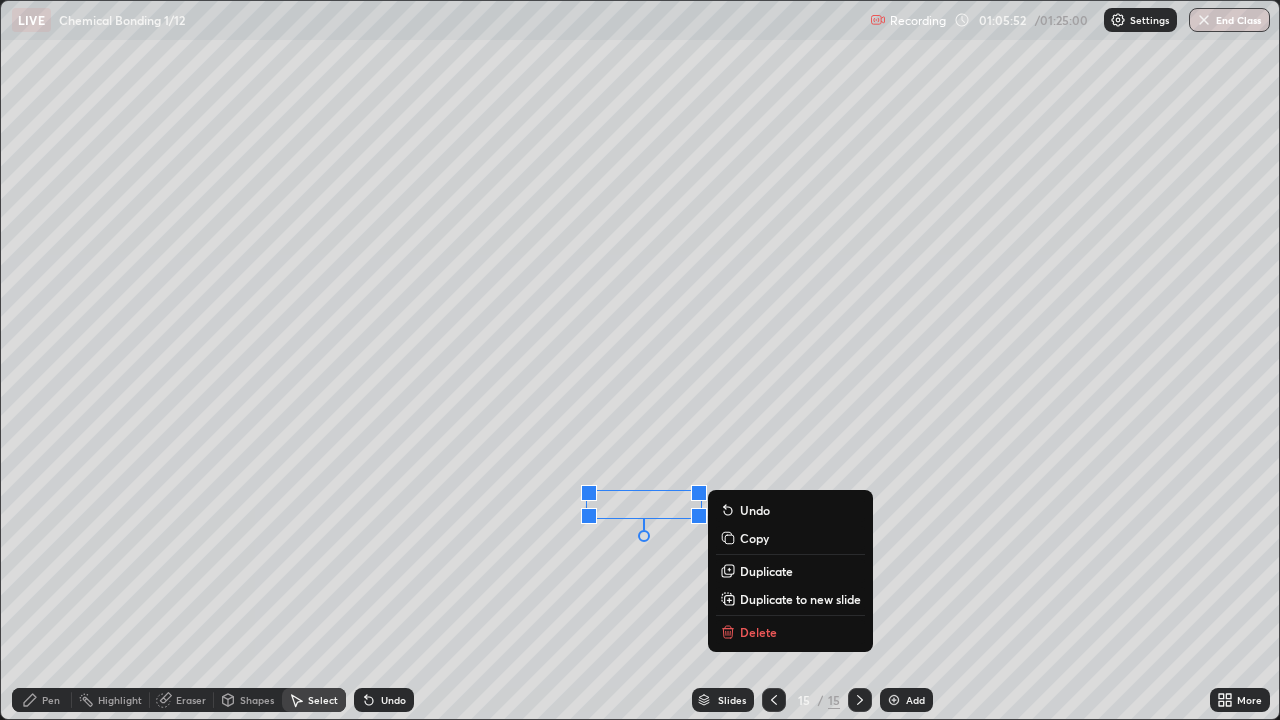 click on "0 ° Undo Copy Duplicate Duplicate to new slide Delete" at bounding box center [640, 360] 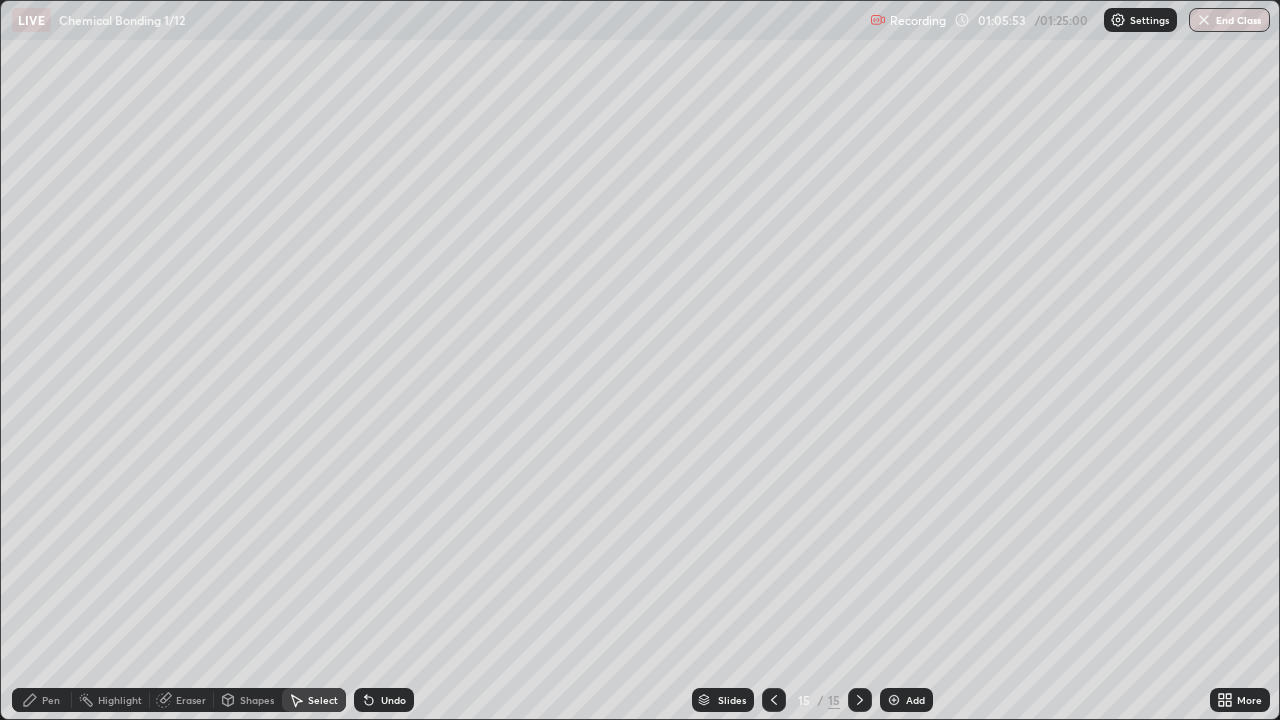 click on "Pen" at bounding box center (42, 700) 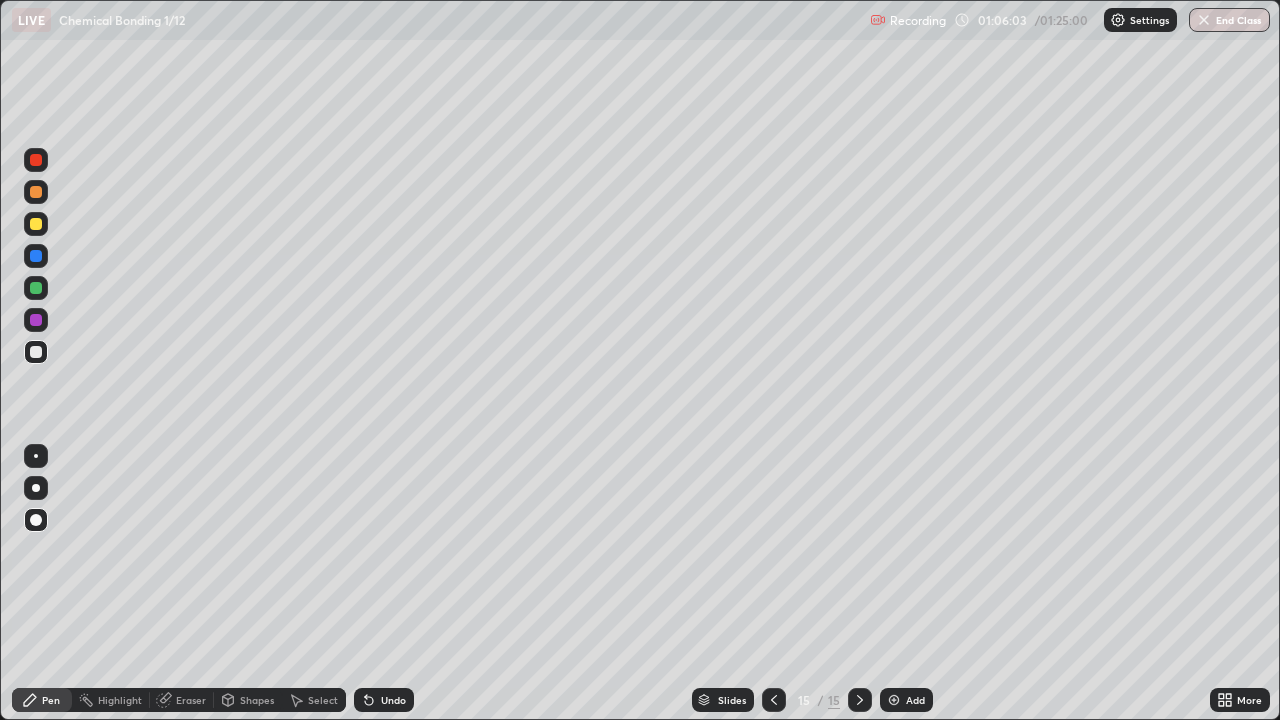 click at bounding box center (36, 320) 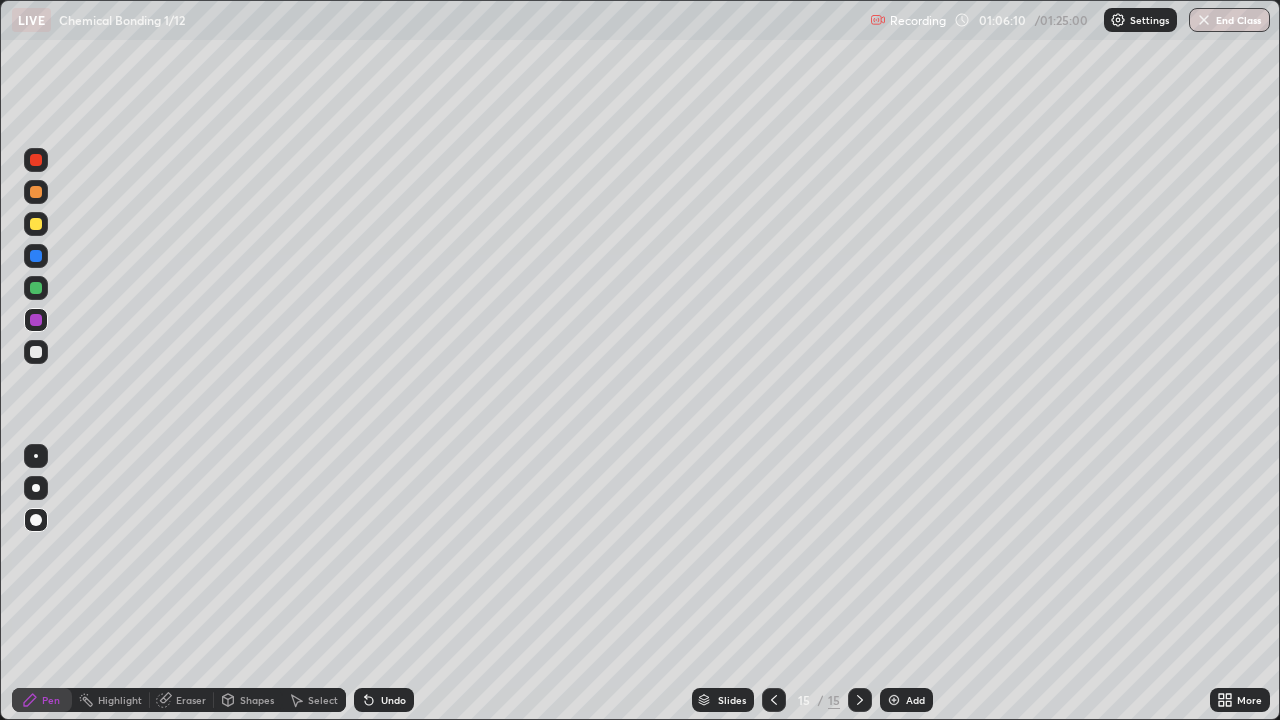 click 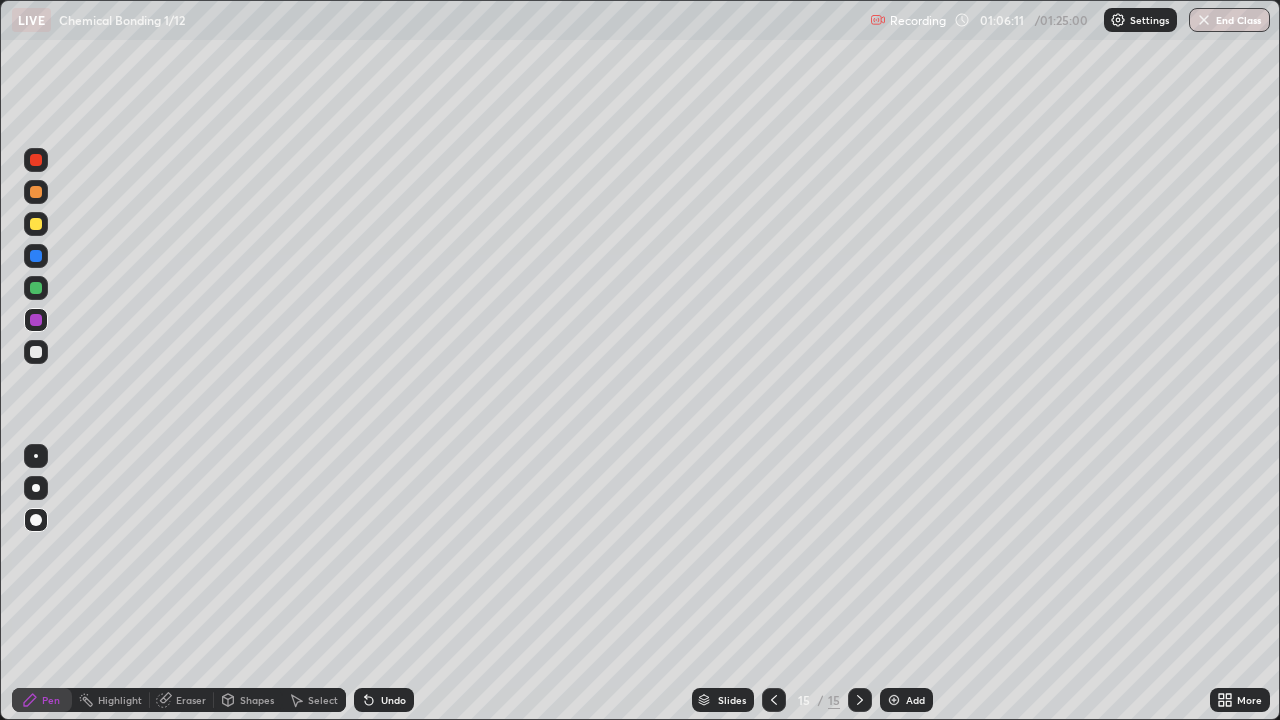 click at bounding box center (36, 352) 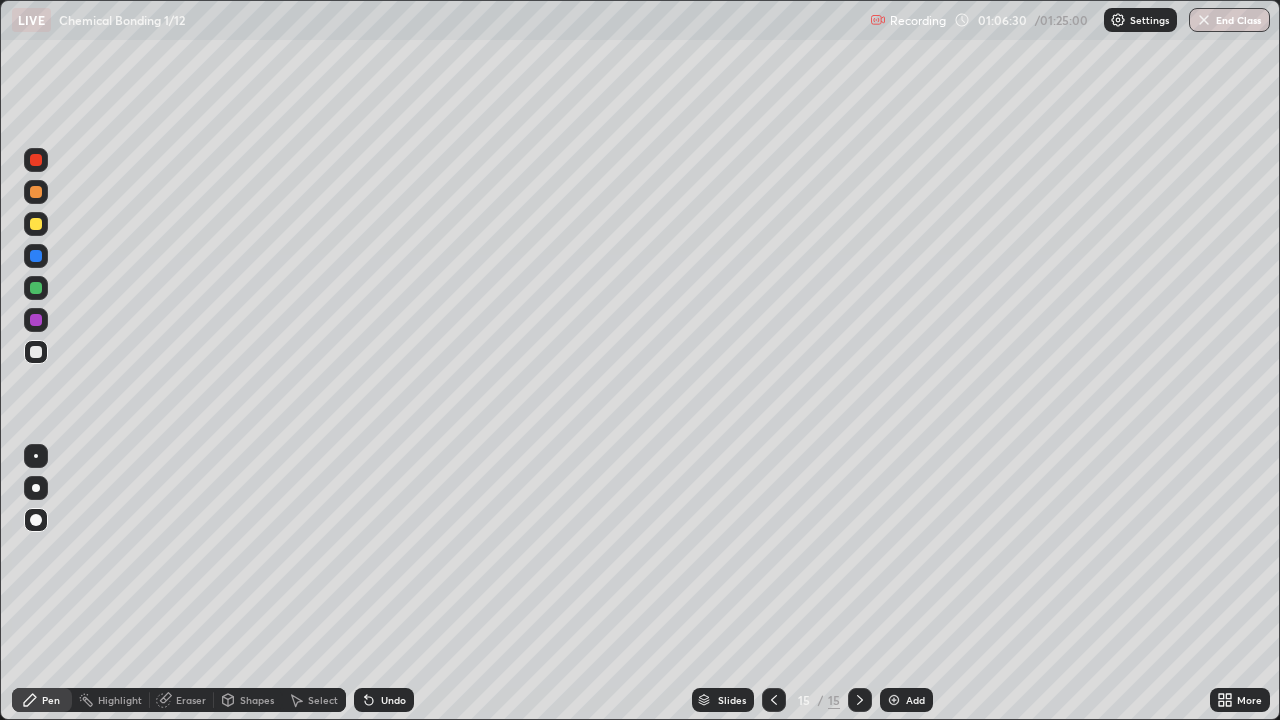 click at bounding box center (36, 320) 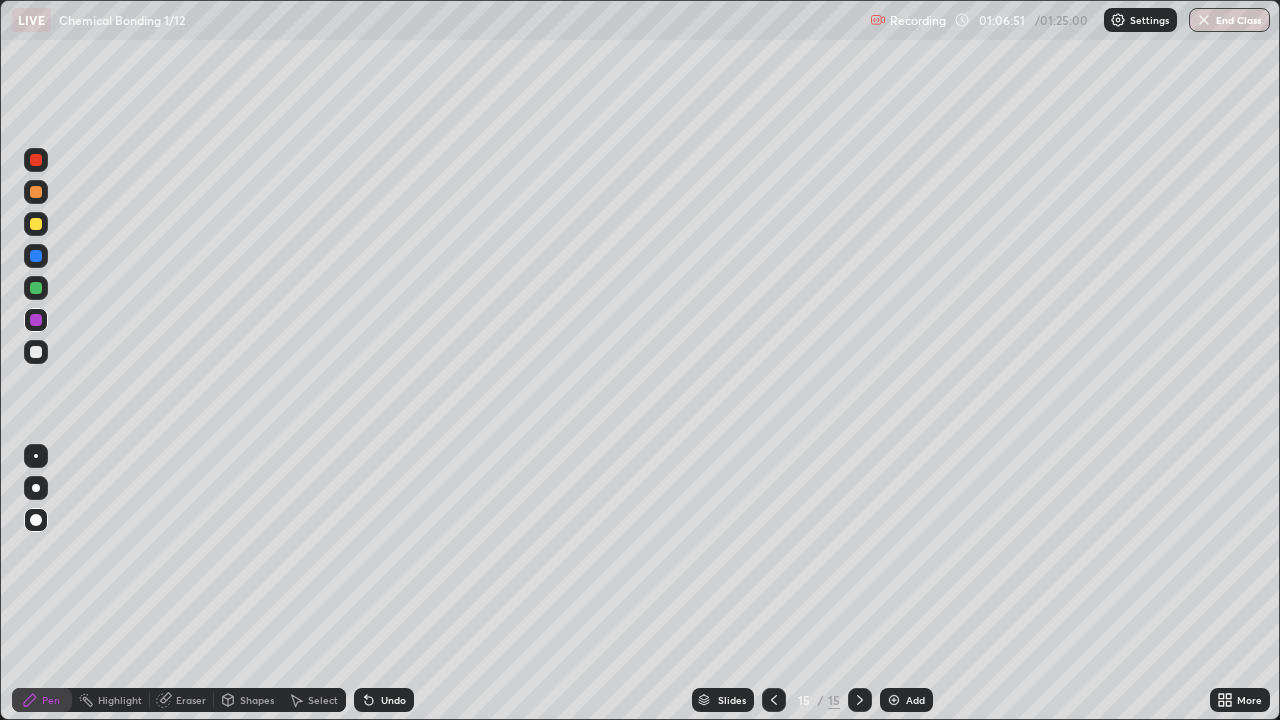 click at bounding box center (36, 288) 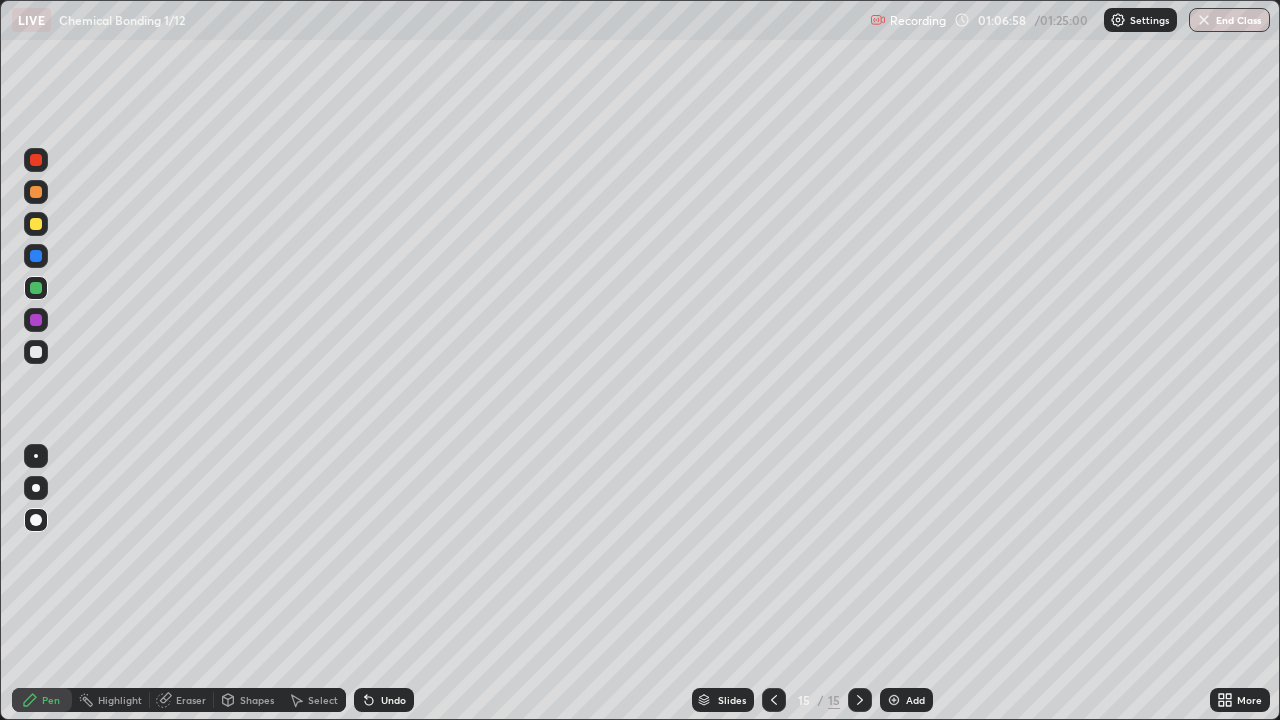 click at bounding box center [36, 224] 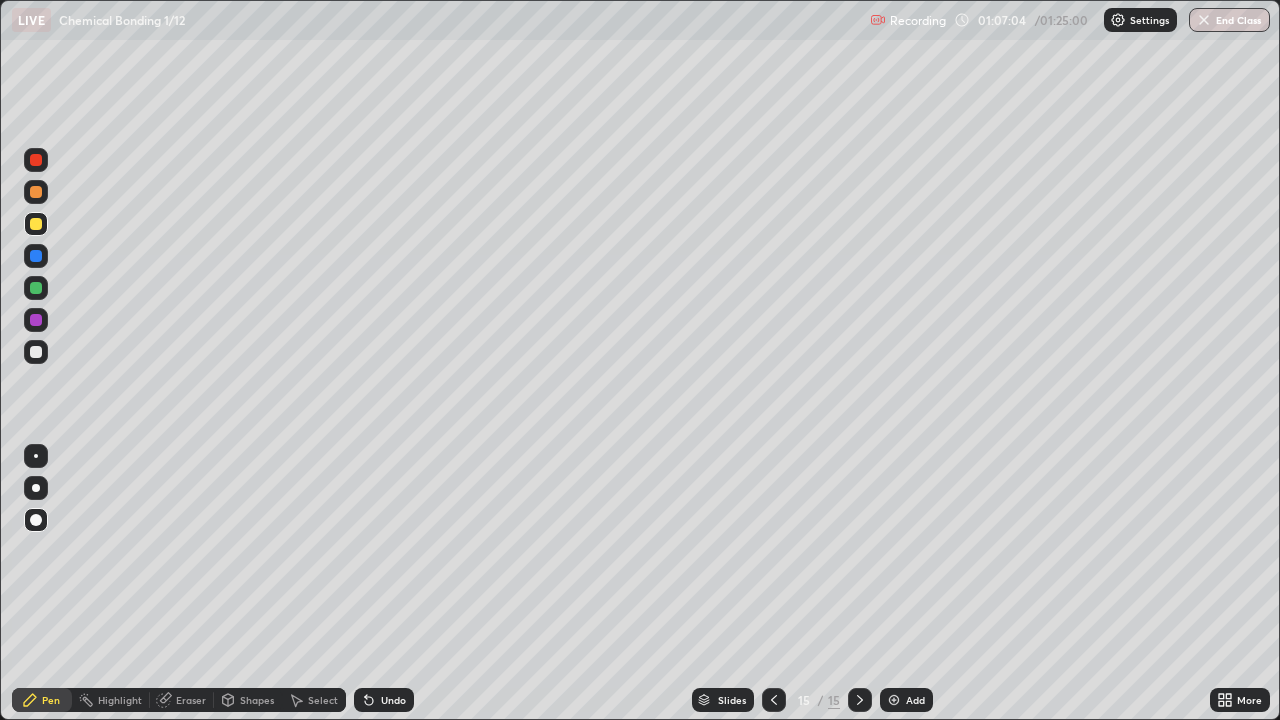 click on "Undo" at bounding box center [393, 700] 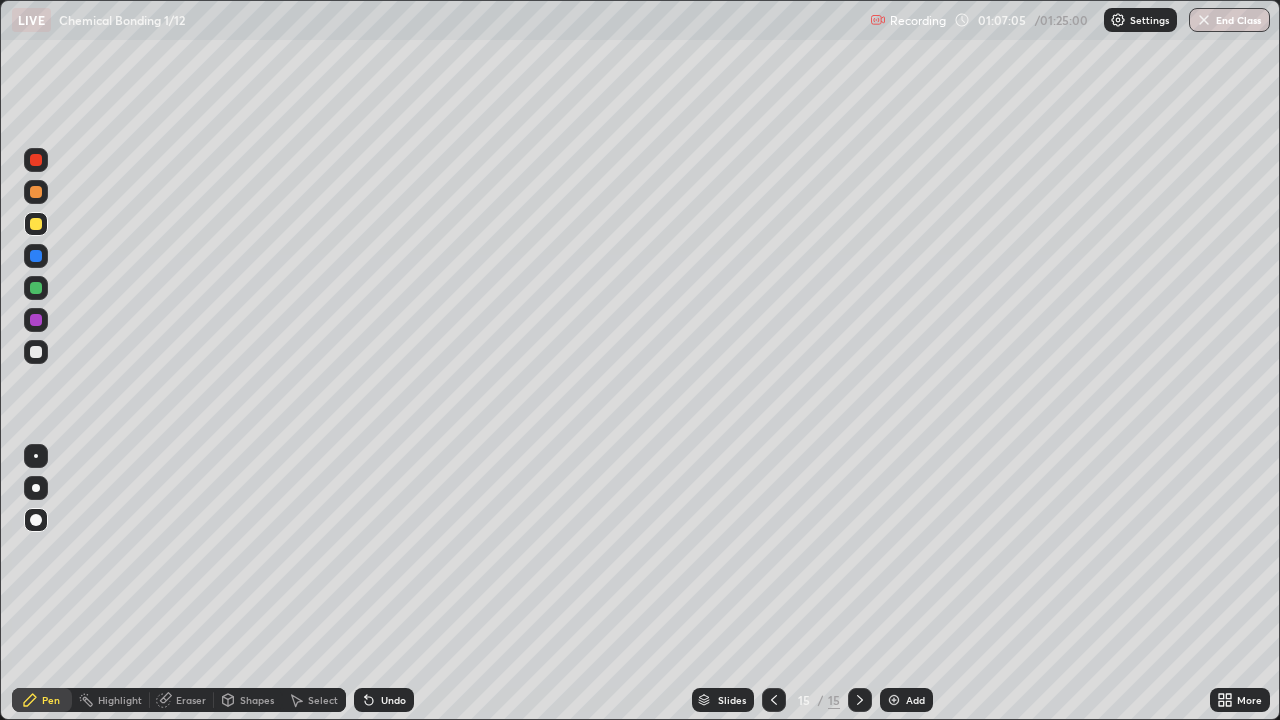click on "Undo" at bounding box center (393, 700) 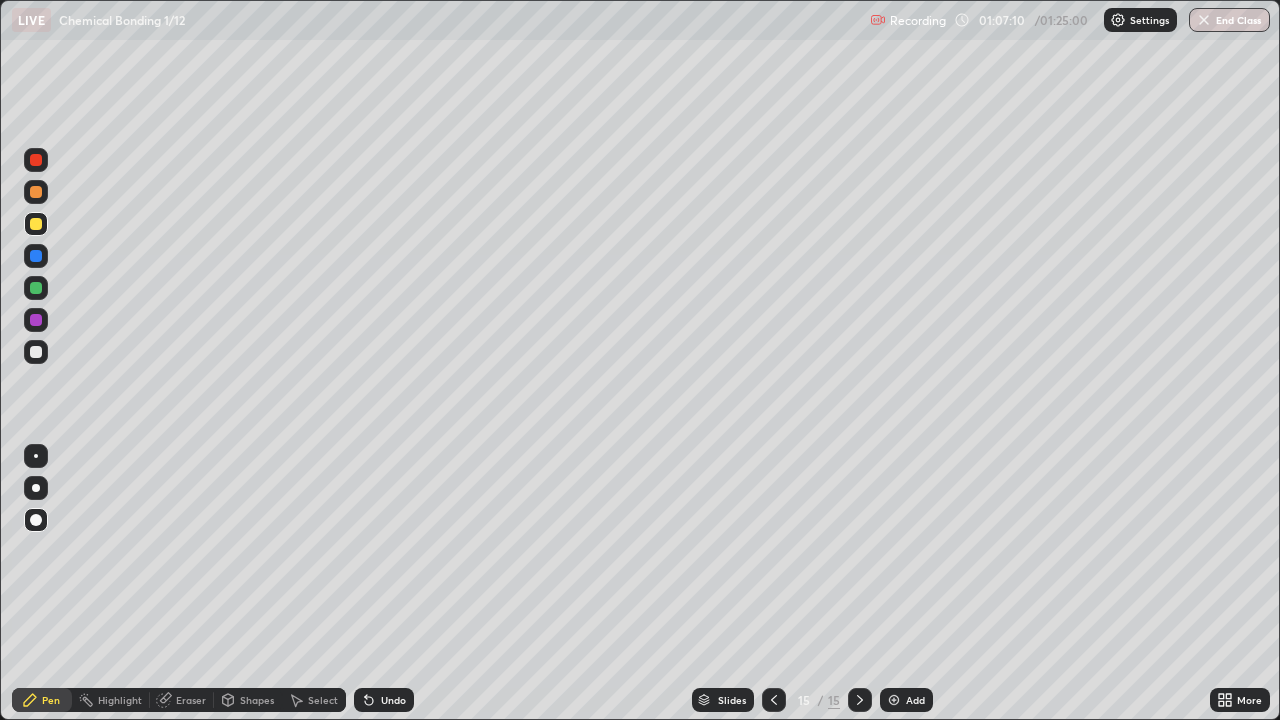 click at bounding box center (36, 256) 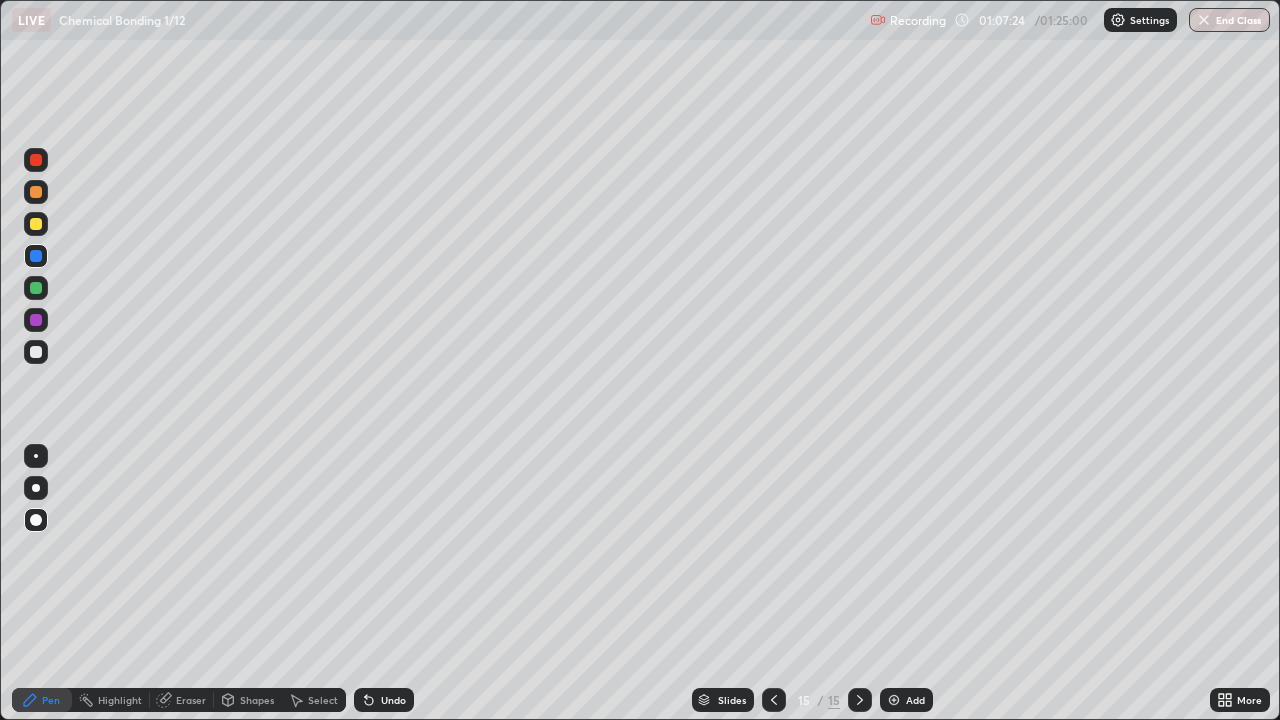 click at bounding box center [36, 224] 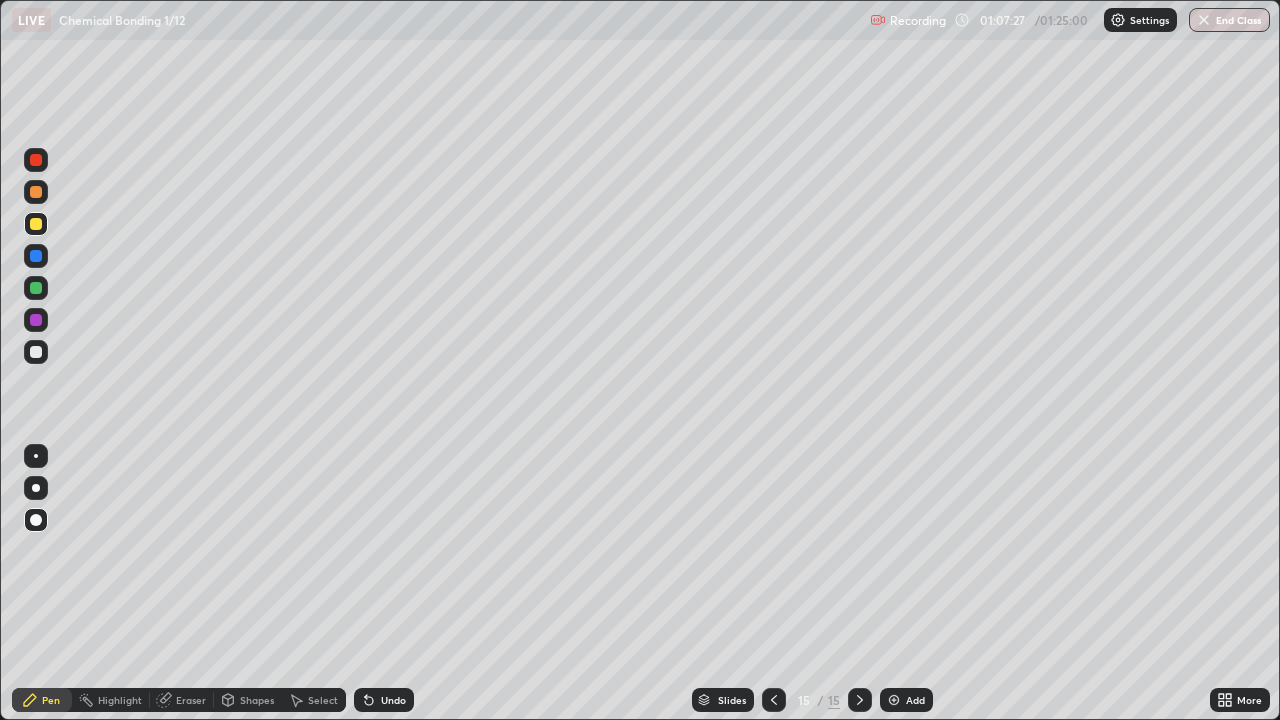 click at bounding box center (36, 352) 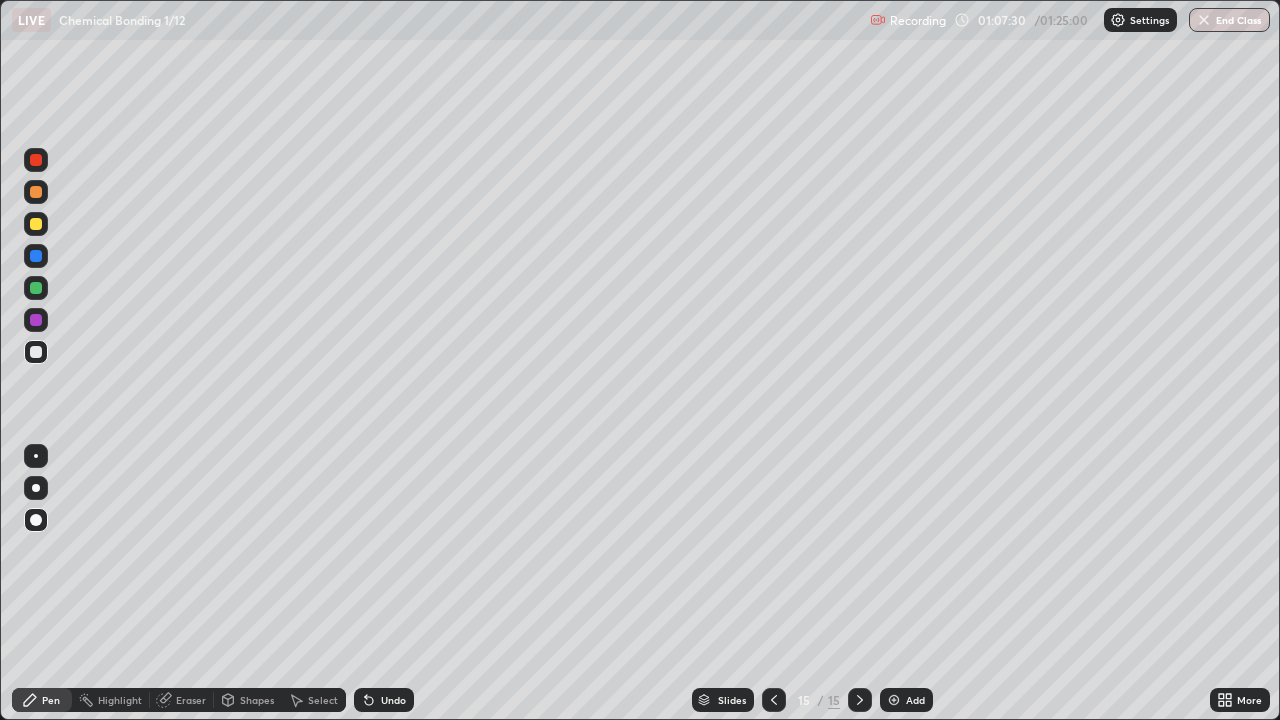click on "Undo" at bounding box center (380, 700) 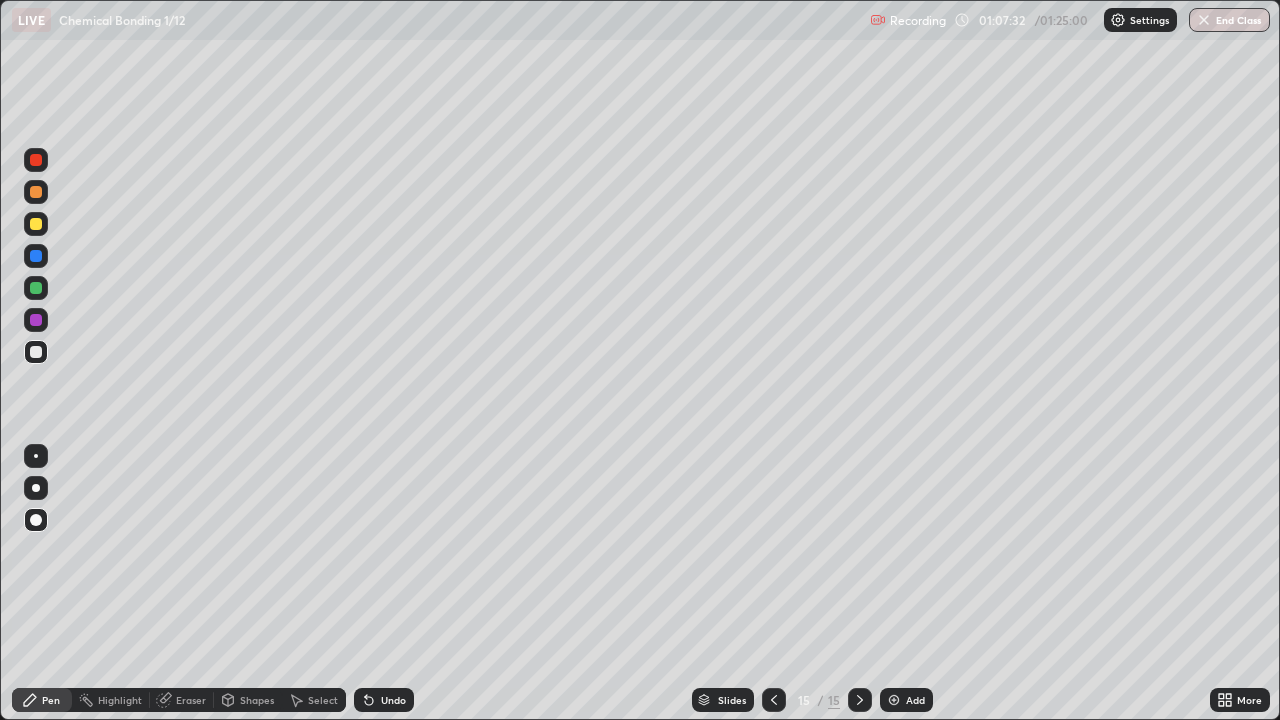 click at bounding box center (36, 224) 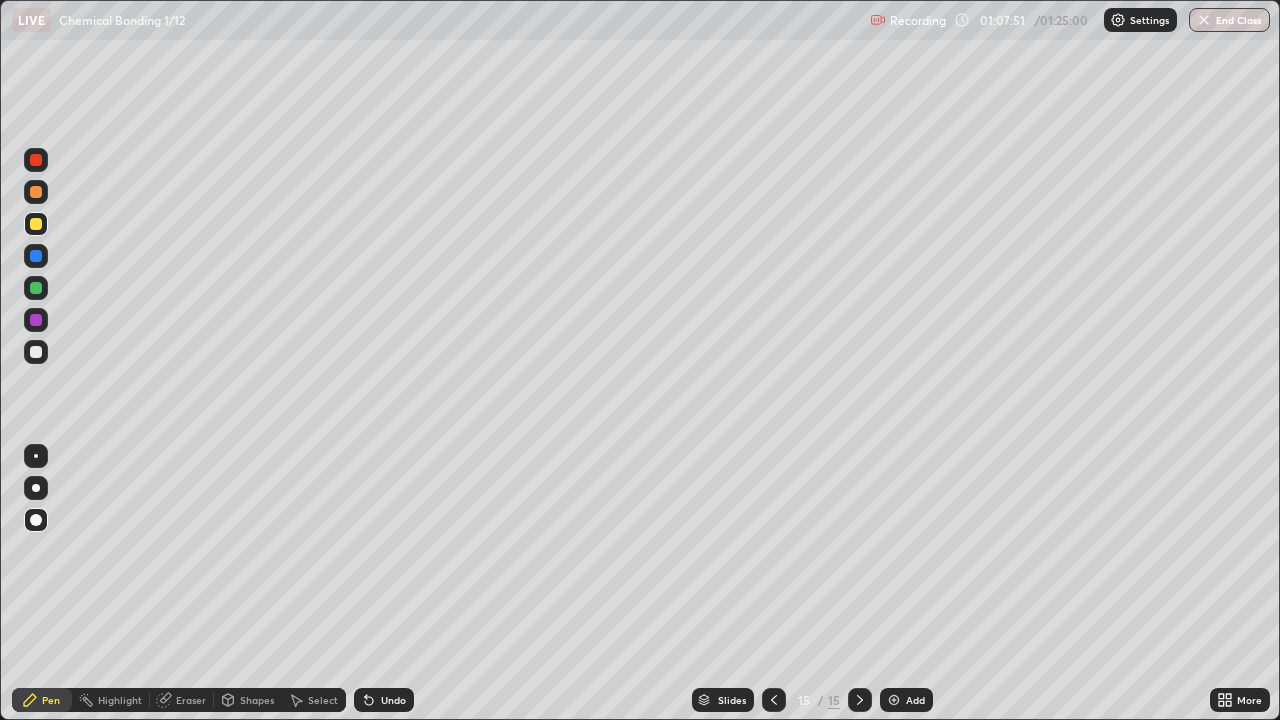 click at bounding box center [36, 288] 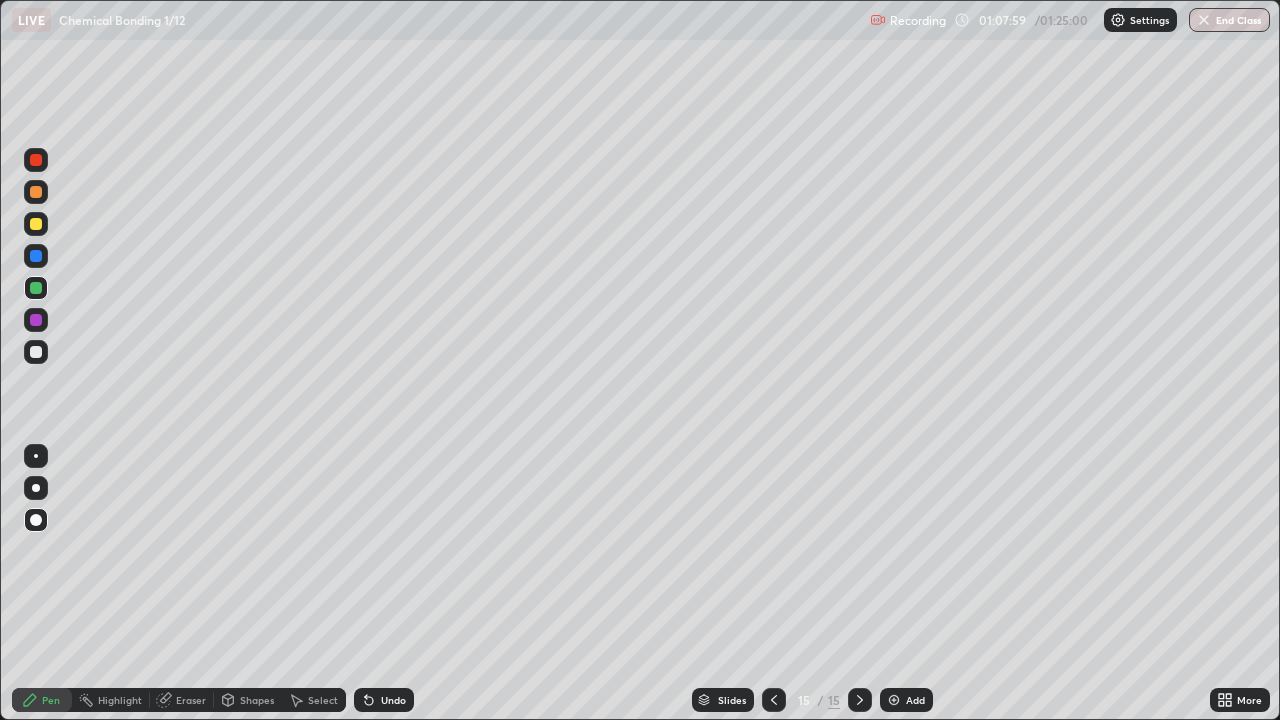 click at bounding box center [36, 256] 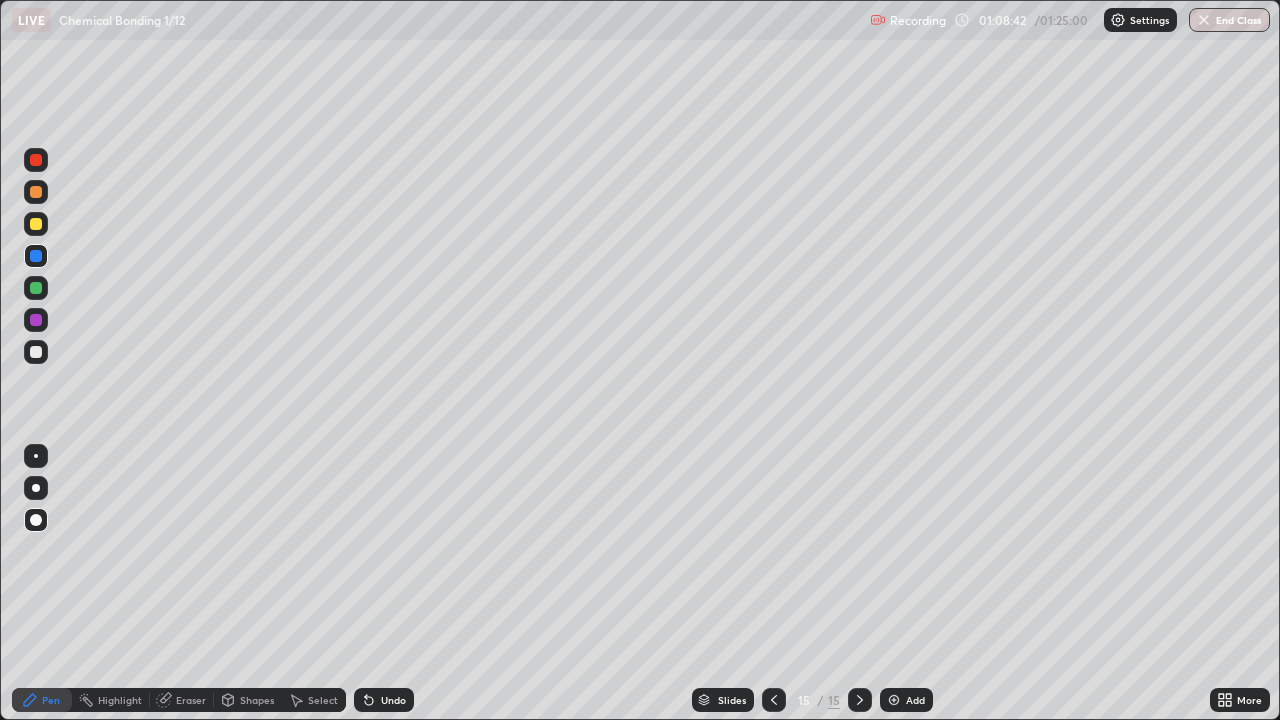click at bounding box center (36, 352) 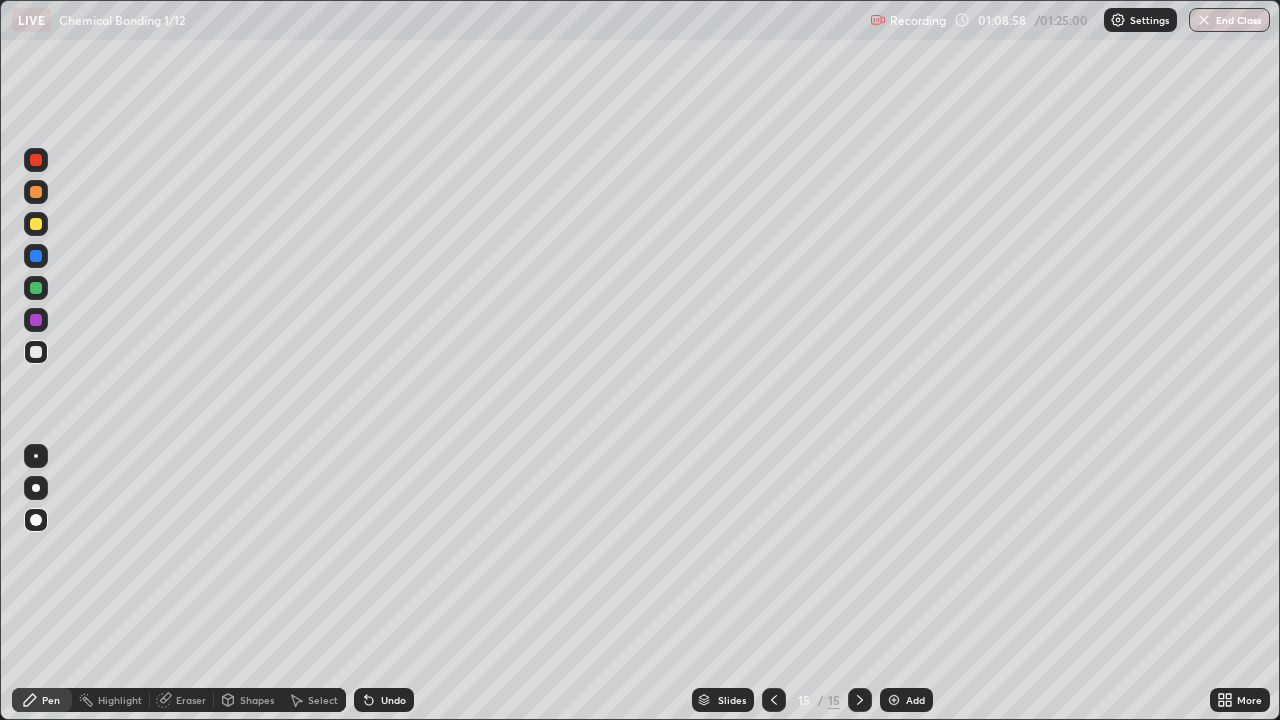click at bounding box center [36, 224] 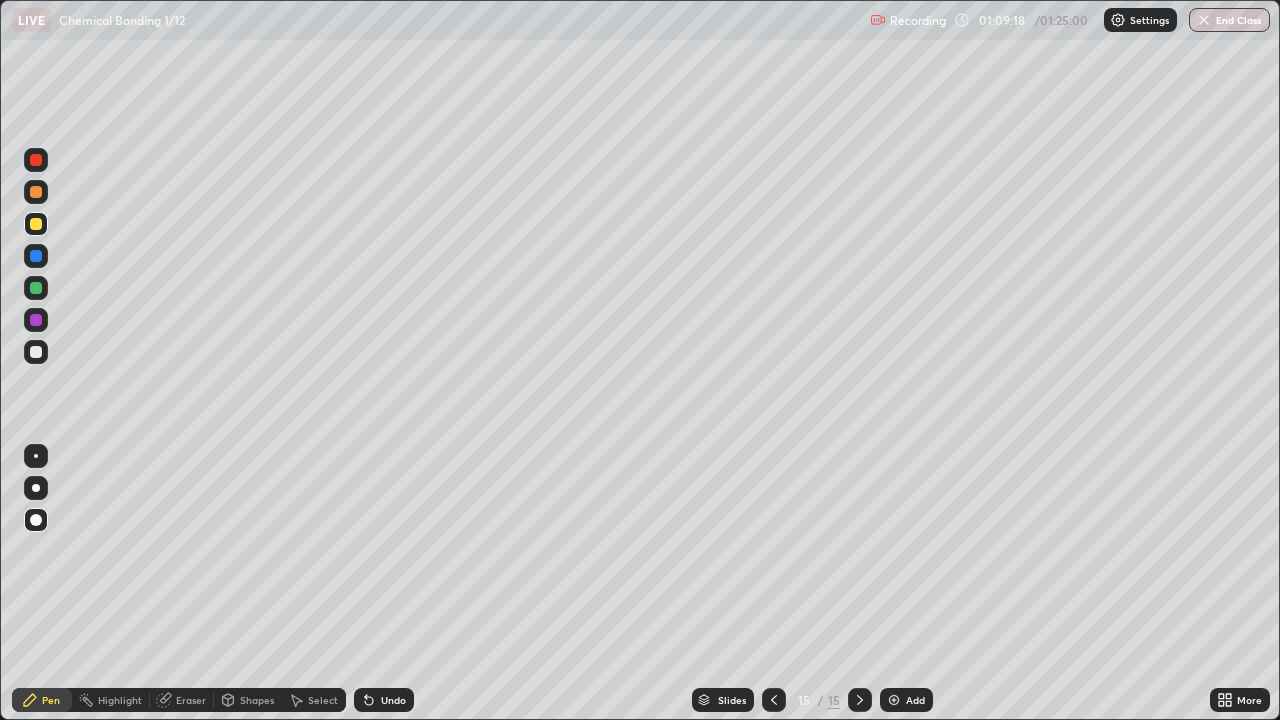 click at bounding box center [36, 352] 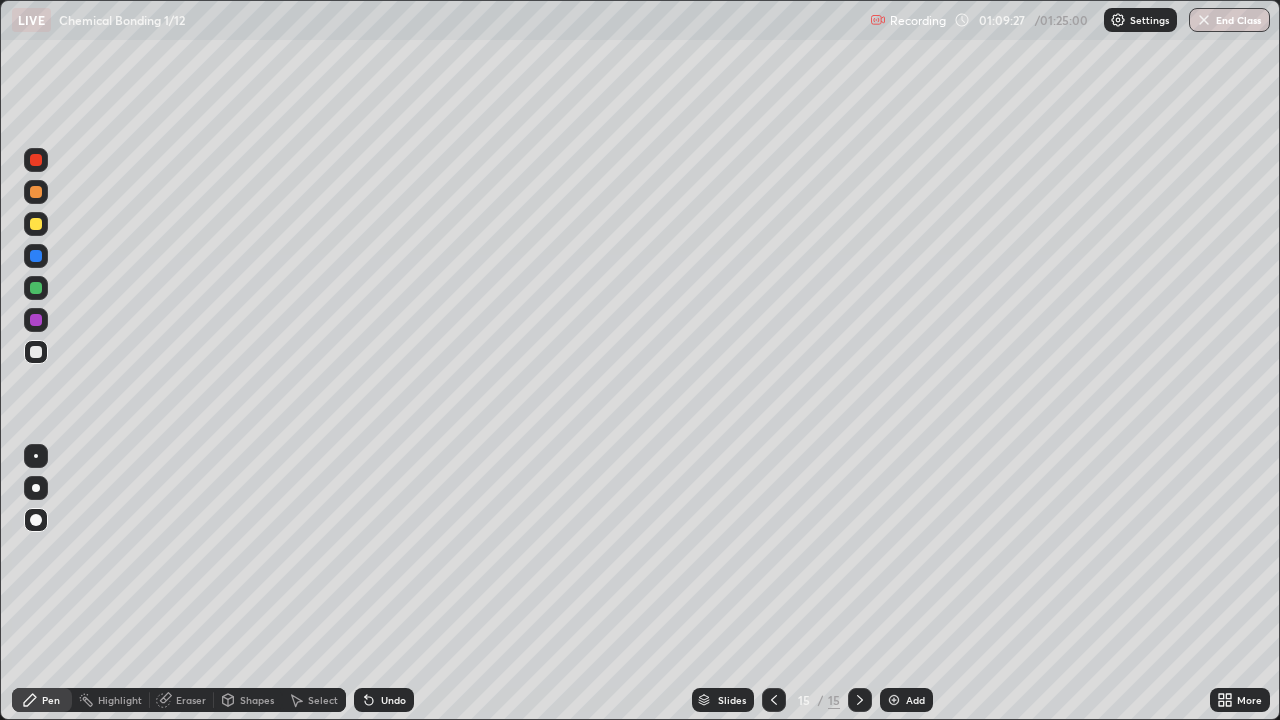 click at bounding box center [36, 320] 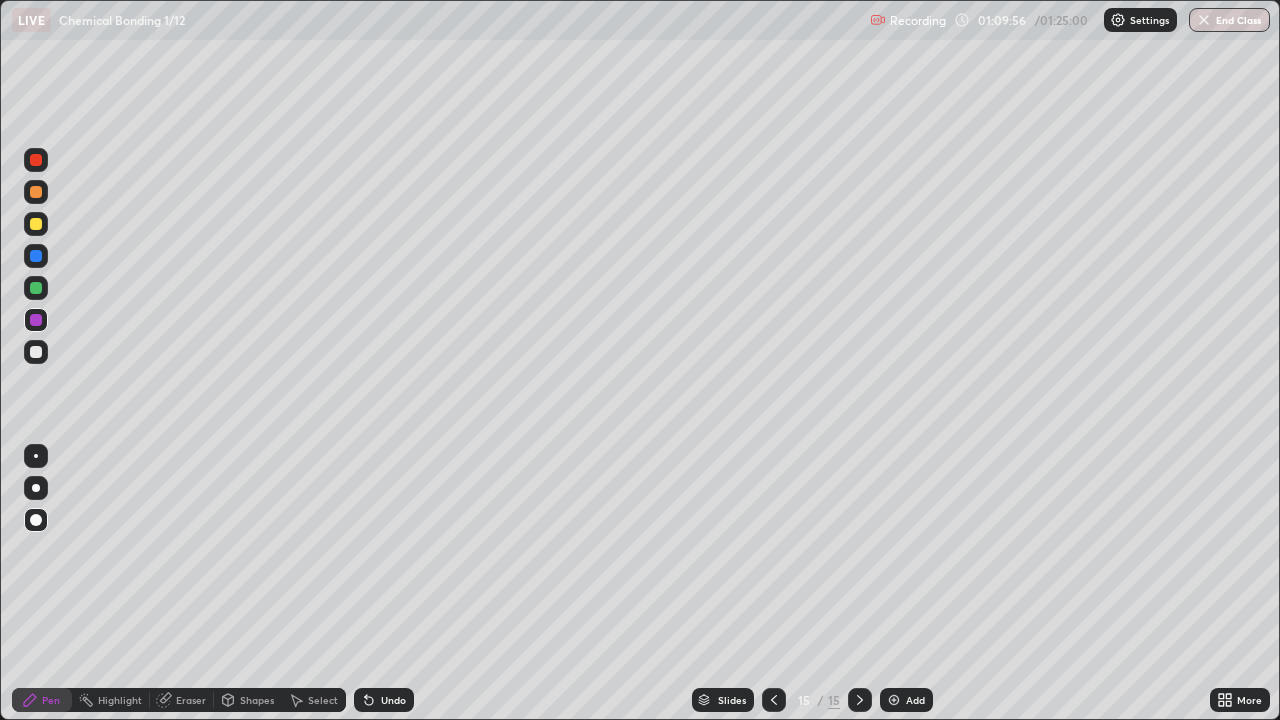 click at bounding box center [36, 352] 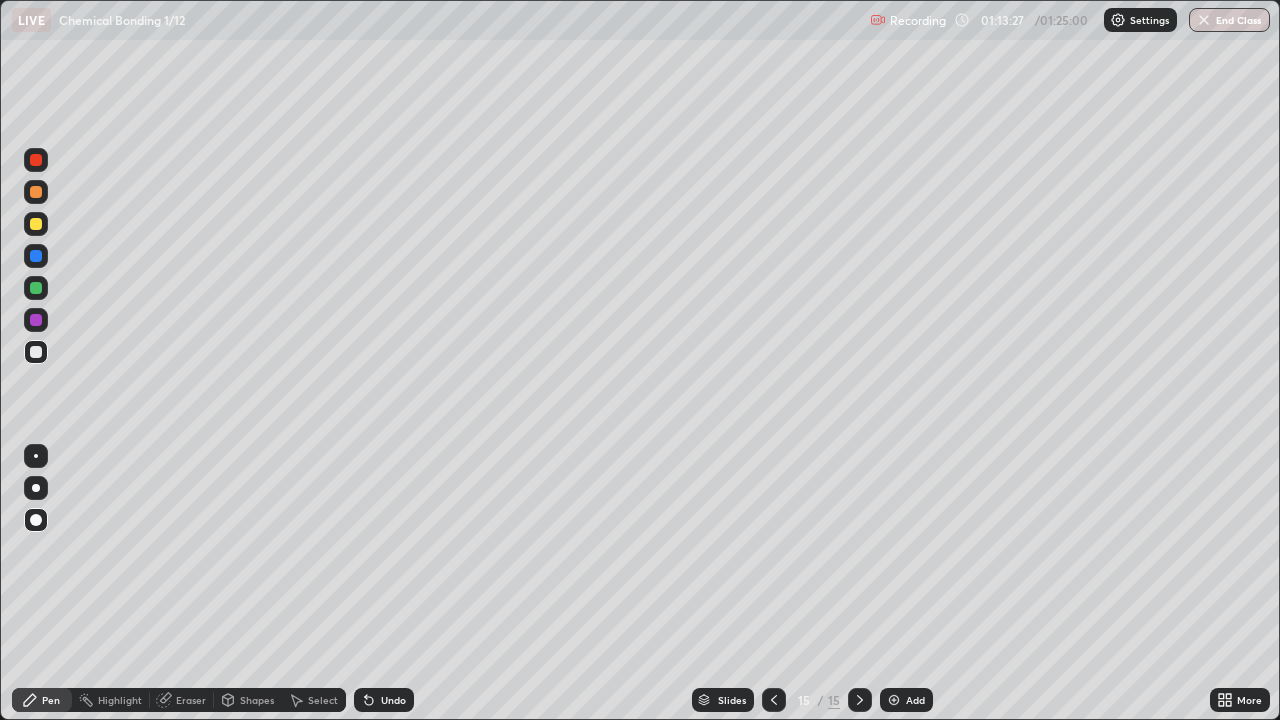 click 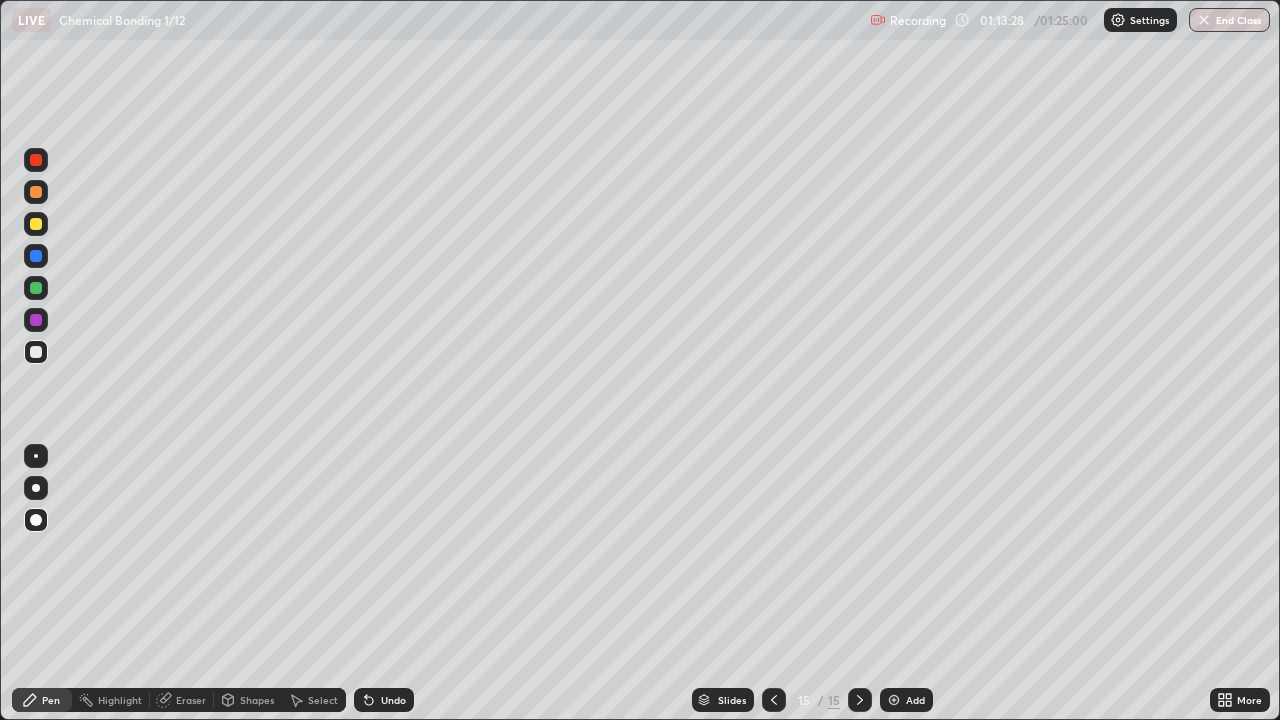click 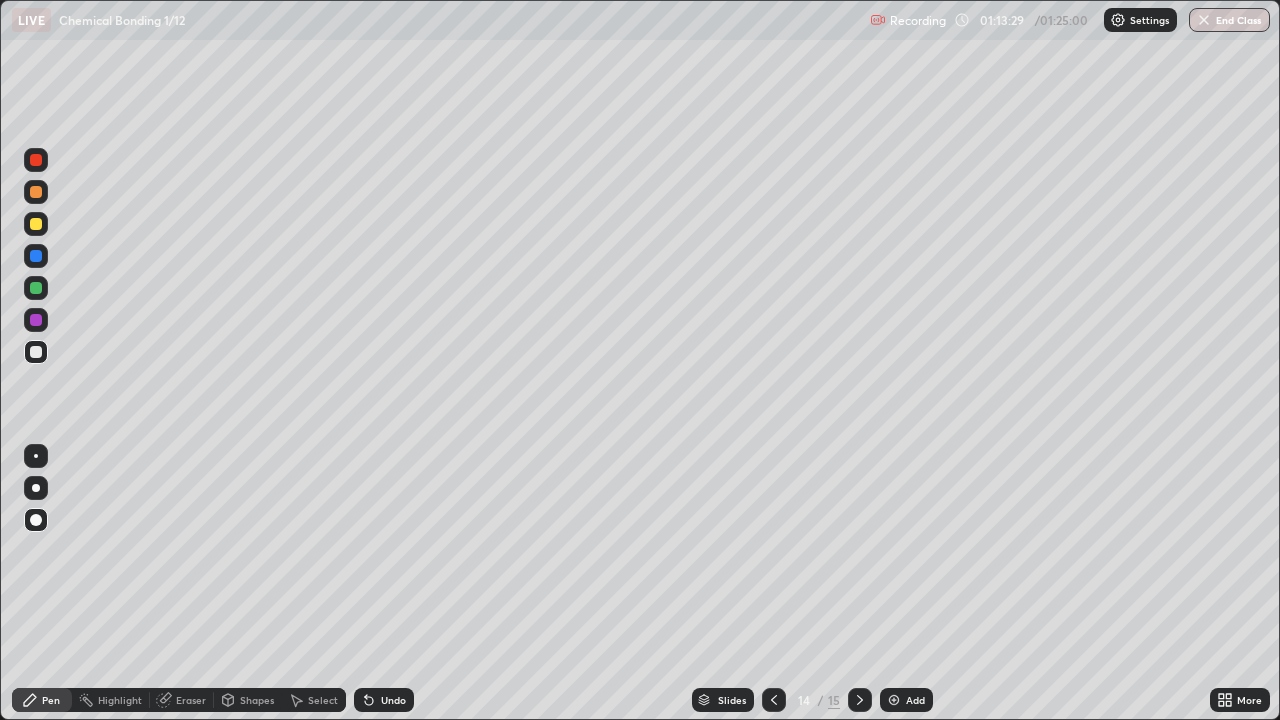 click at bounding box center [860, 700] 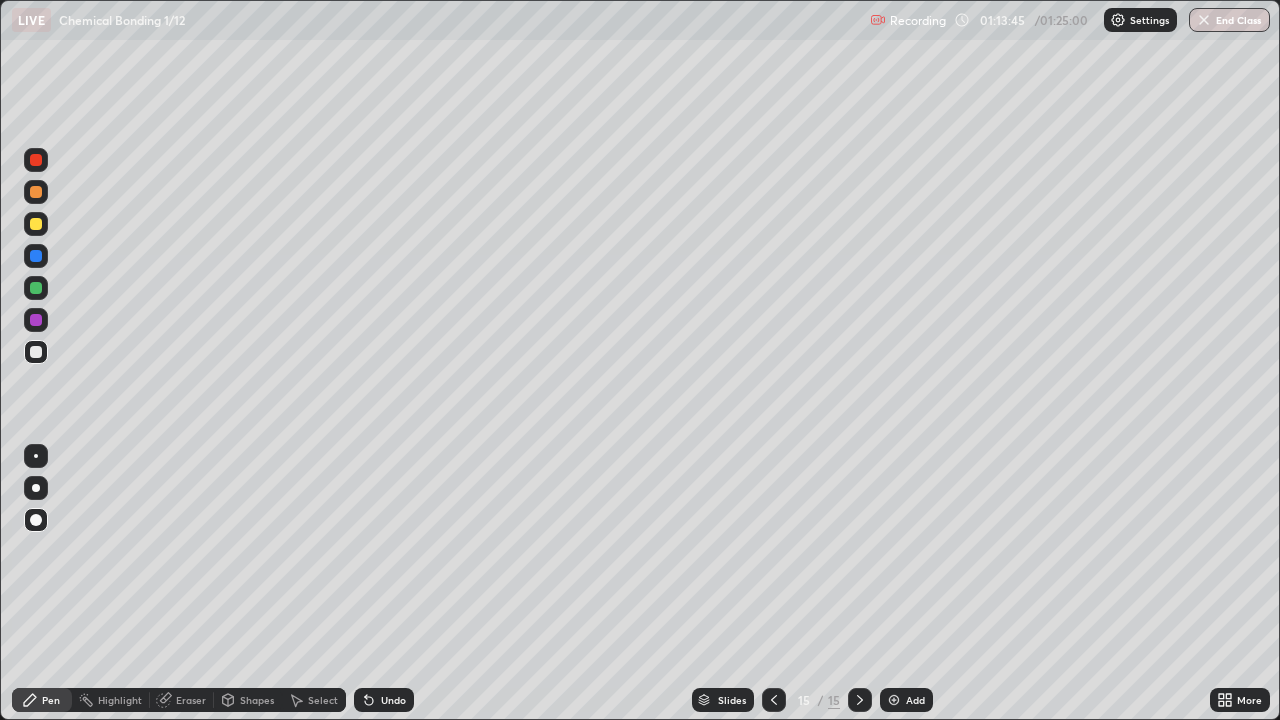 click on "Add" at bounding box center (915, 700) 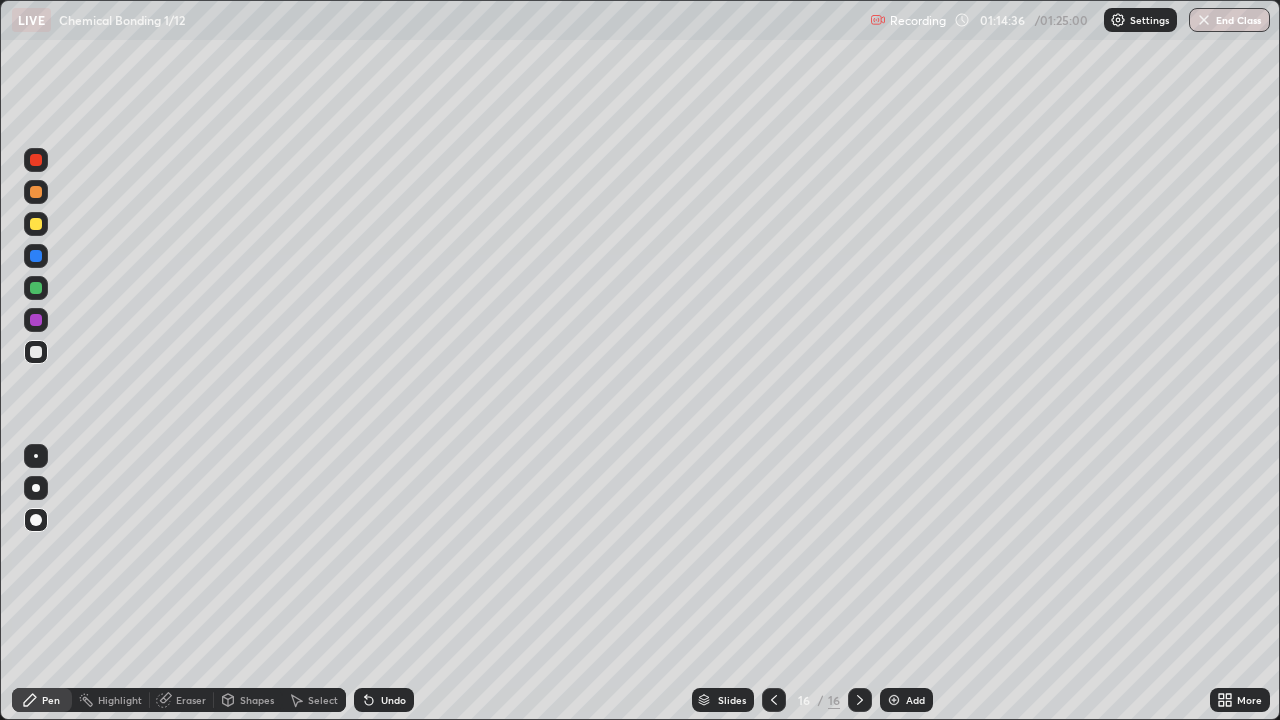 click at bounding box center [36, 224] 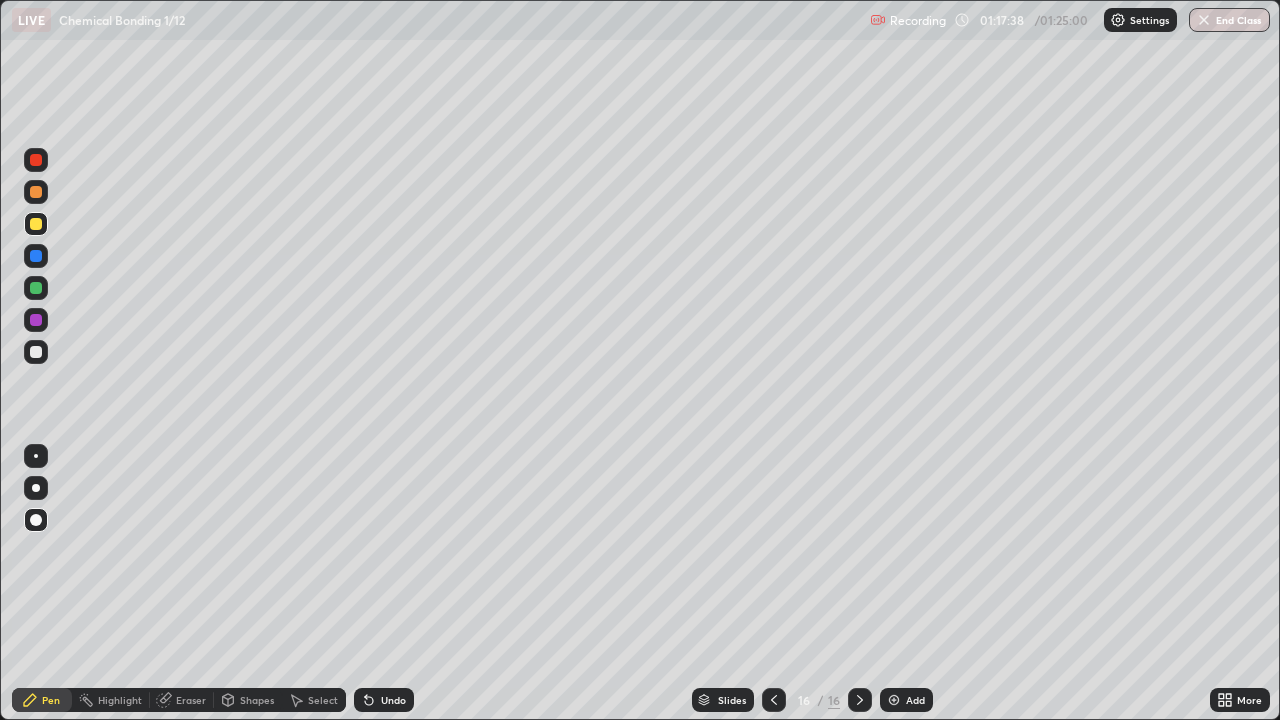 click on "Add" at bounding box center [906, 700] 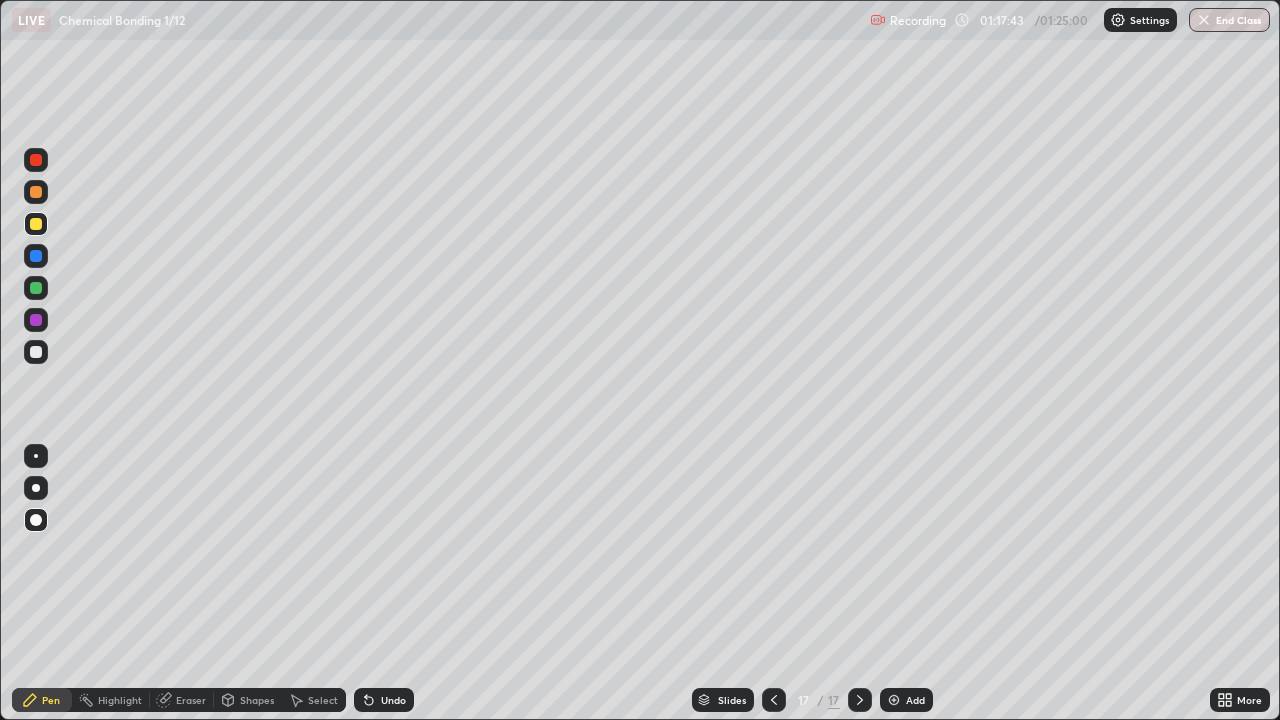 click on "Undo" at bounding box center (393, 700) 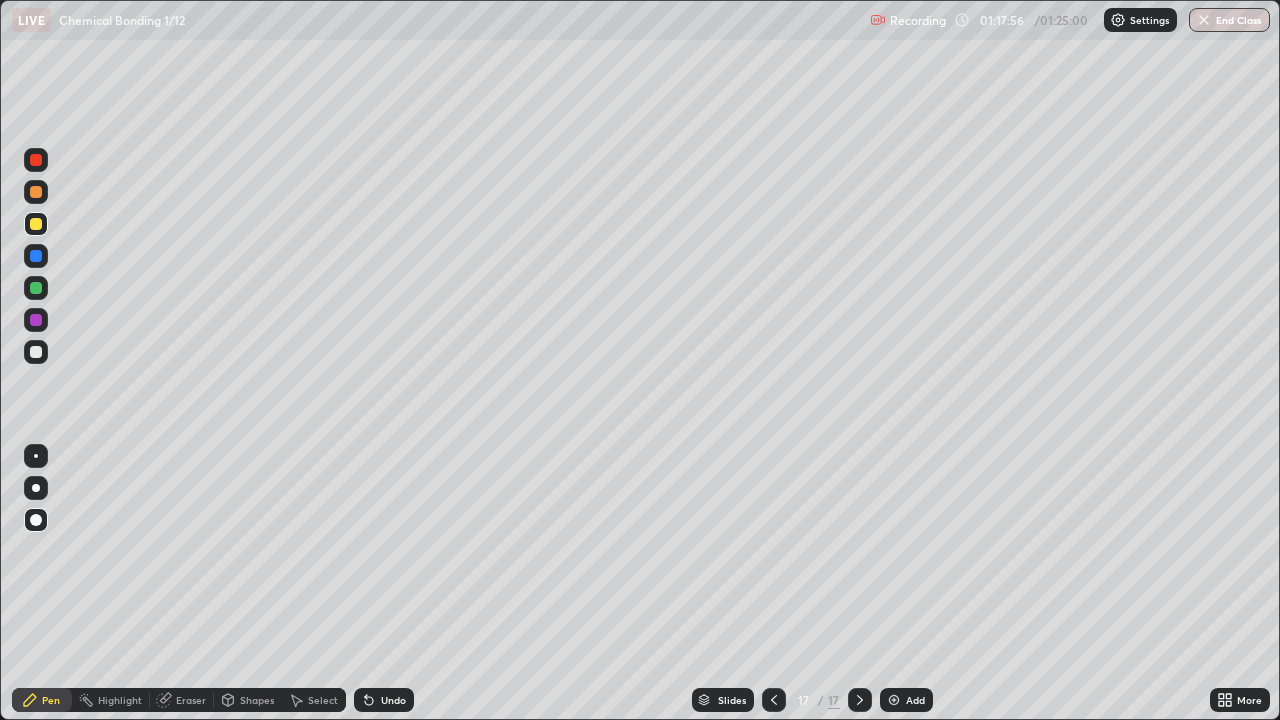 click 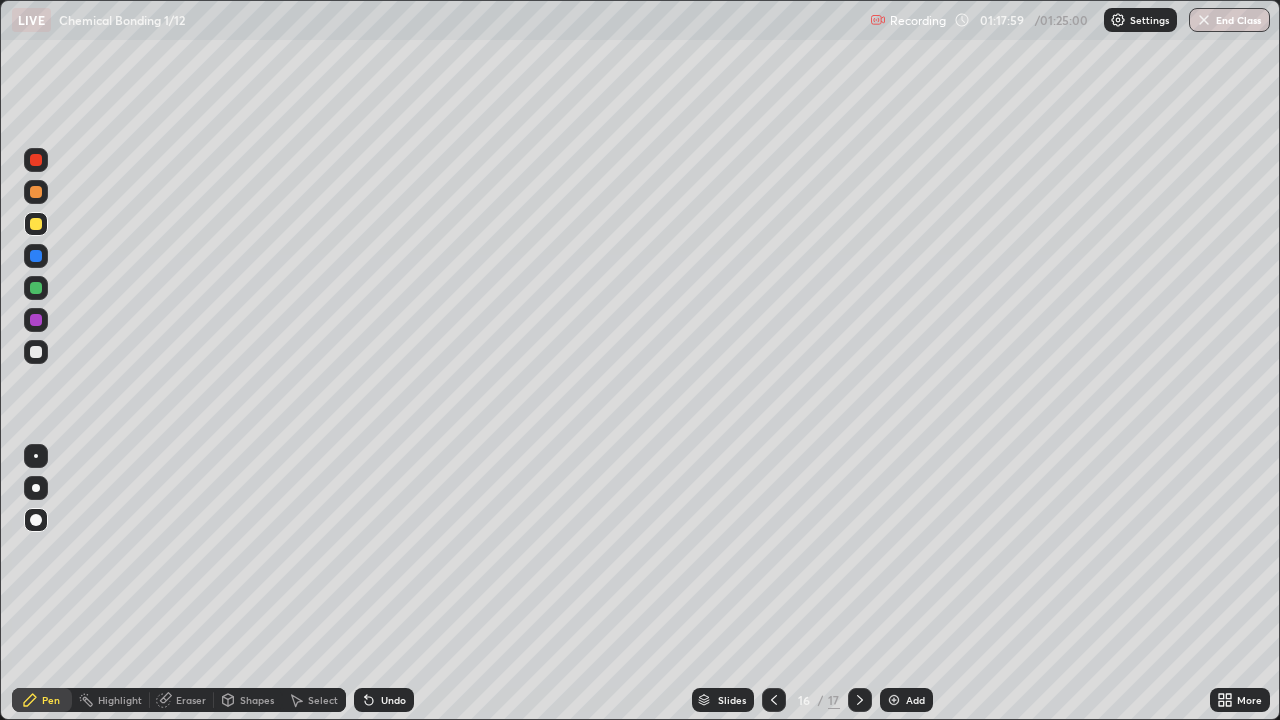 click 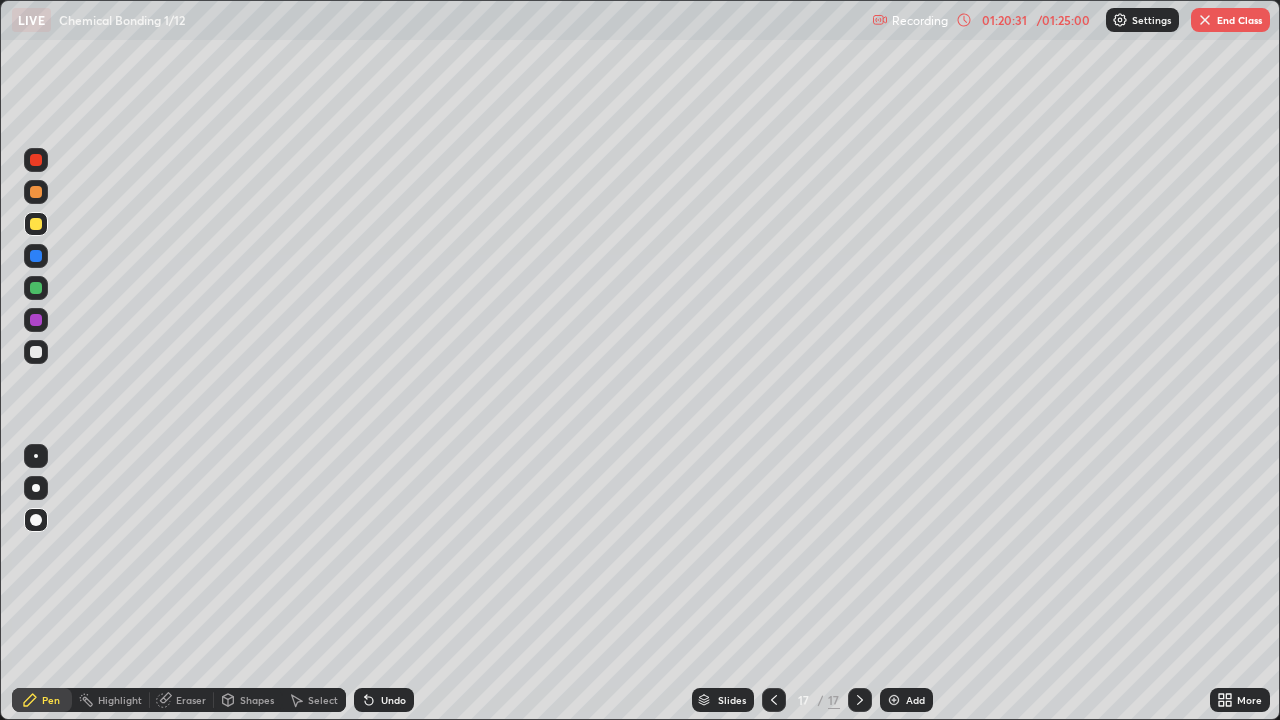 click on "End Class" at bounding box center (1230, 20) 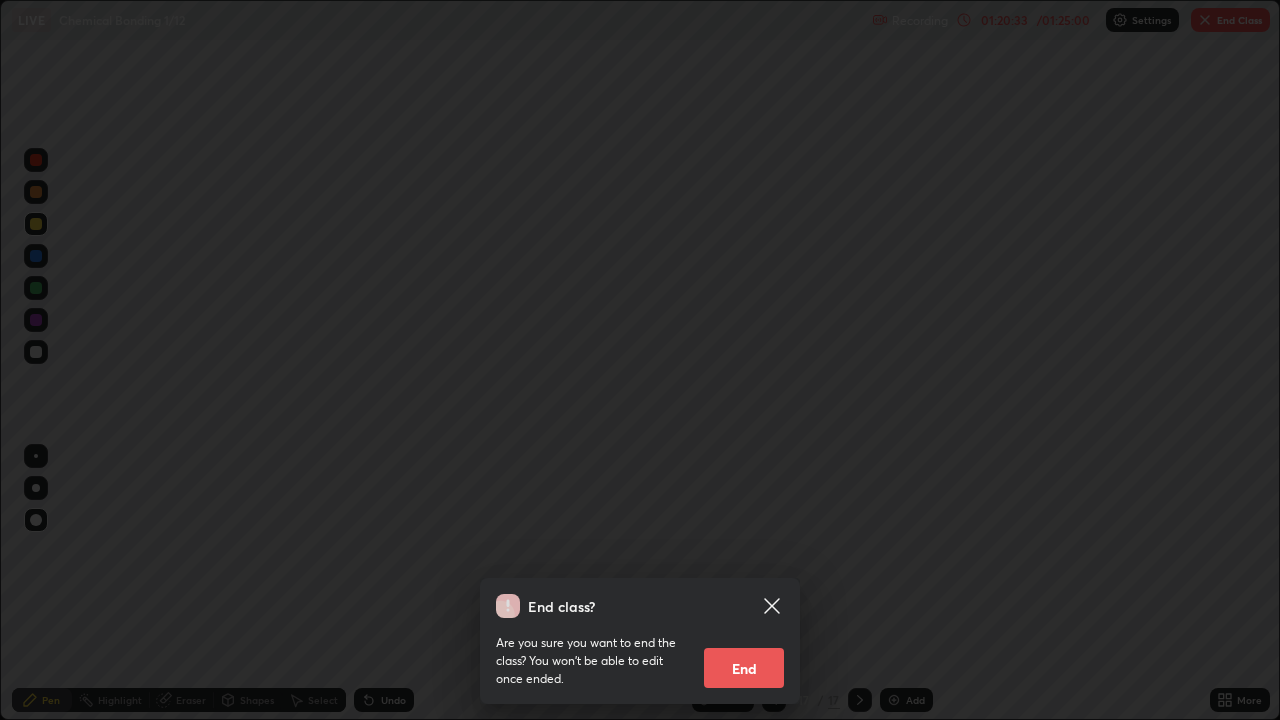 click on "End" at bounding box center (744, 668) 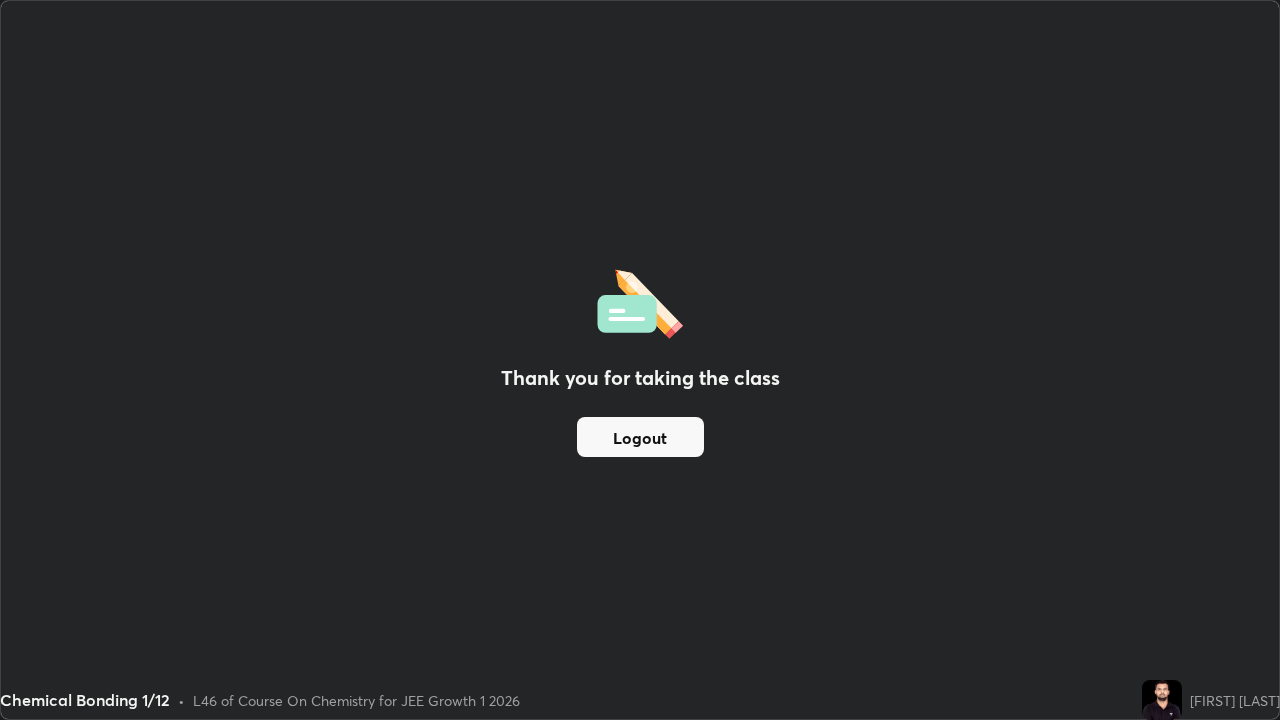 click on "Logout" at bounding box center (640, 437) 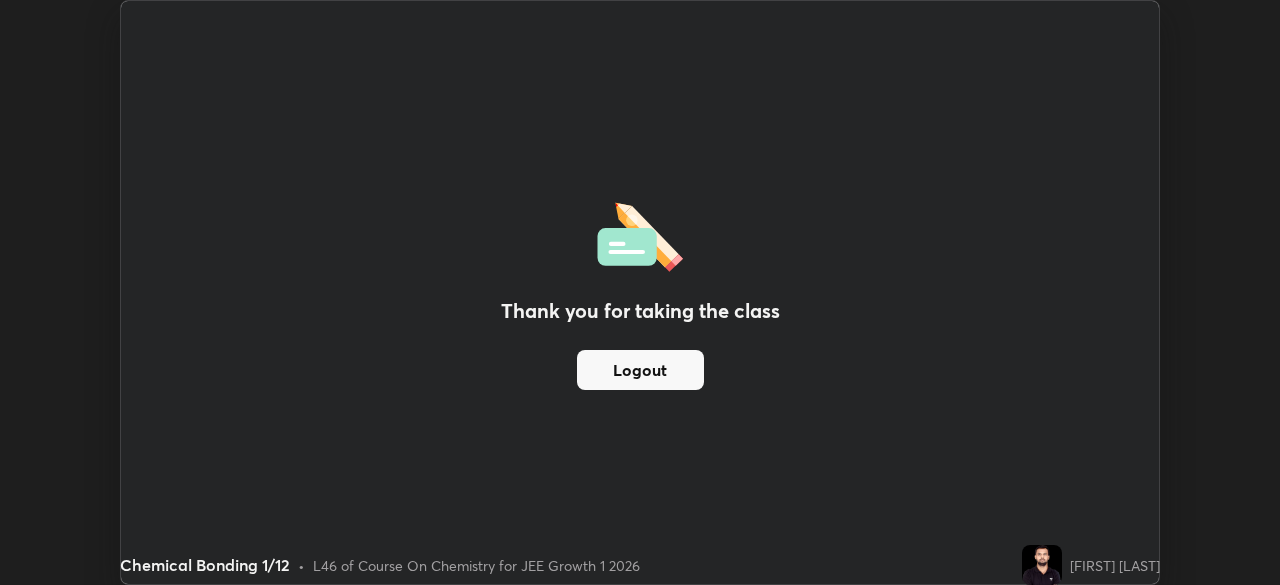 scroll, scrollTop: 585, scrollLeft: 1280, axis: both 